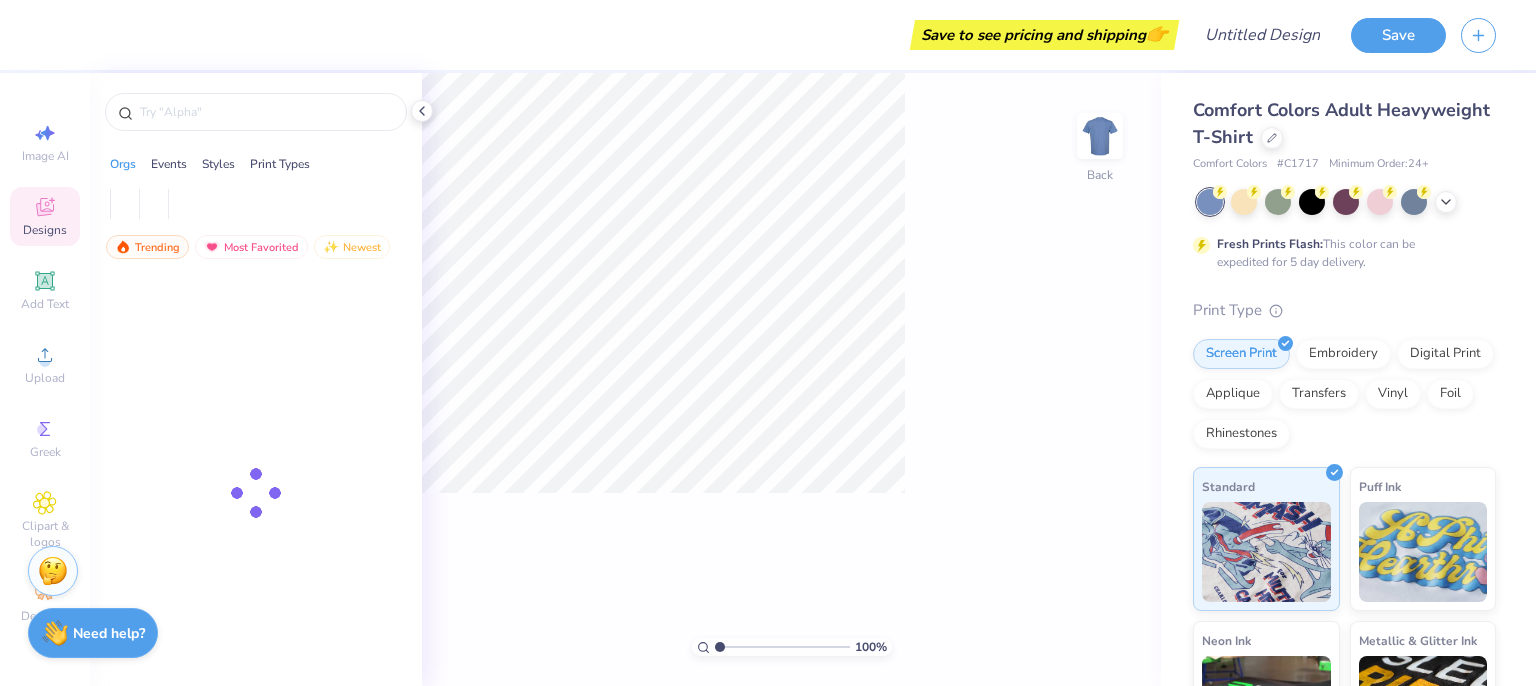 scroll, scrollTop: 0, scrollLeft: 0, axis: both 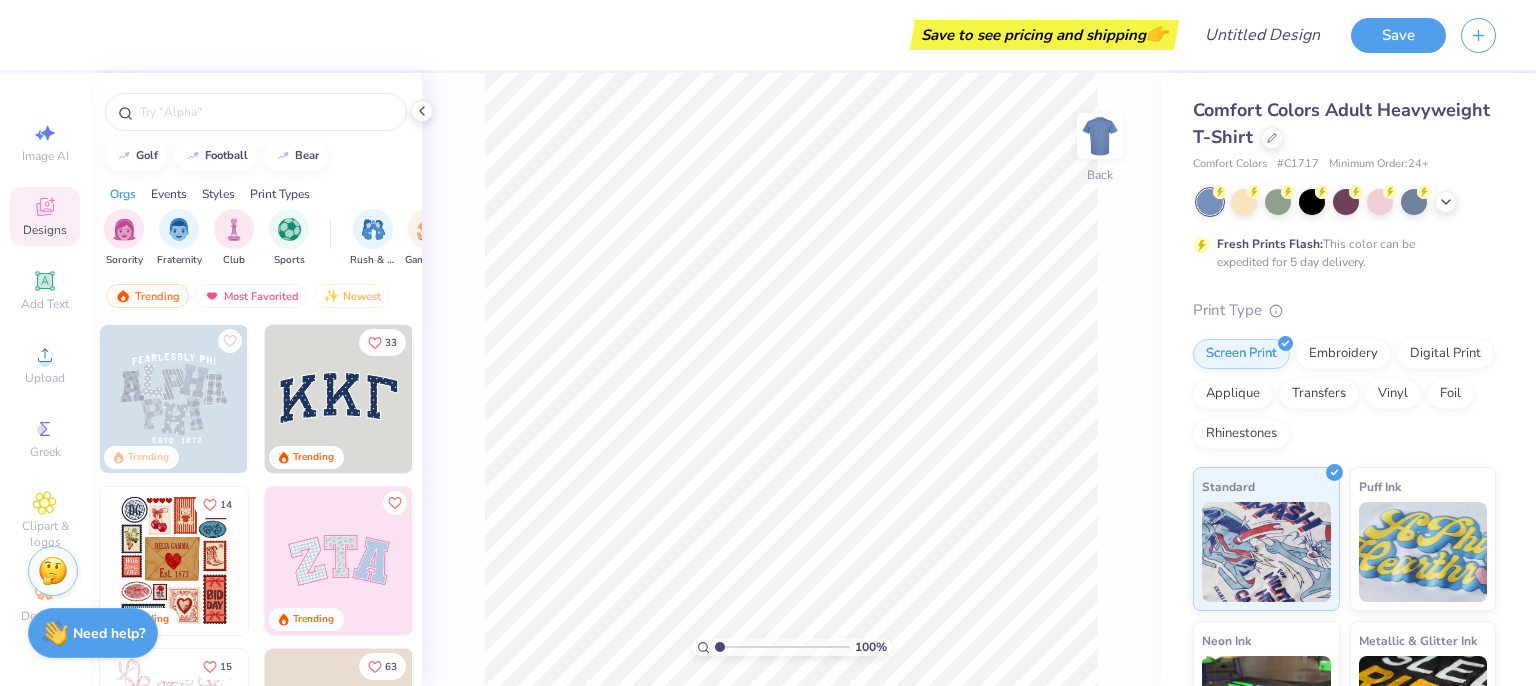 click on "Add Text" at bounding box center [45, 304] 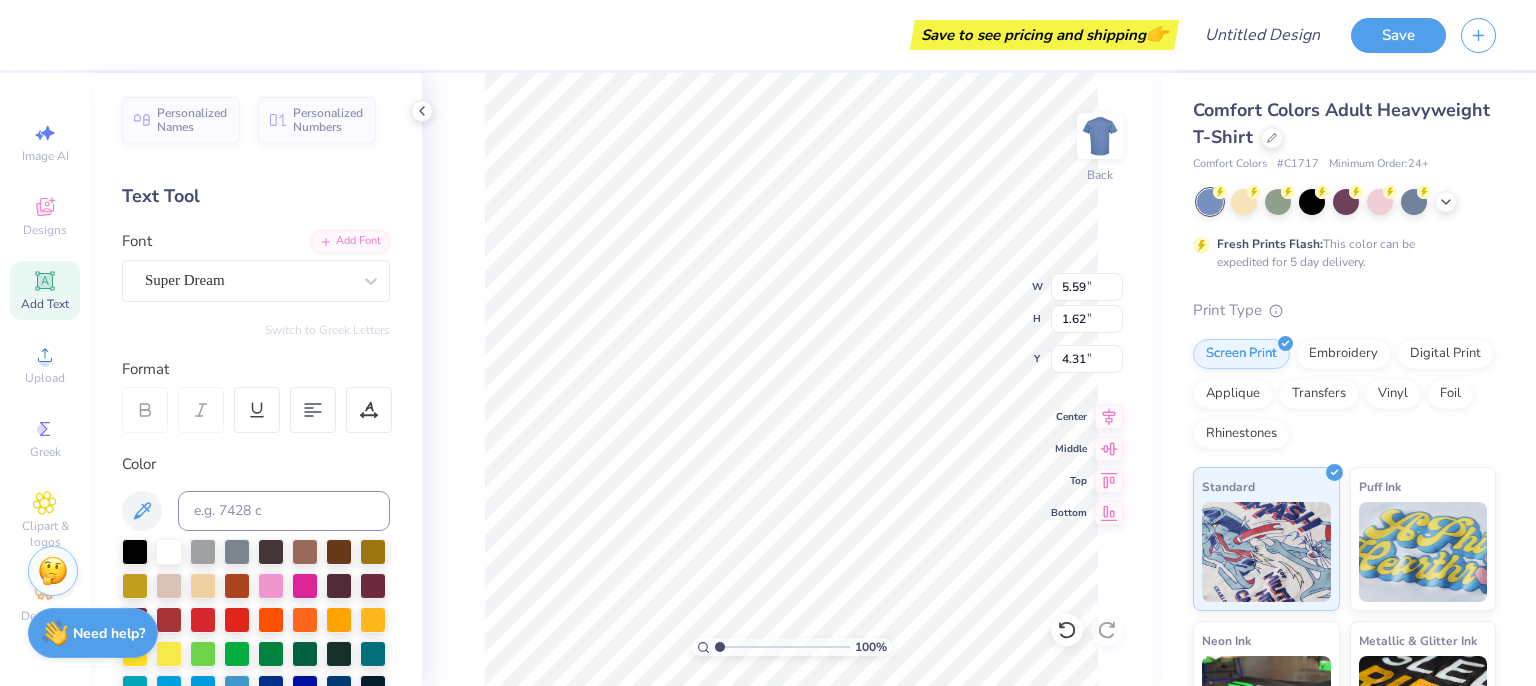 type on "4.31" 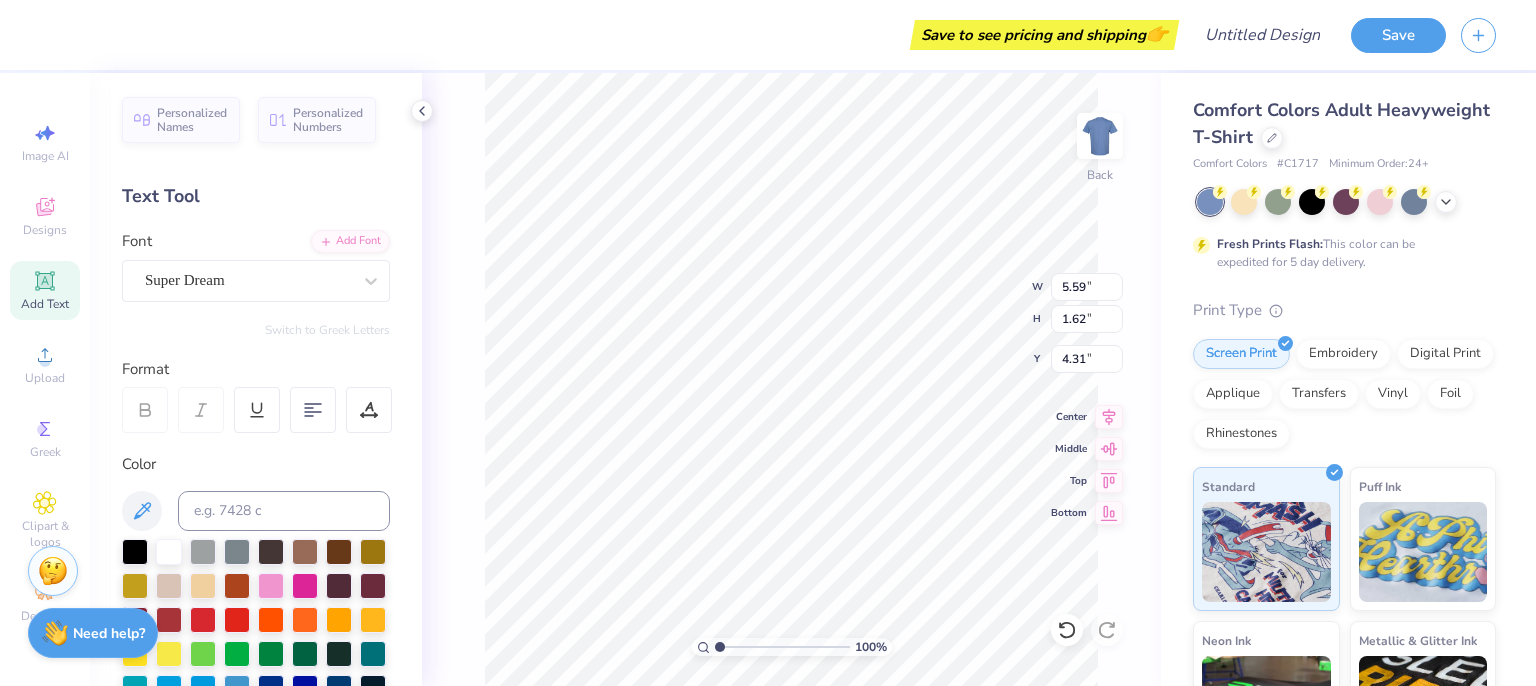 click on "Text Tool" at bounding box center [256, 196] 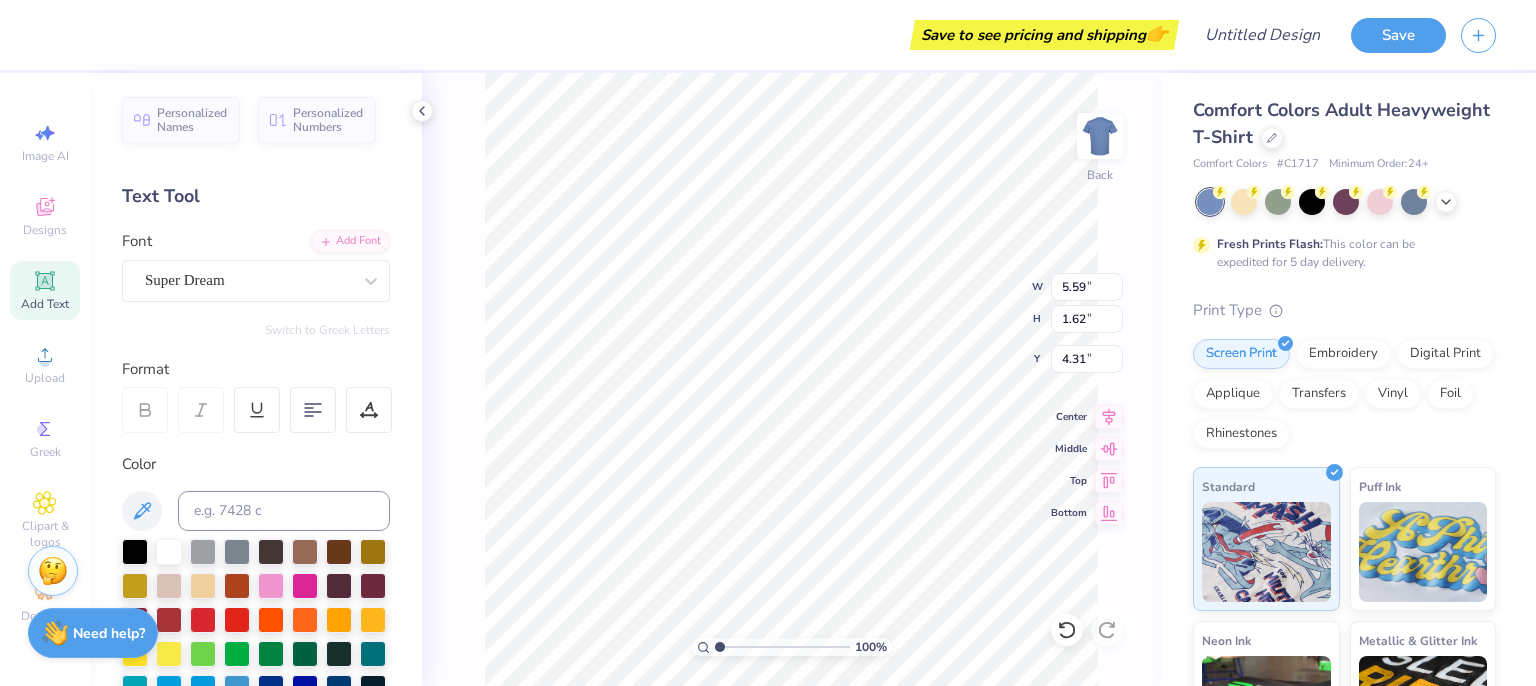 scroll, scrollTop: 16, scrollLeft: 7, axis: both 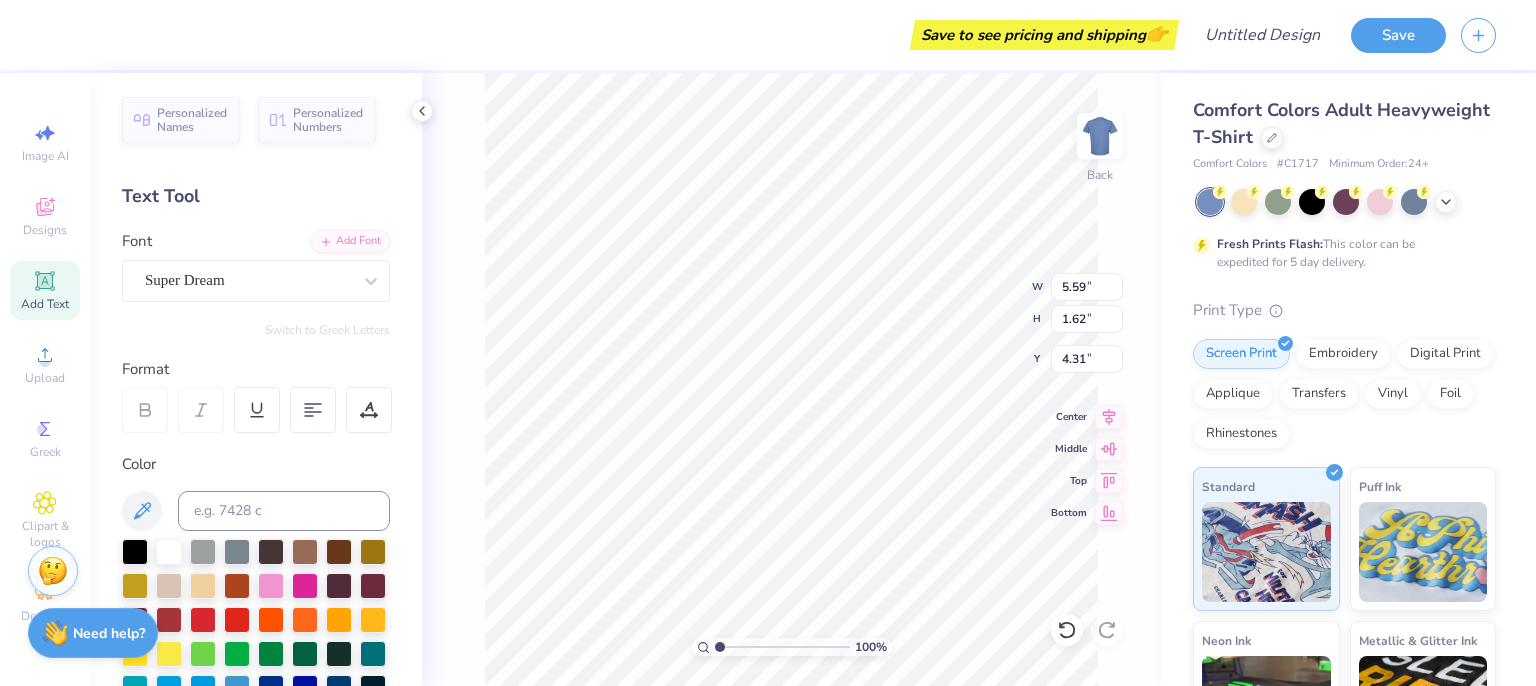 type on "ALL TIME MOTION" 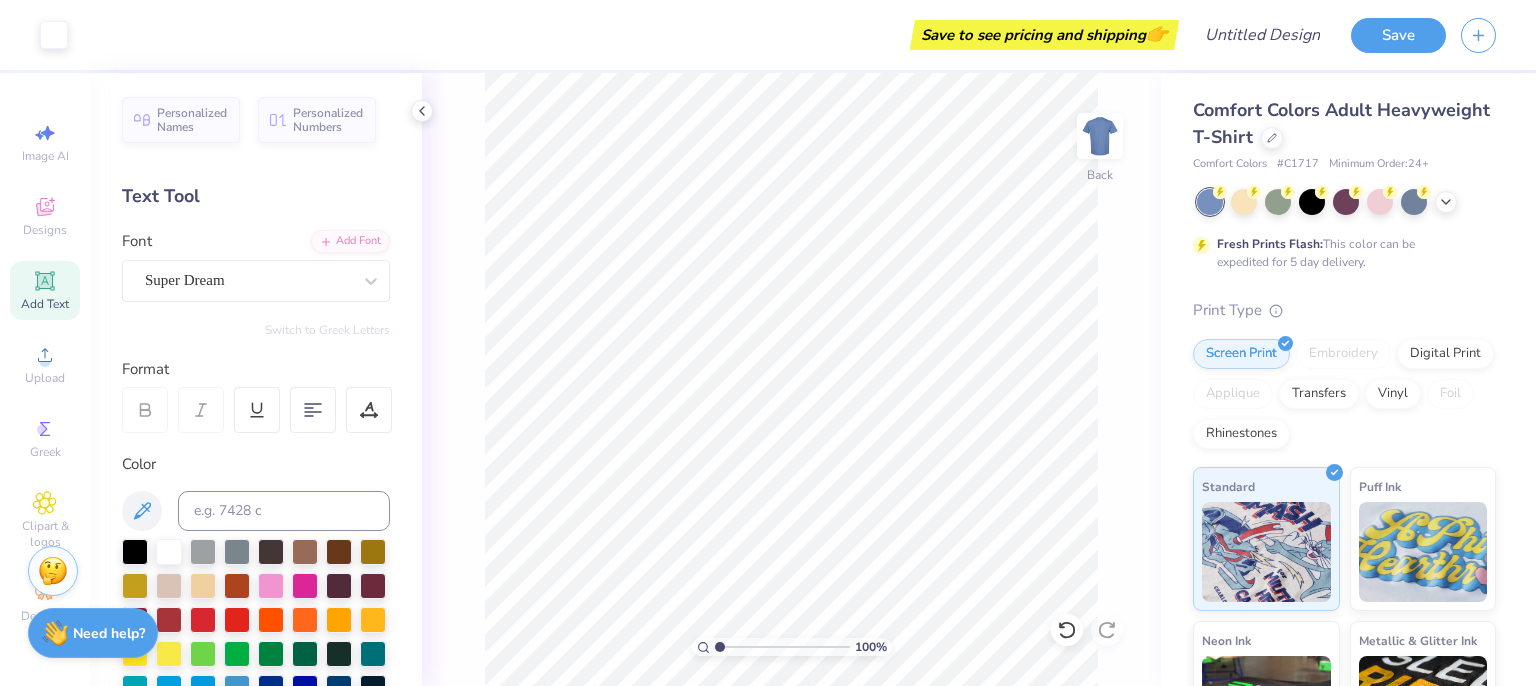 click 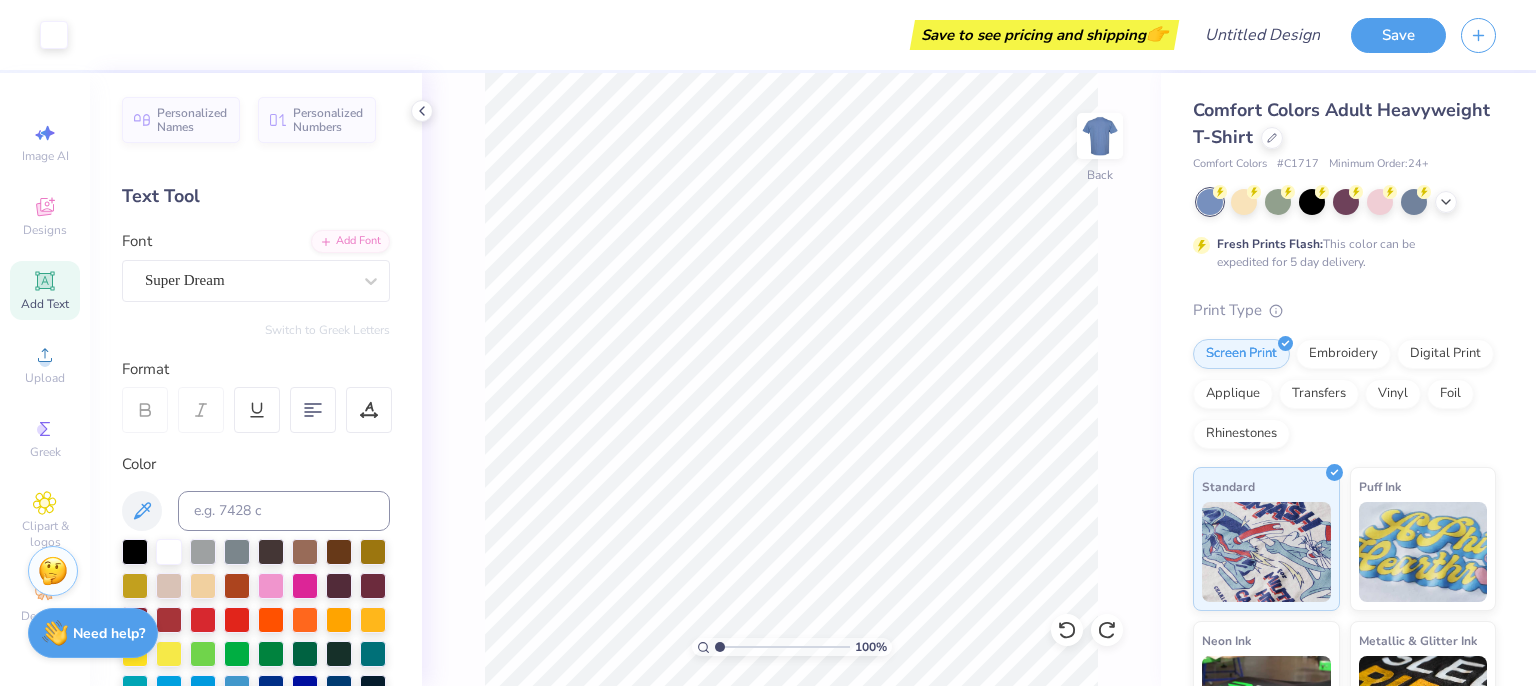 click 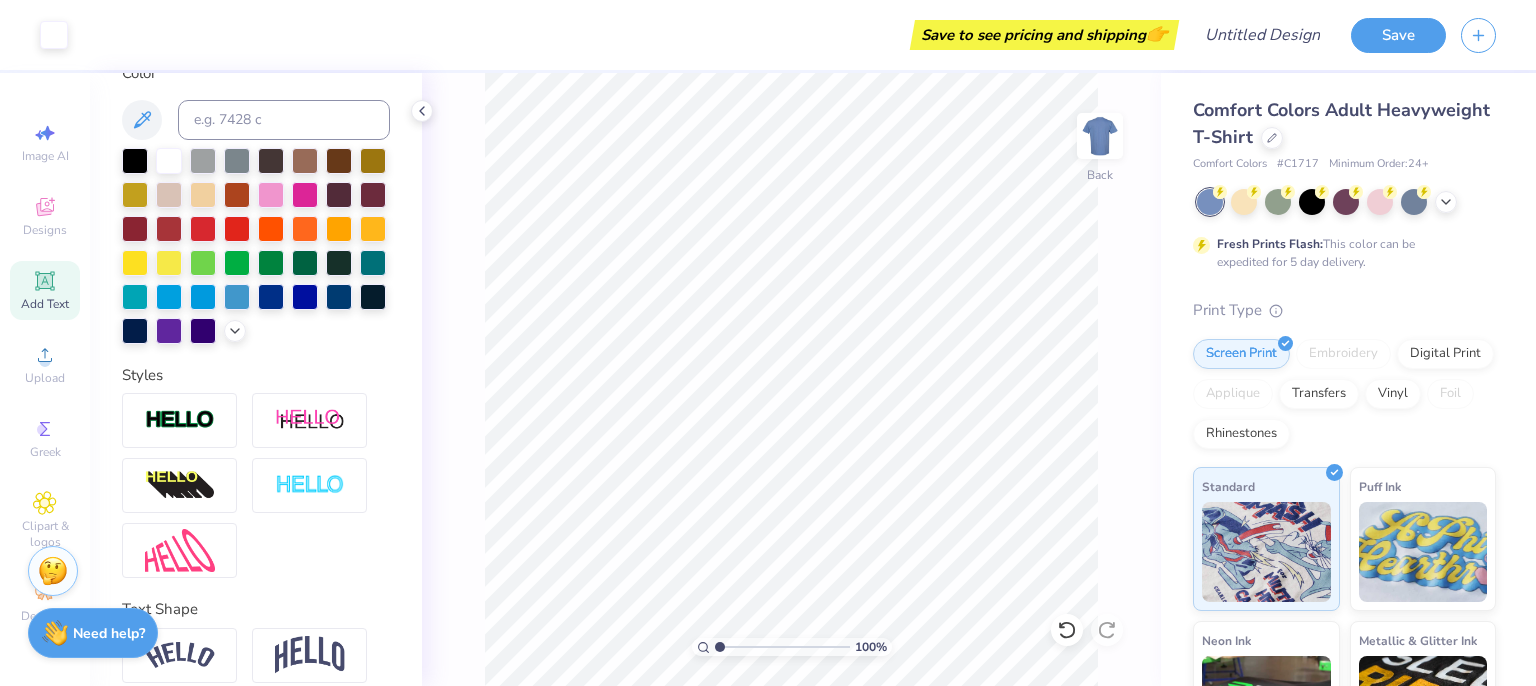 scroll, scrollTop: 509, scrollLeft: 0, axis: vertical 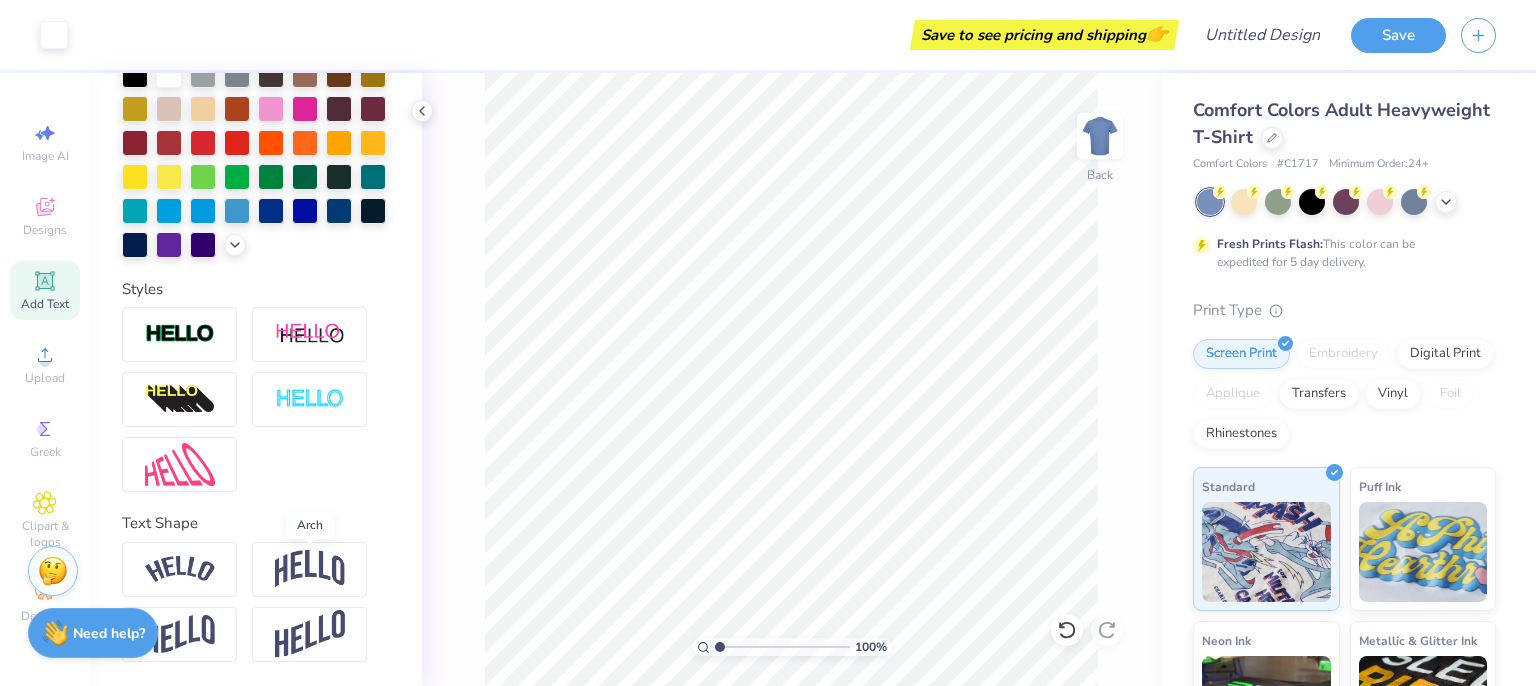 click at bounding box center [310, 569] 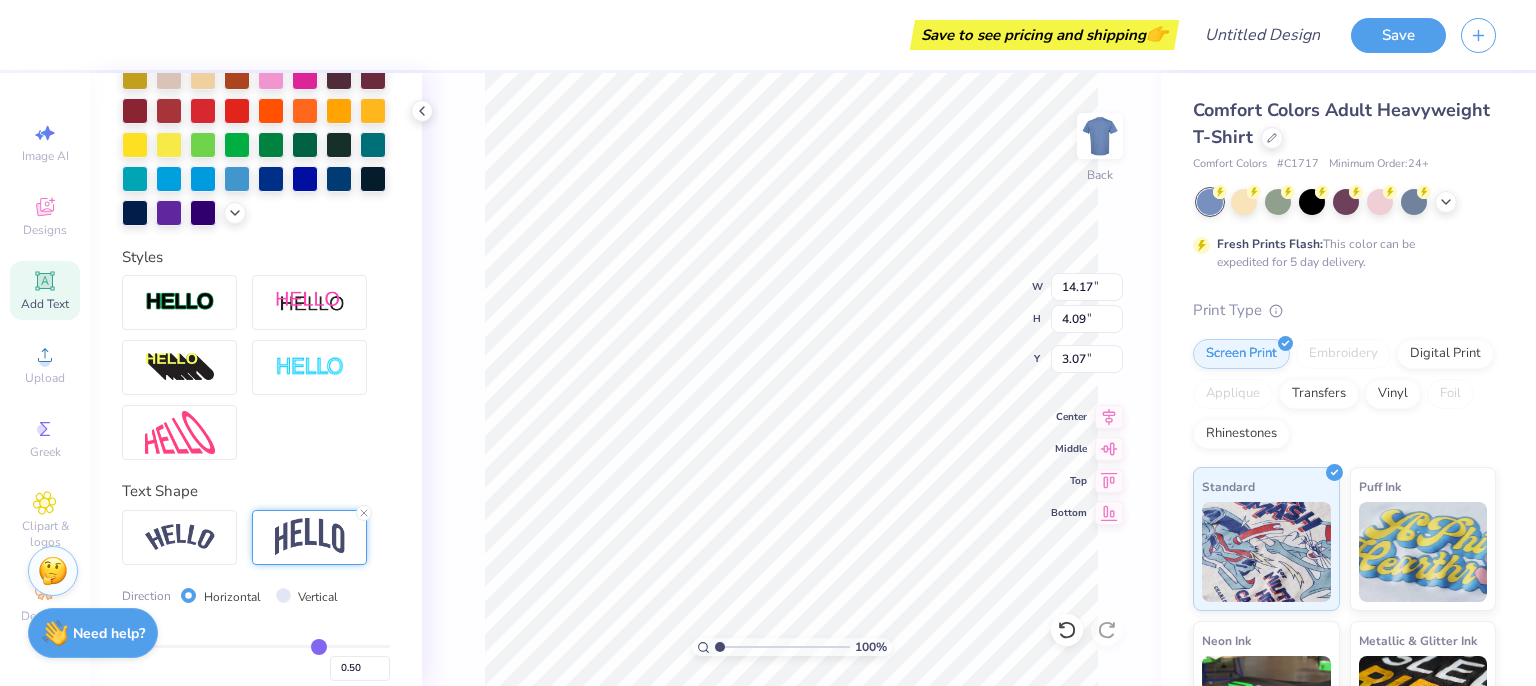scroll, scrollTop: 16, scrollLeft: 6, axis: both 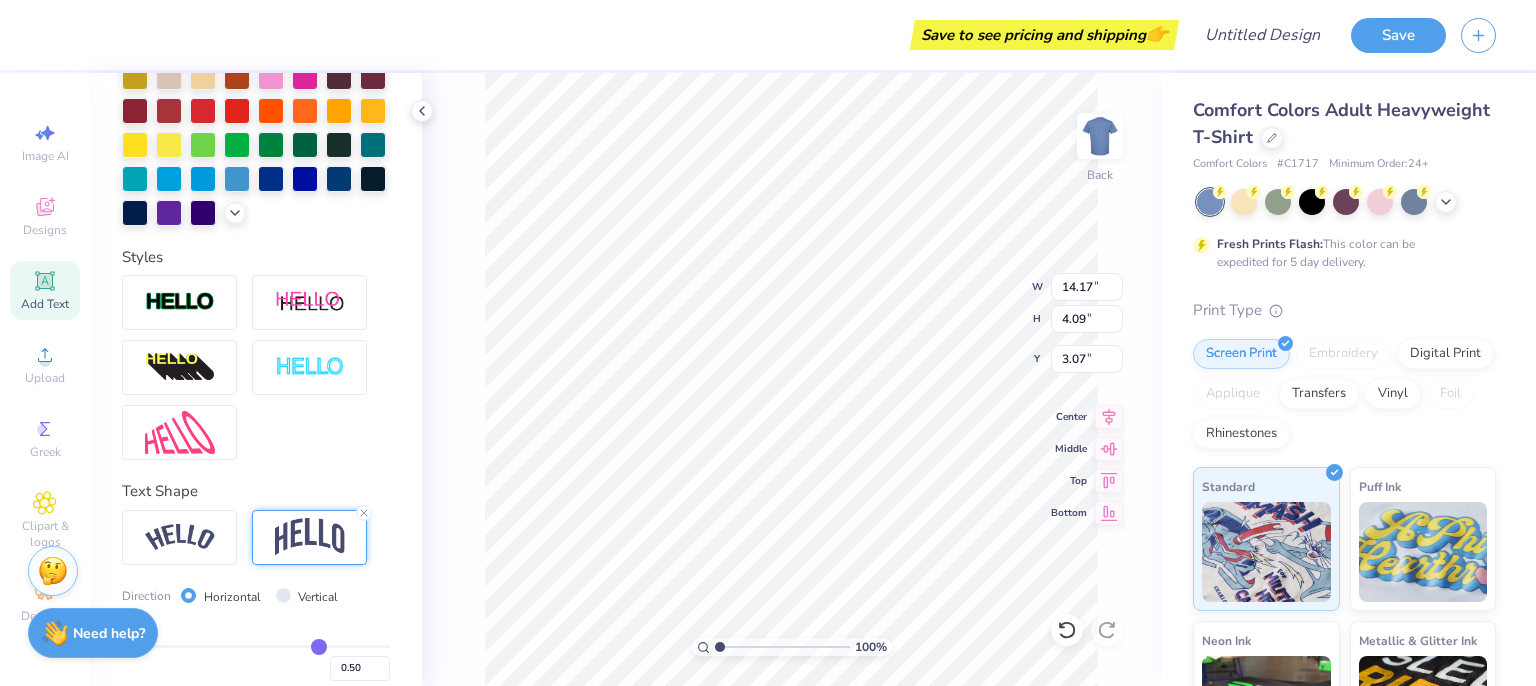click at bounding box center [310, 537] 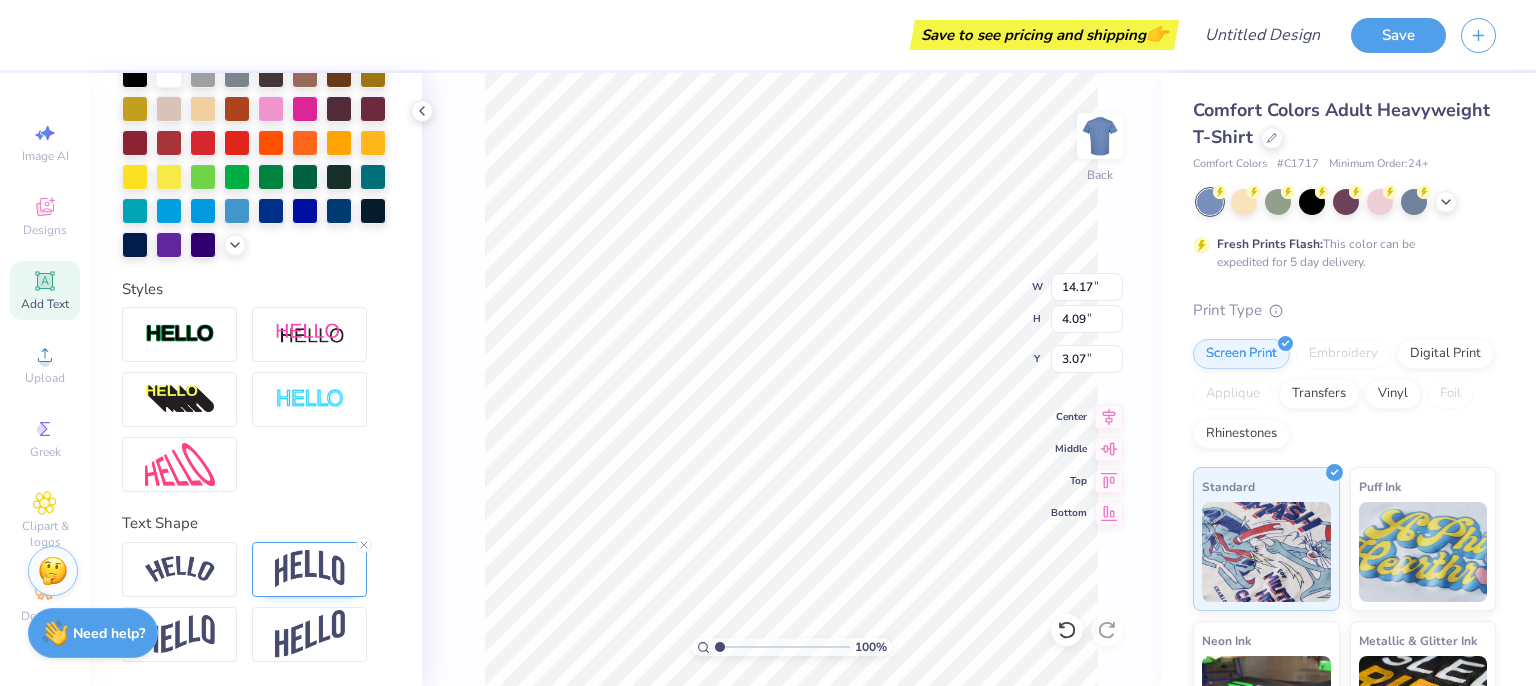 click 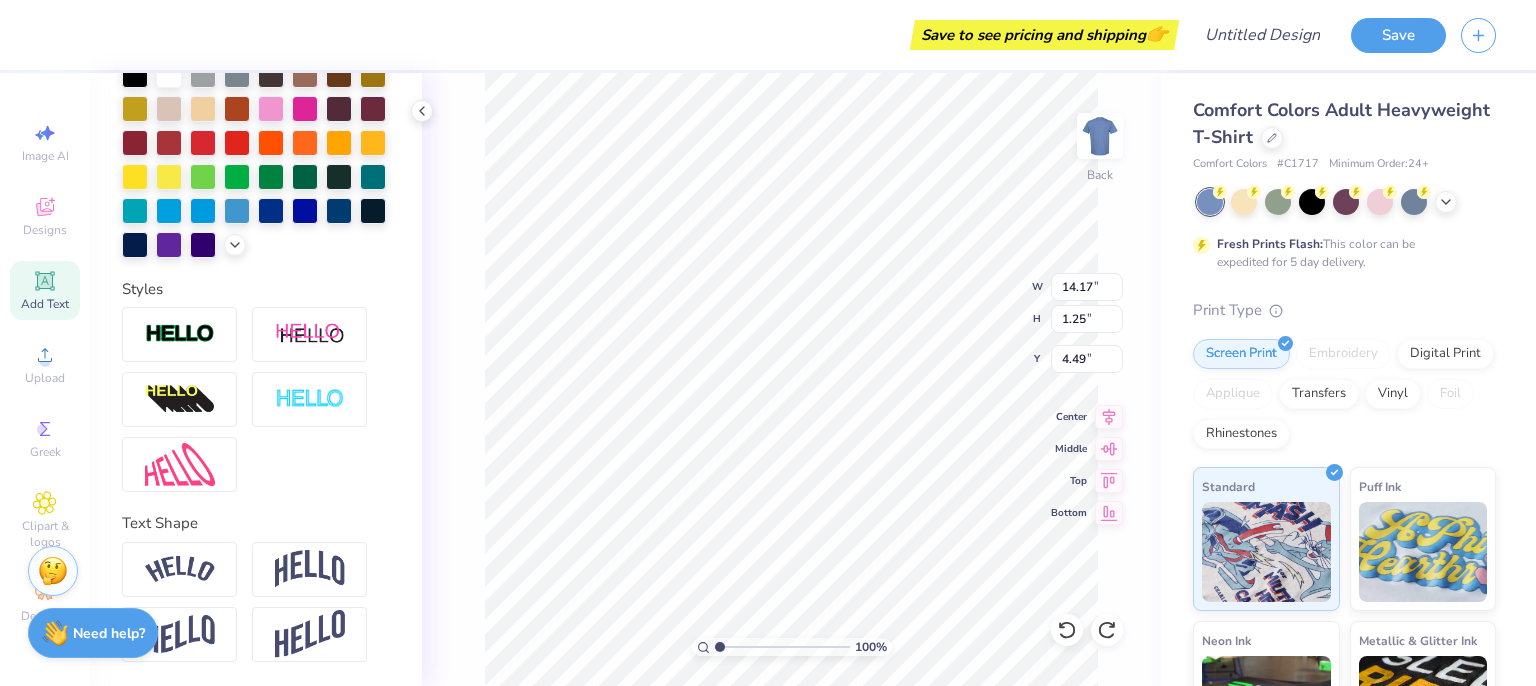 type on "1.25" 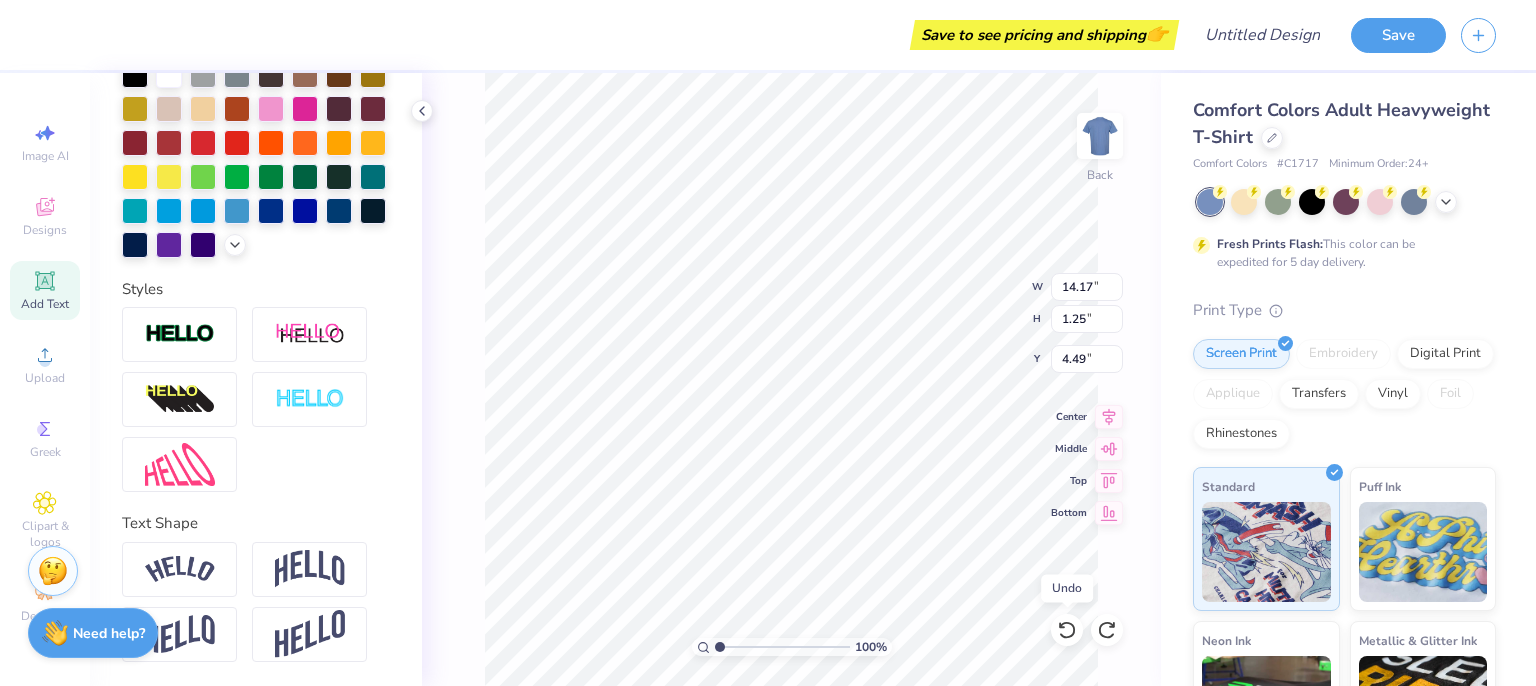 click 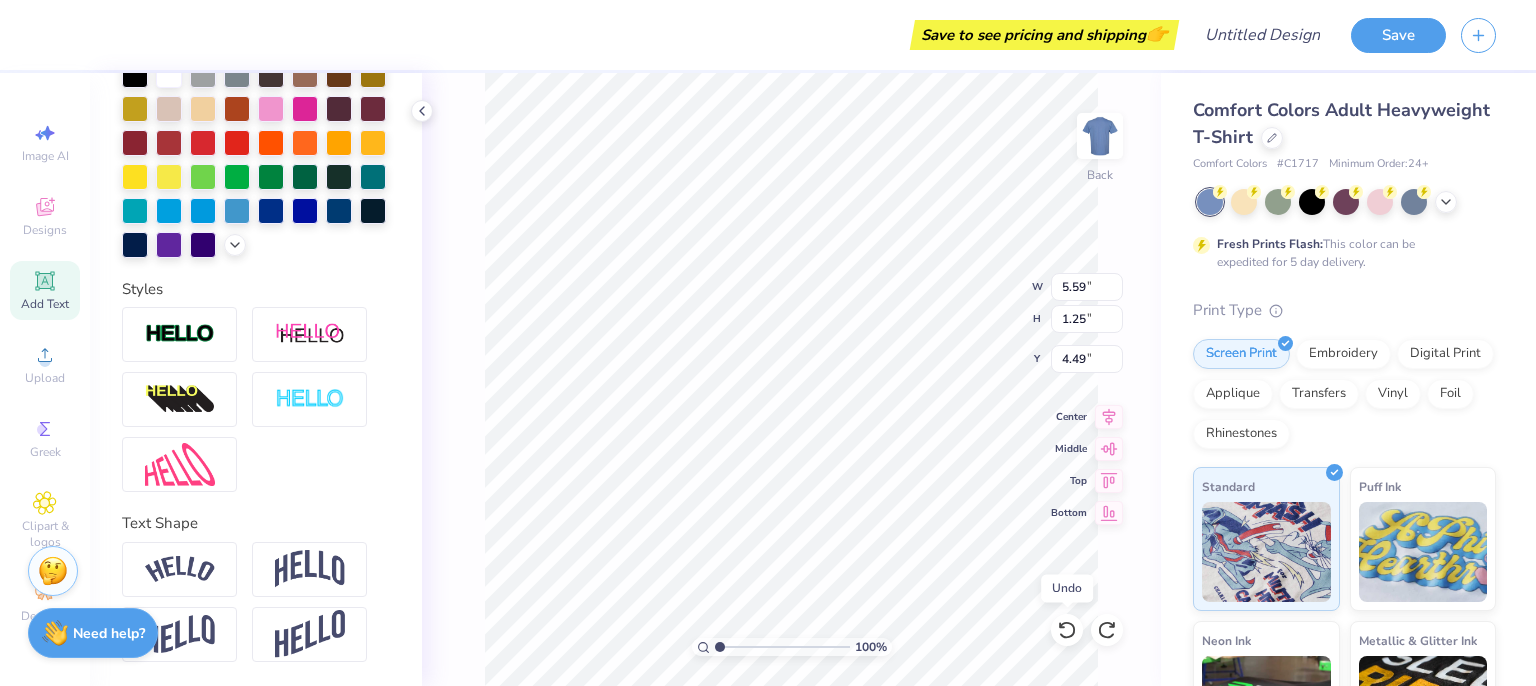 type on "5.59" 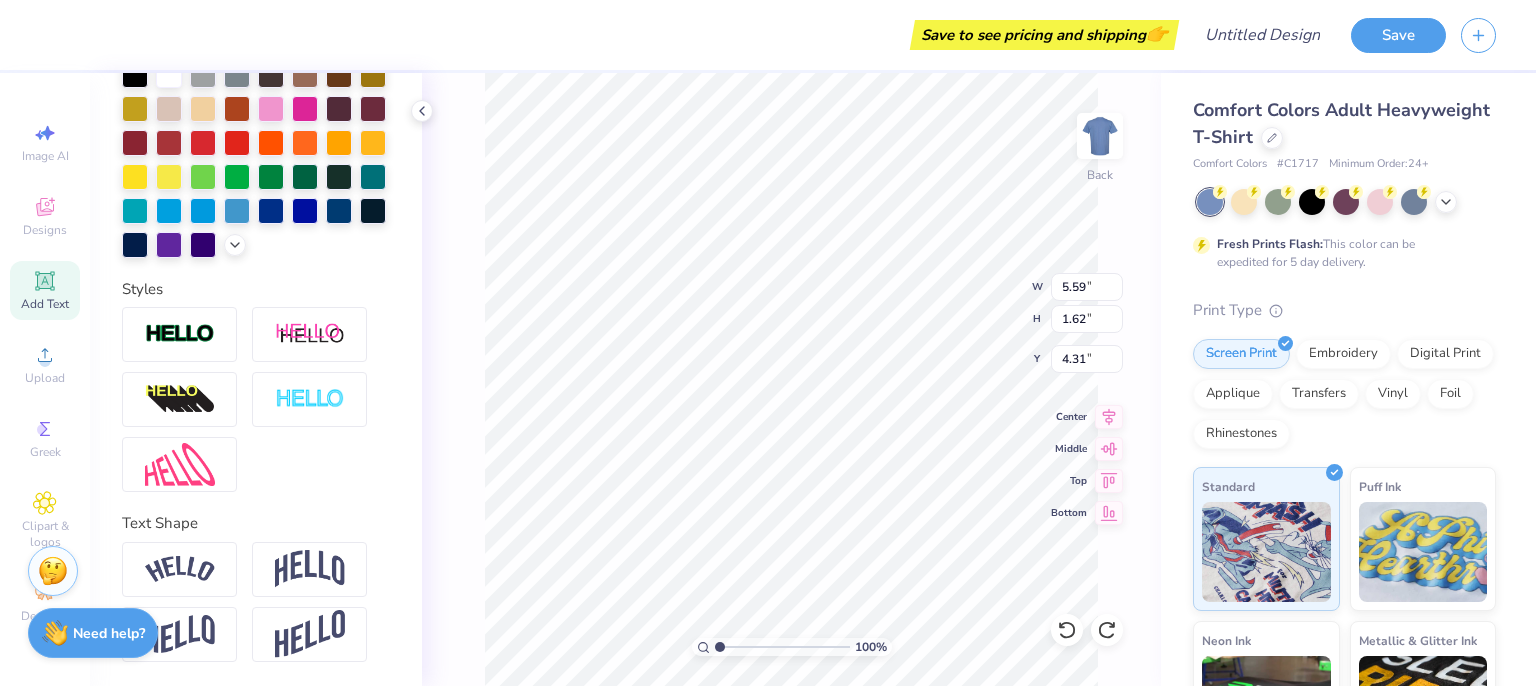 click at bounding box center (1107, 630) 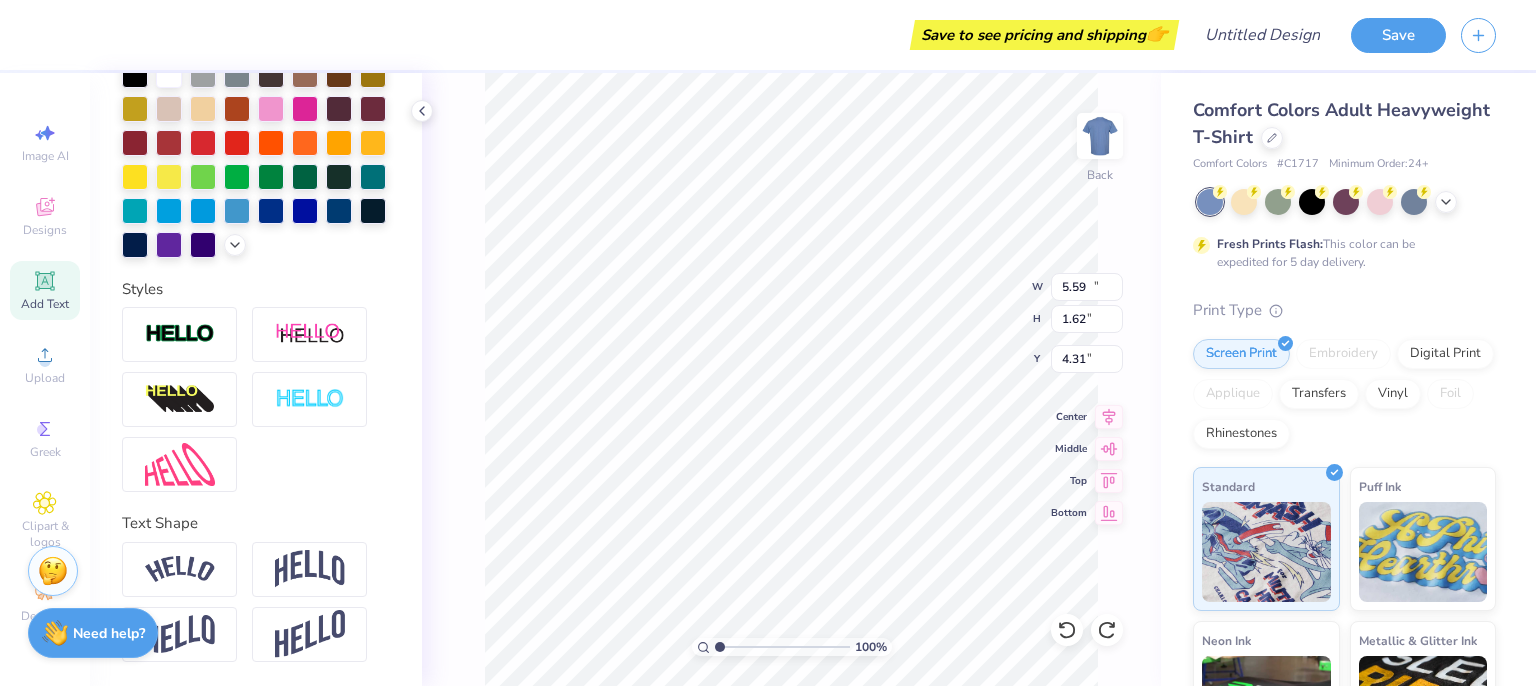 type on "14.17" 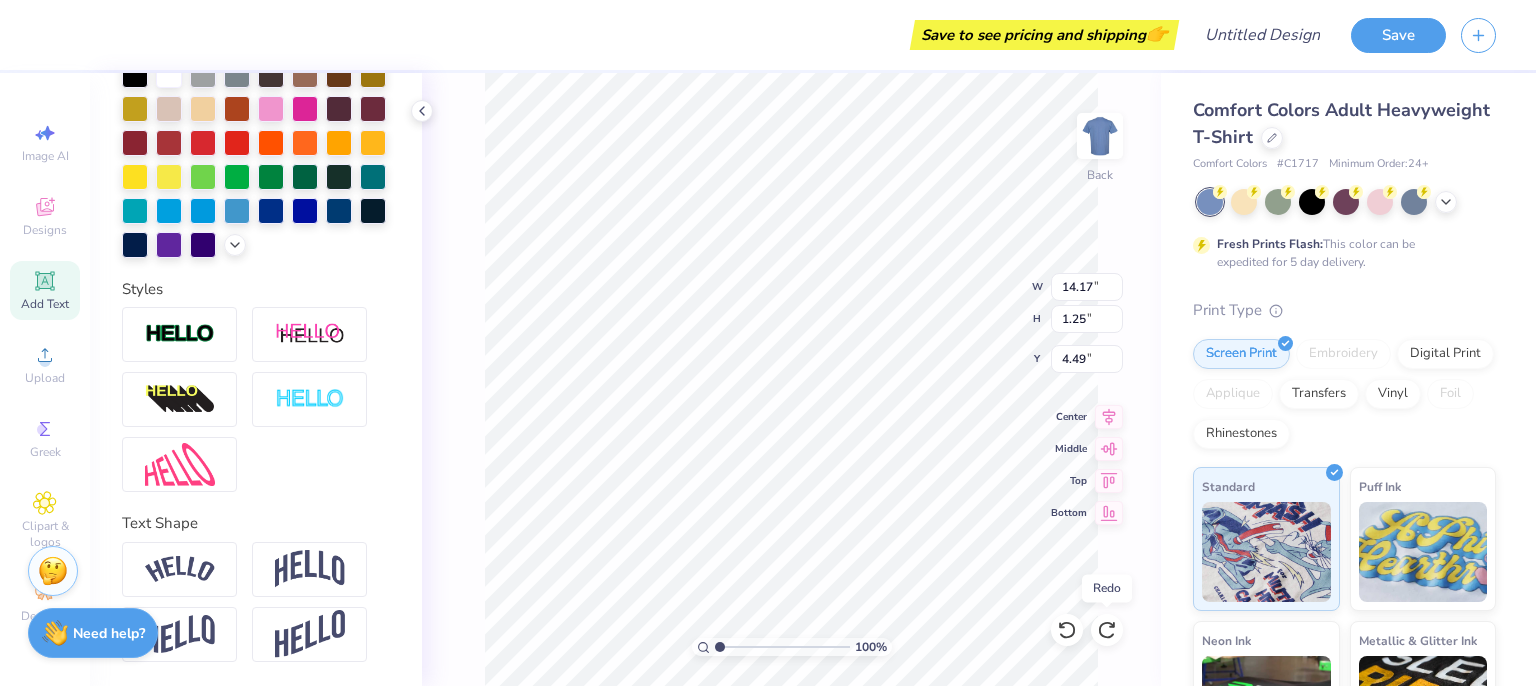 click at bounding box center (1107, 630) 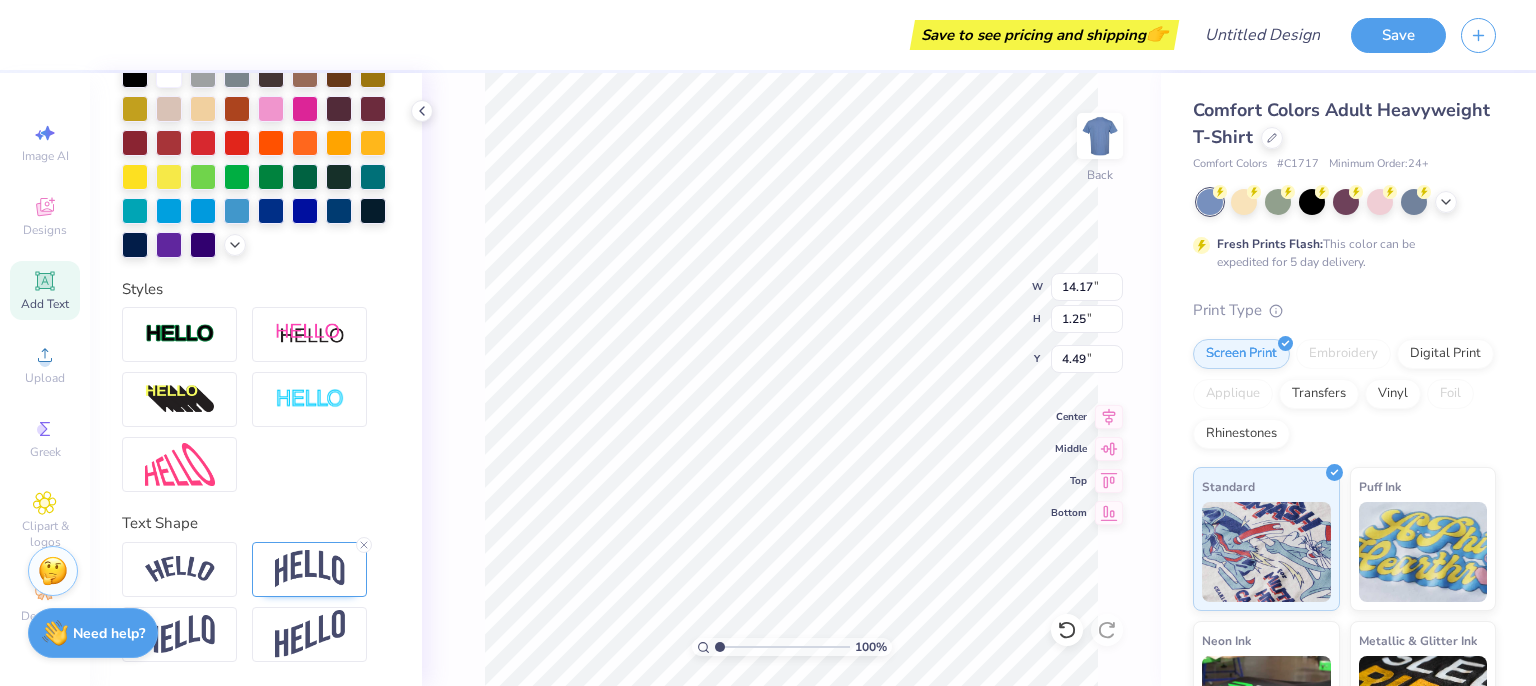 type on "4.09" 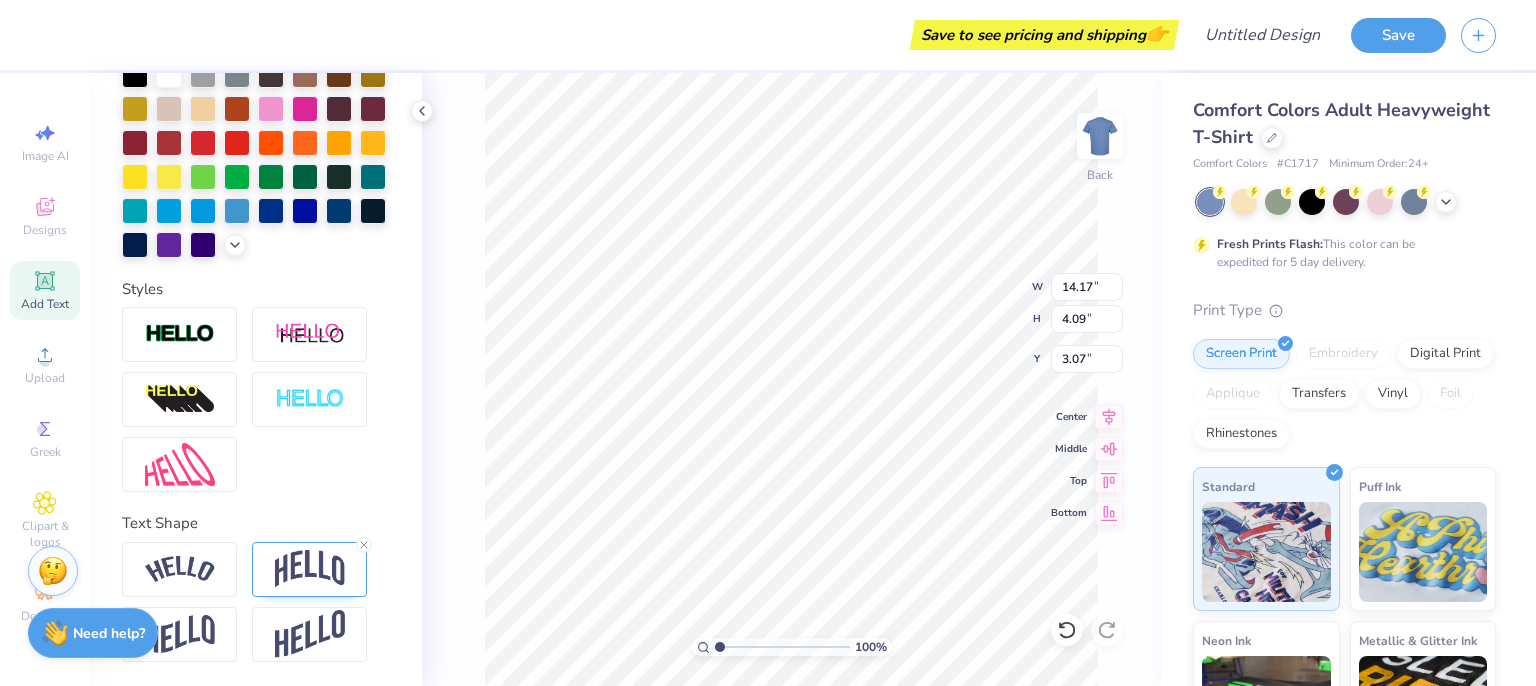 click 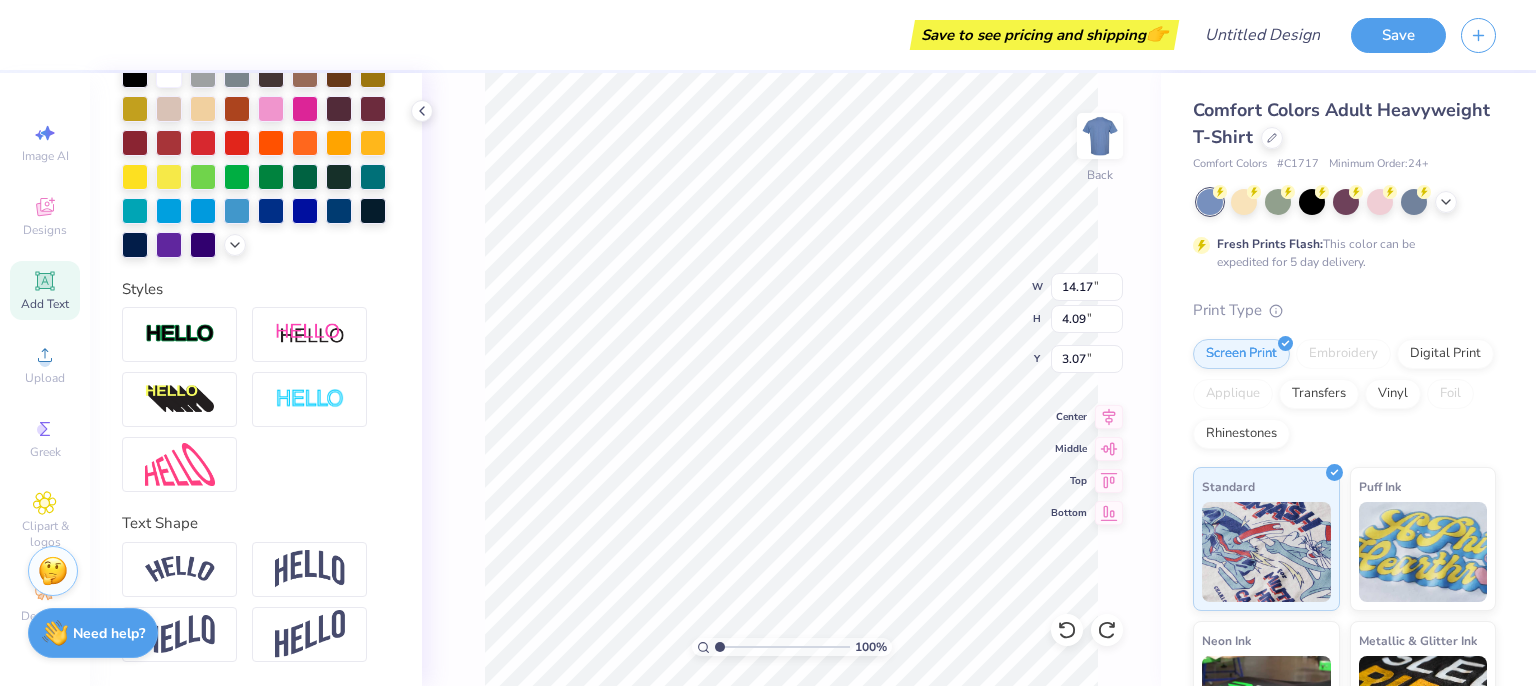 type on "1.25" 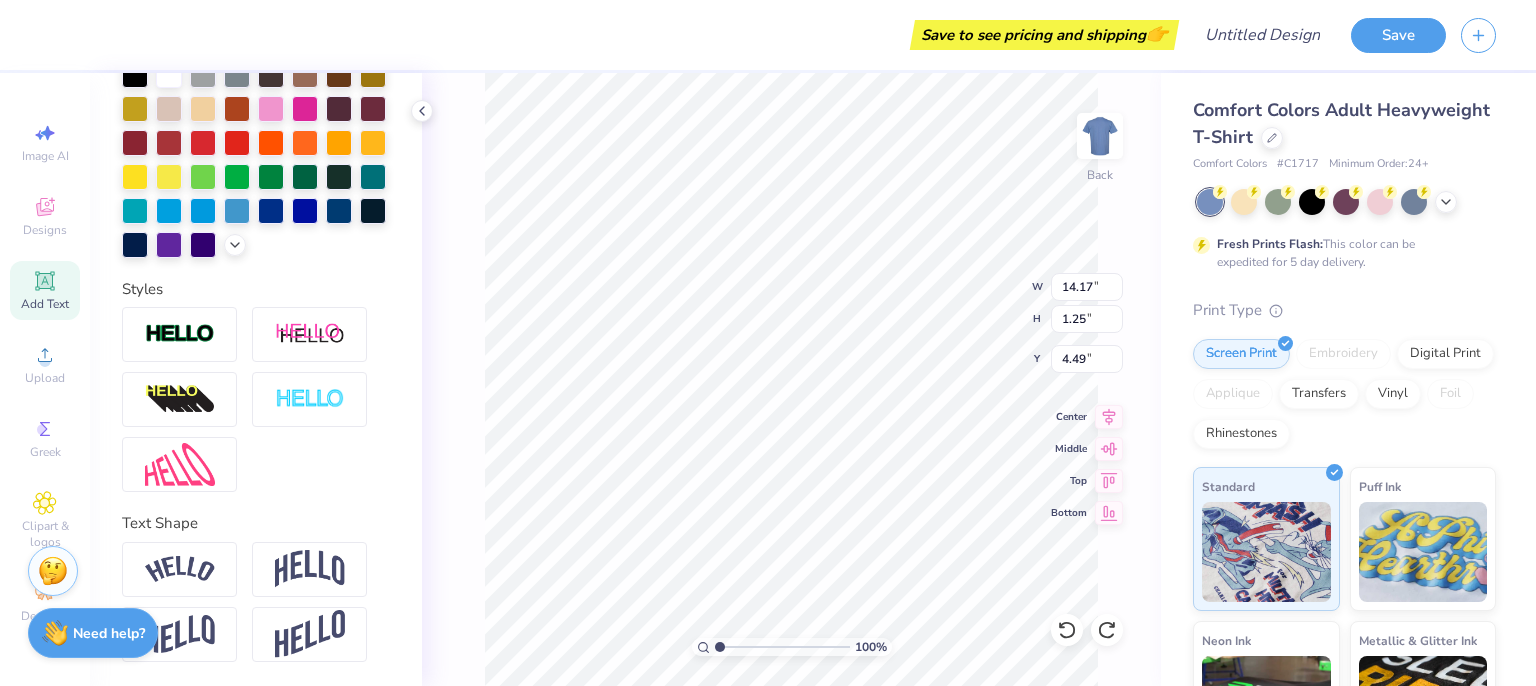 scroll, scrollTop: 16, scrollLeft: 2, axis: both 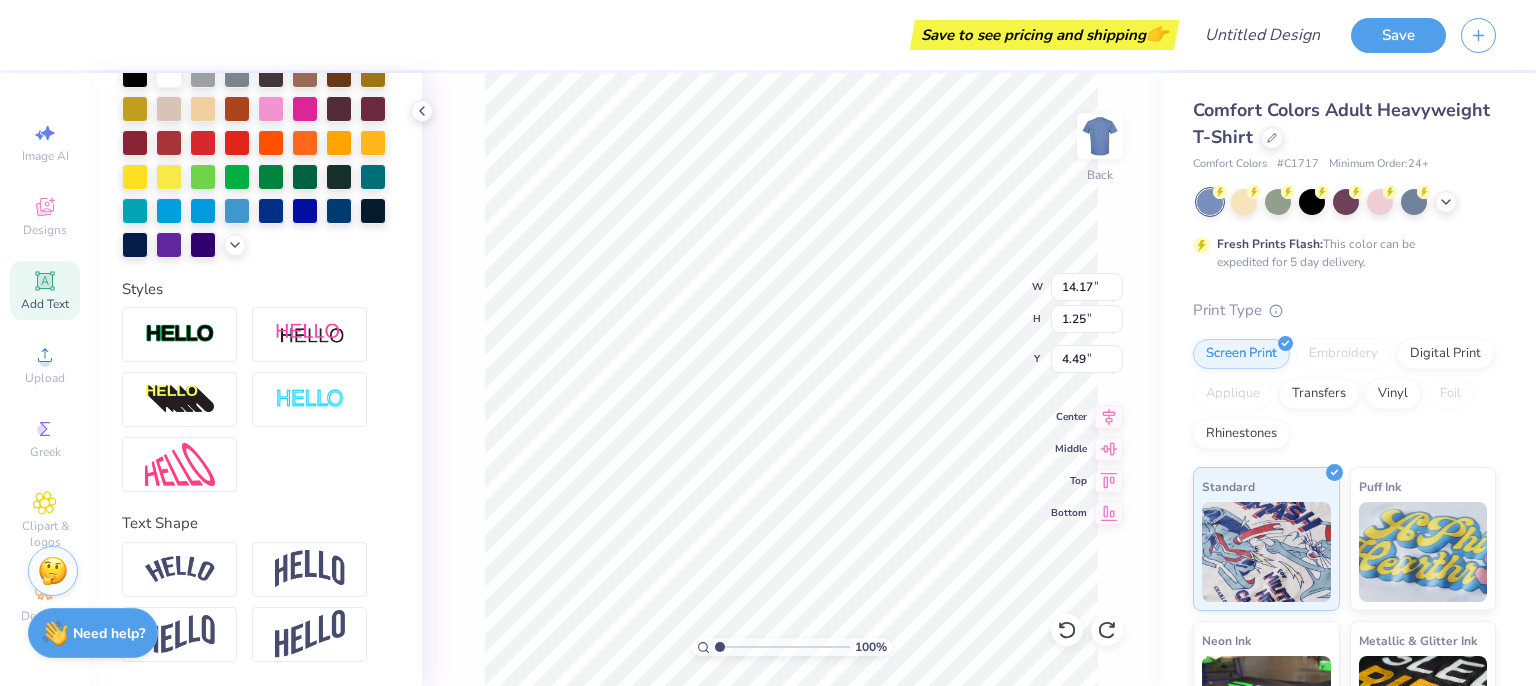type on "ALL TIME MOTION
ATM" 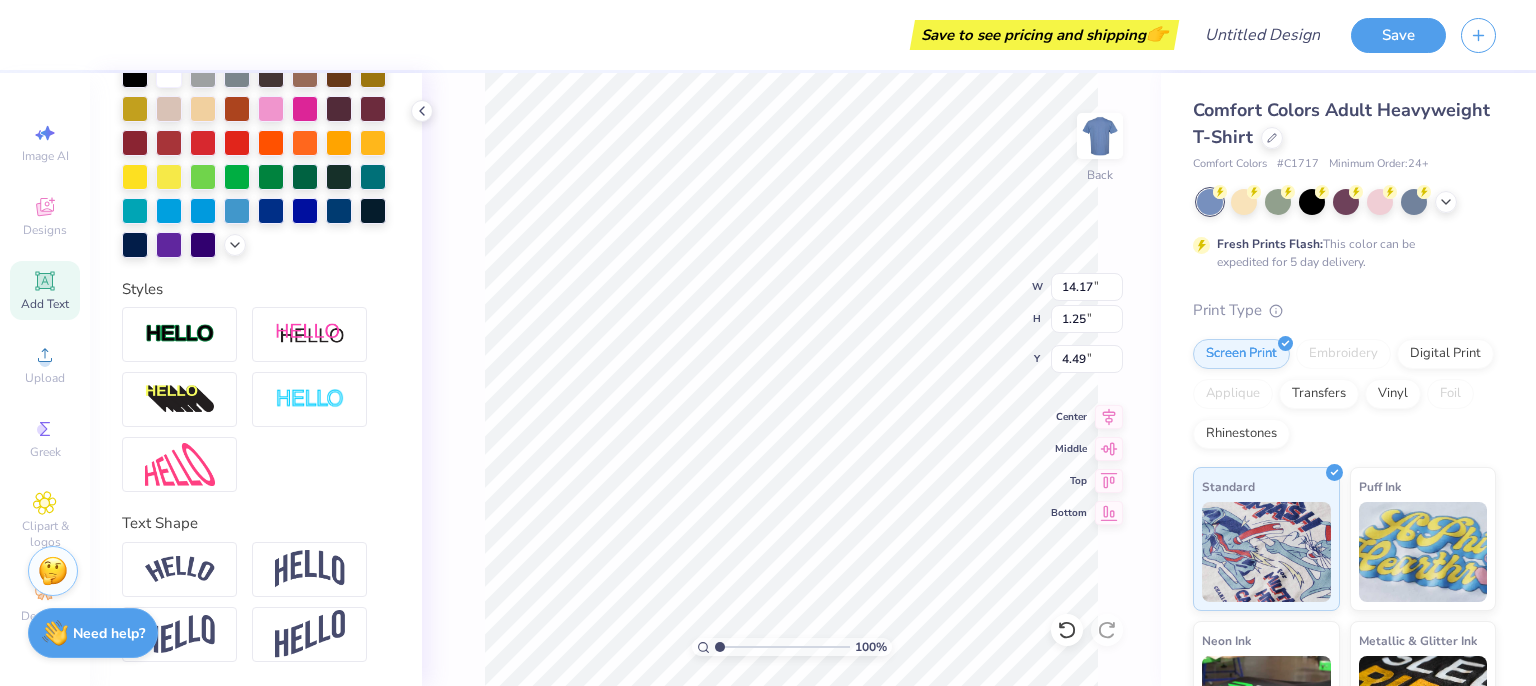 type on "3.38" 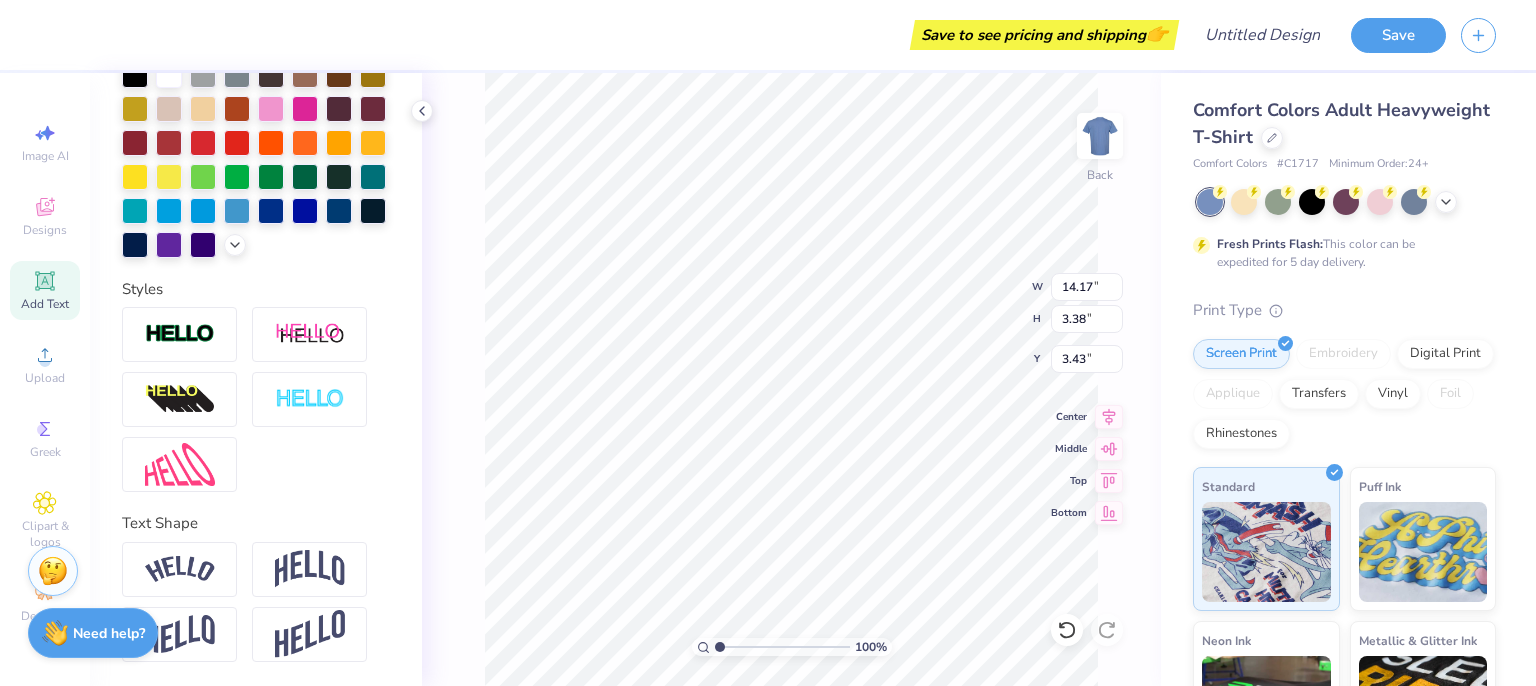 click on "Design Title" at bounding box center (1262, 35) 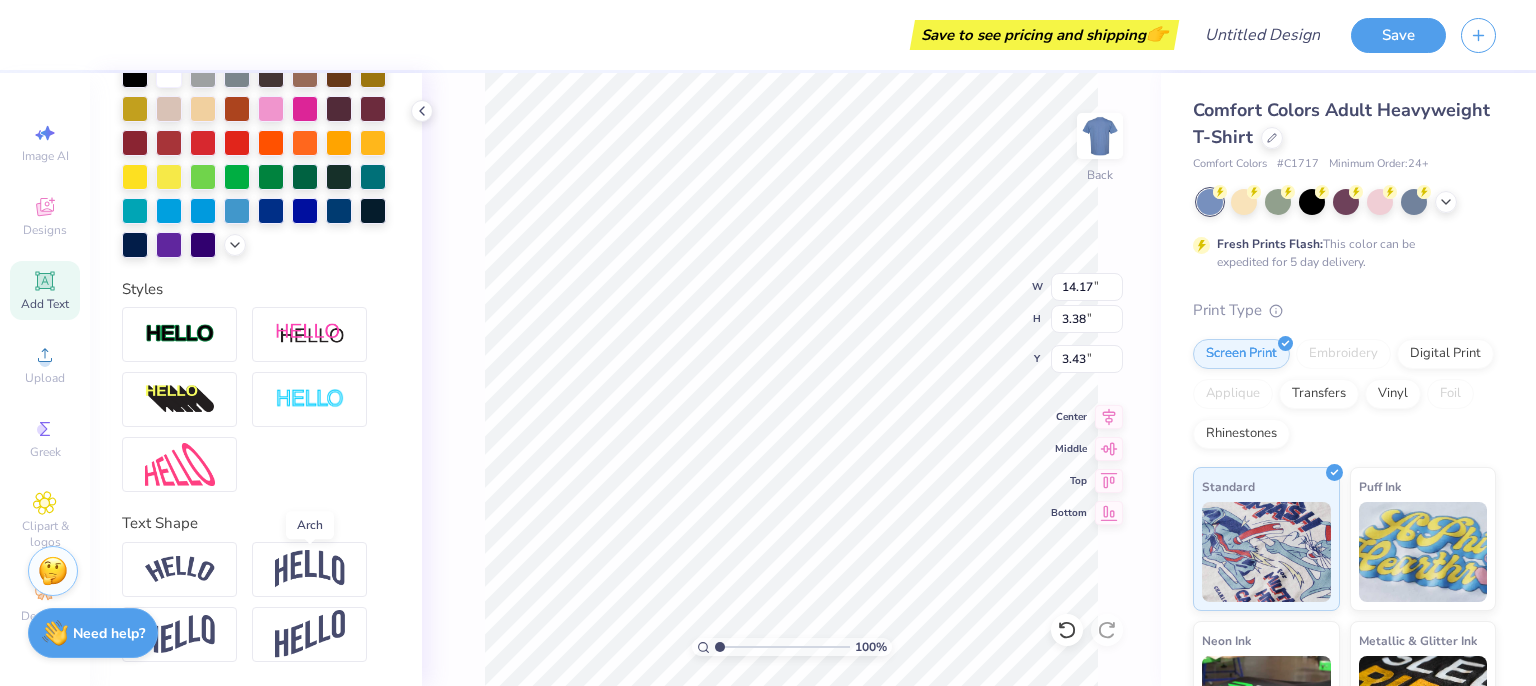 click at bounding box center [310, 569] 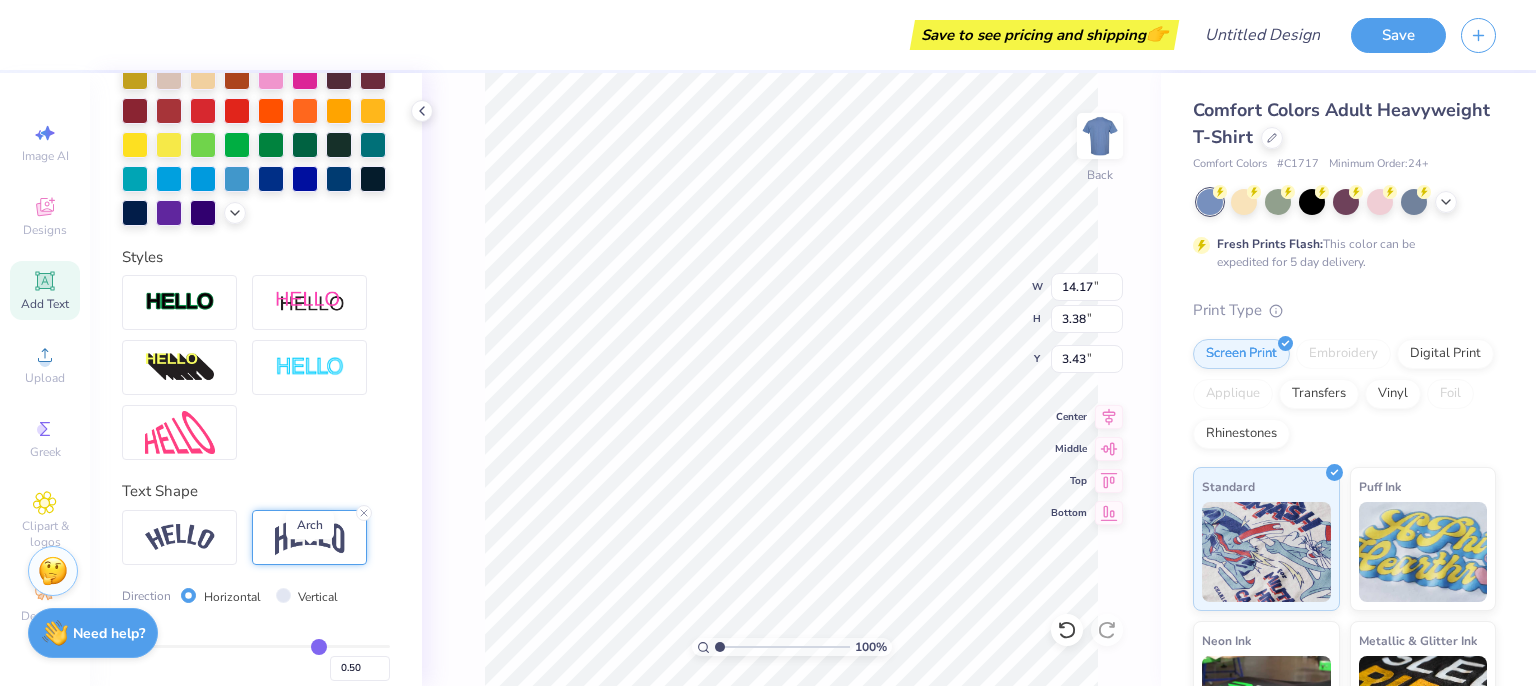 type on "4.09" 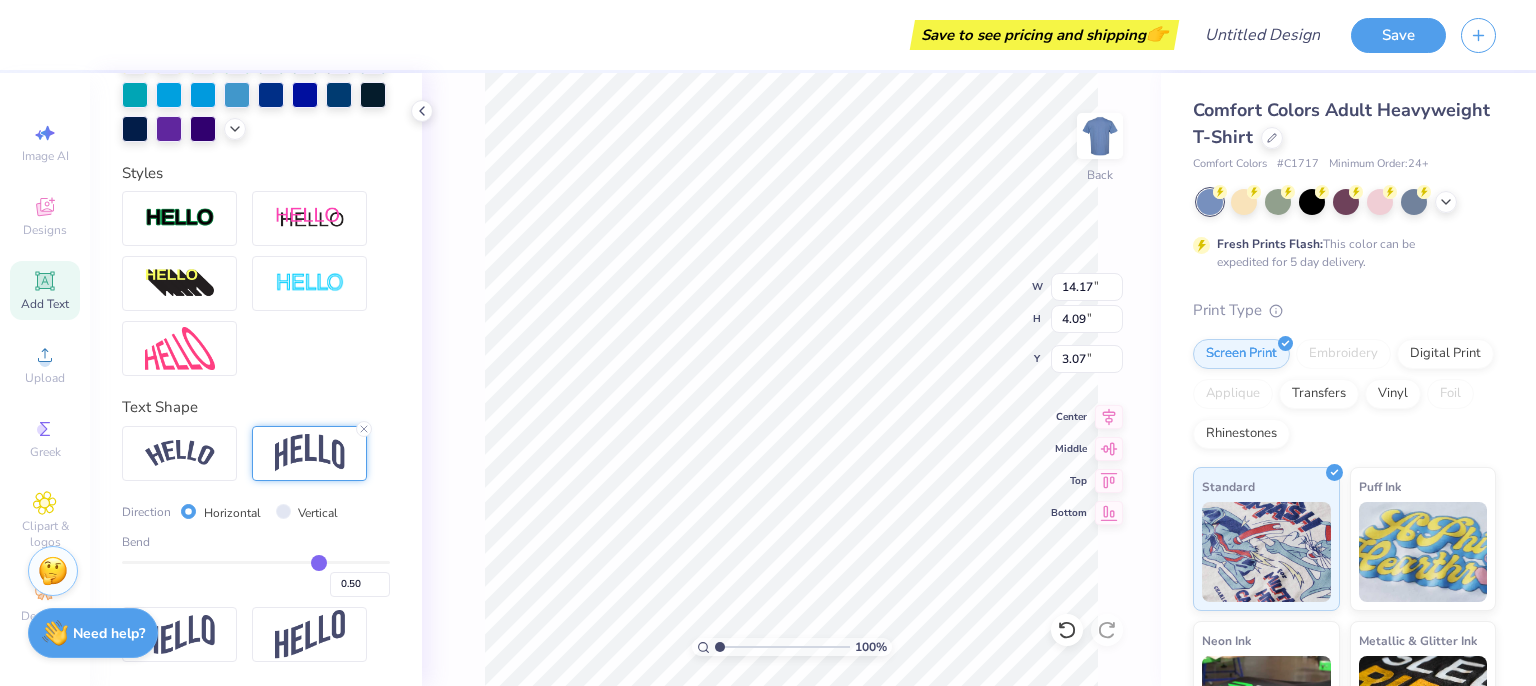 scroll, scrollTop: 625, scrollLeft: 0, axis: vertical 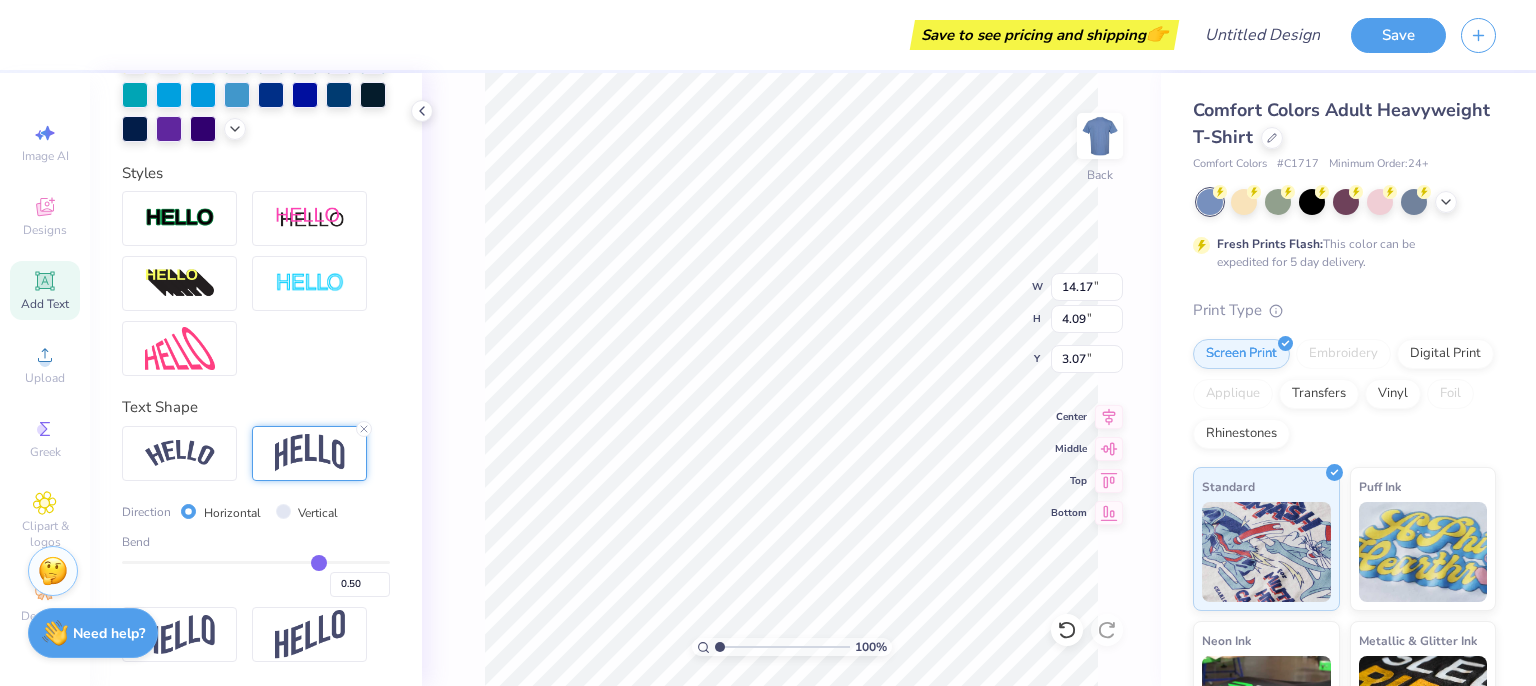 drag, startPoint x: 309, startPoint y: 554, endPoint x: 269, endPoint y: 552, distance: 40.04997 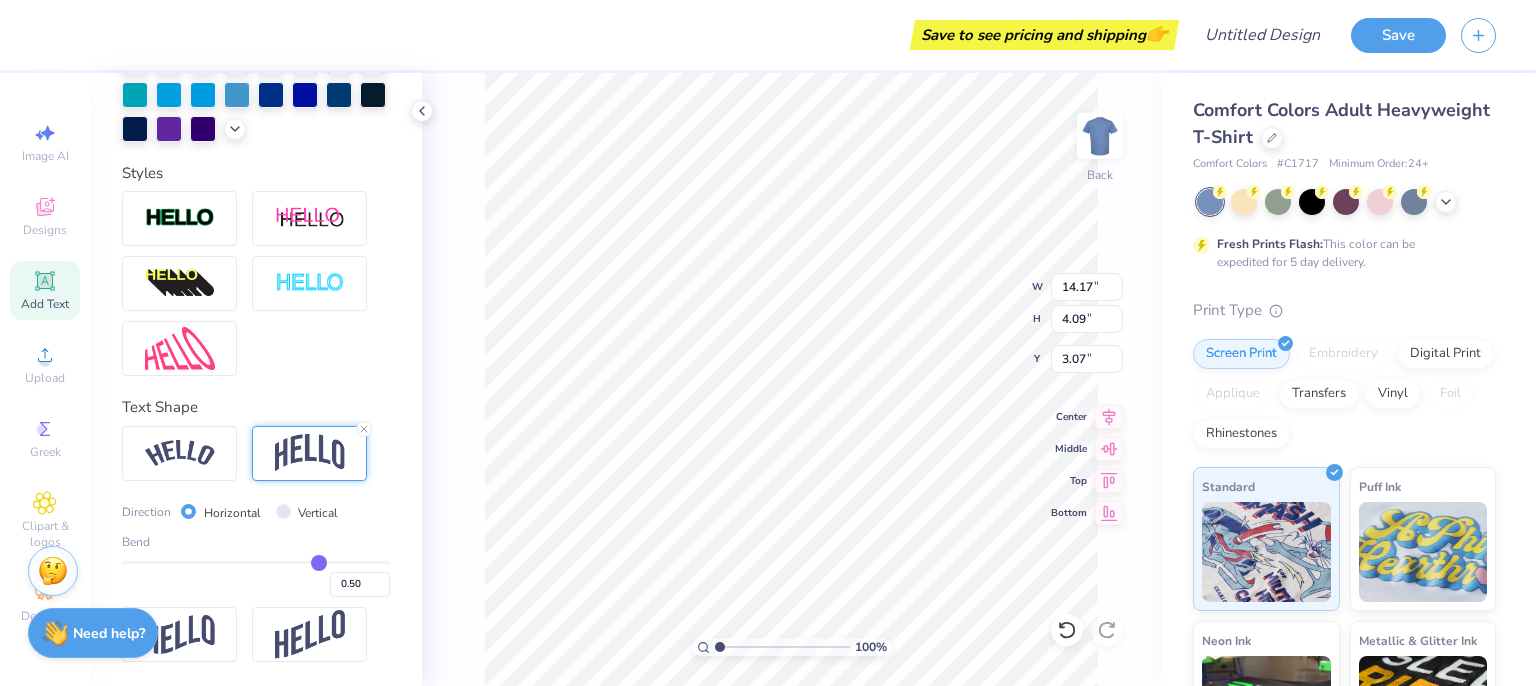 type on "0.43" 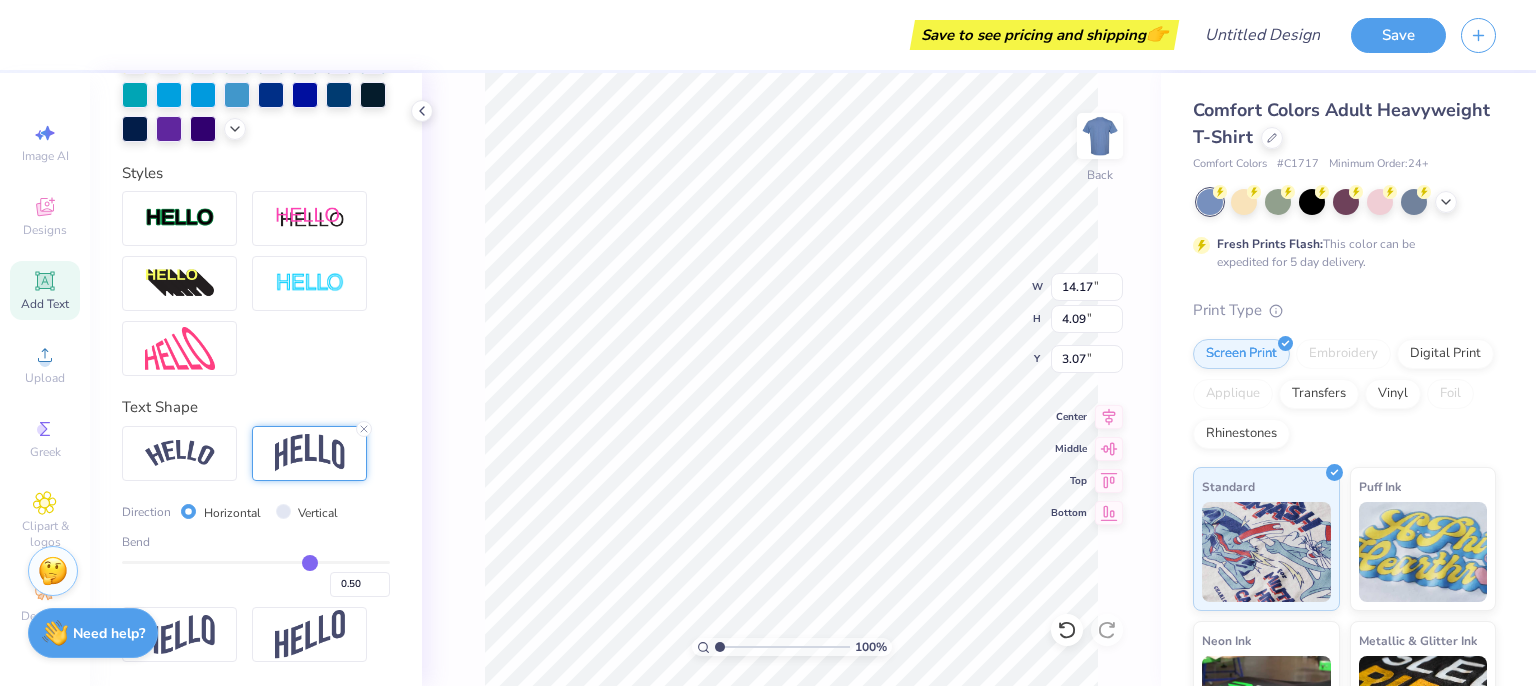 type on "0.43" 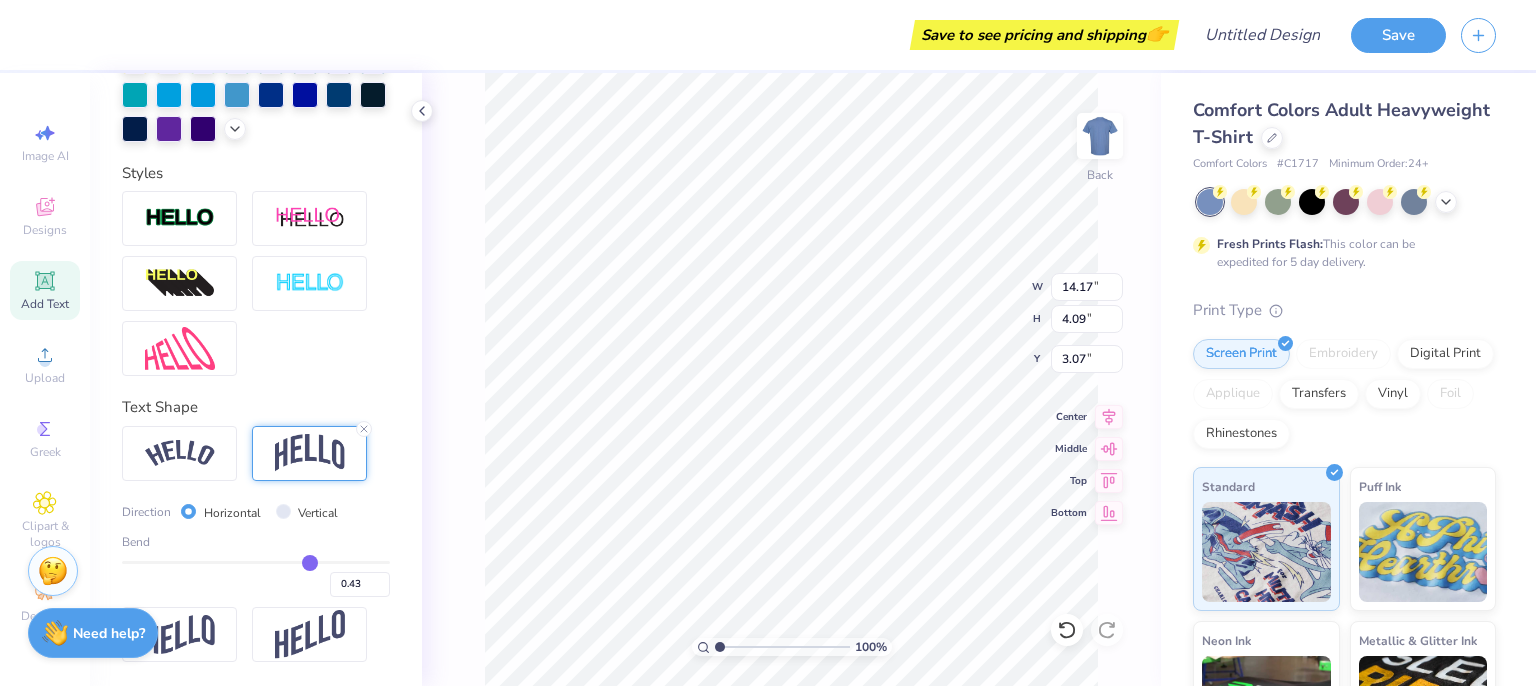 type on "0.38" 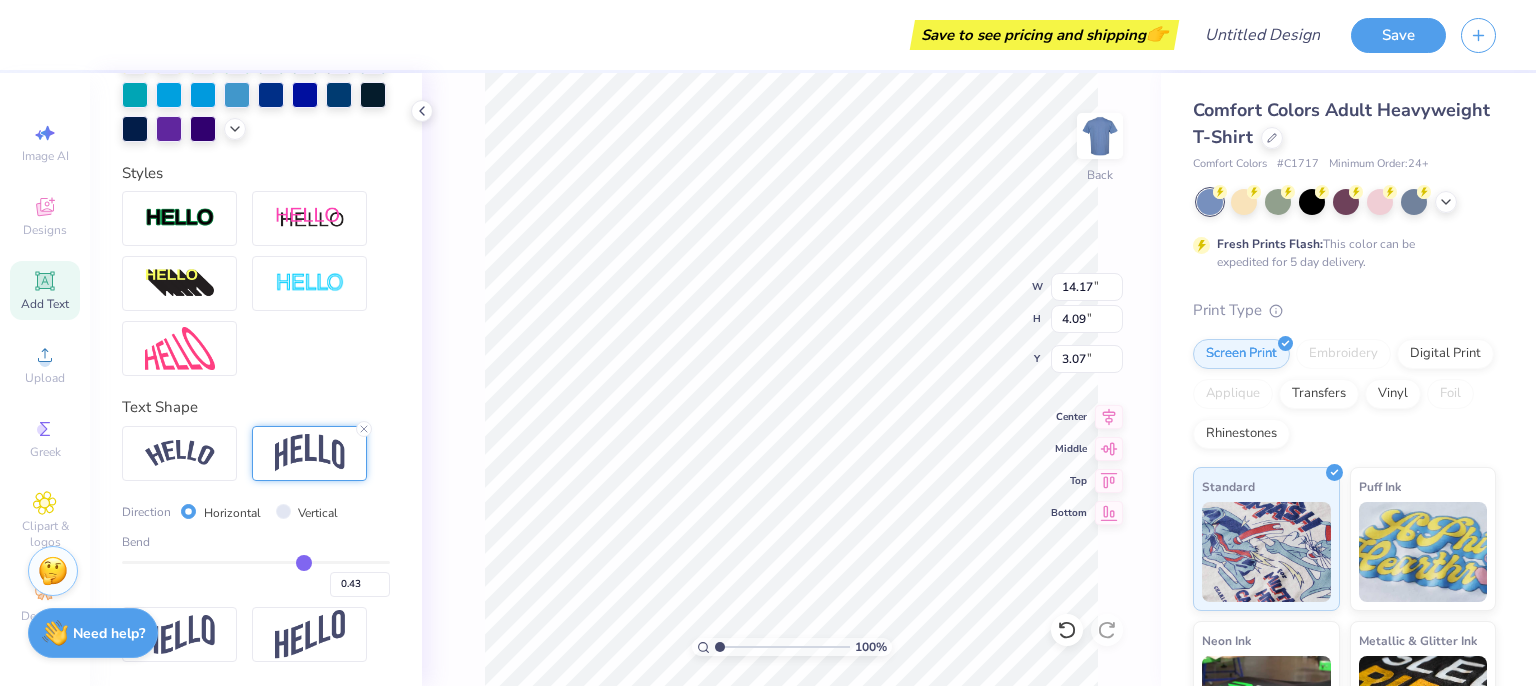 type on "0.38" 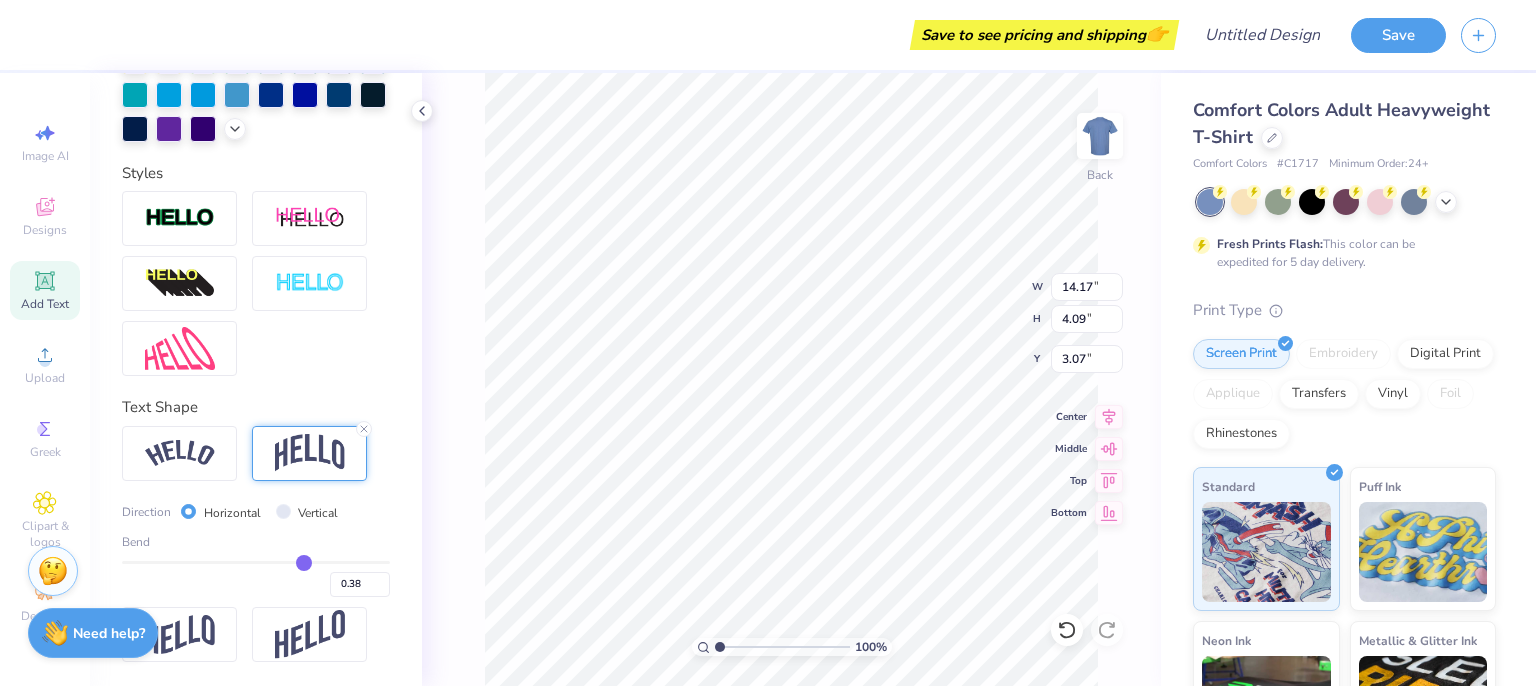 type on "0.35" 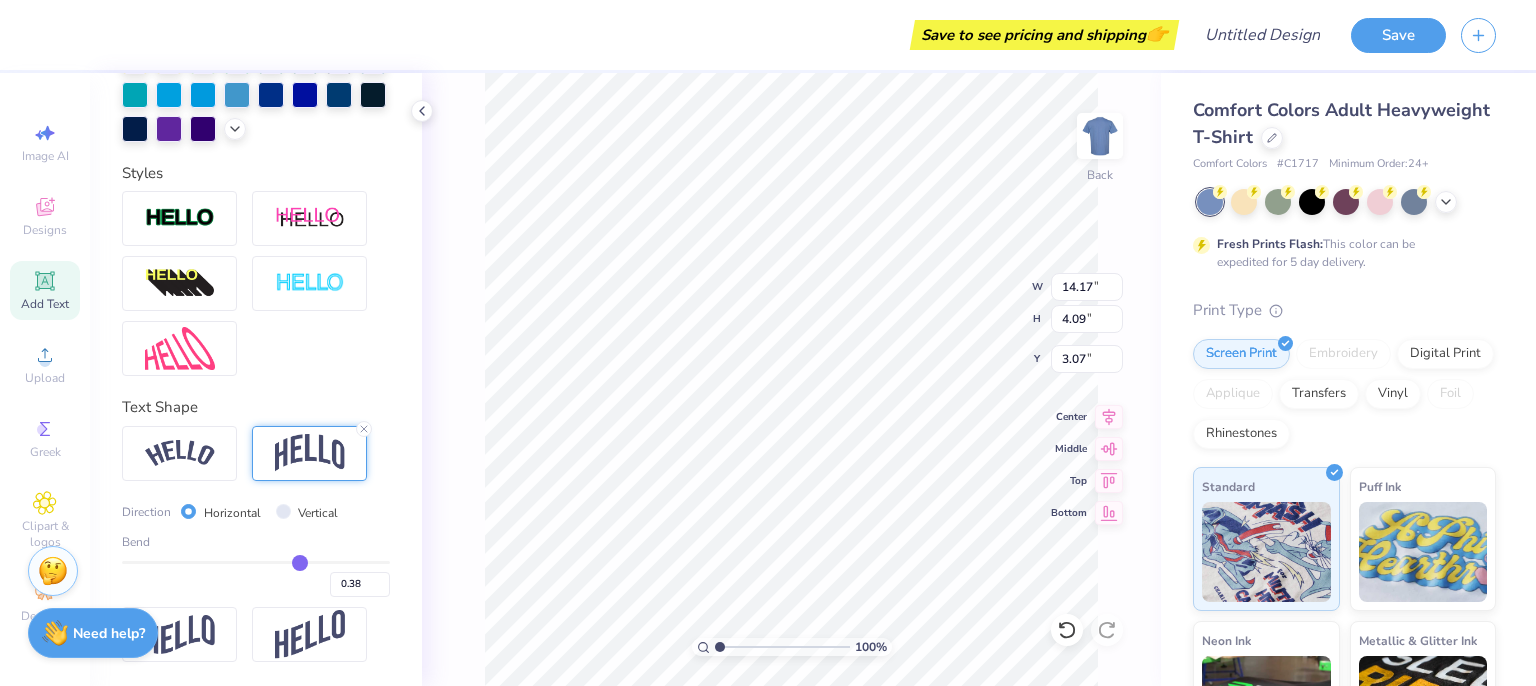 type on "0.35" 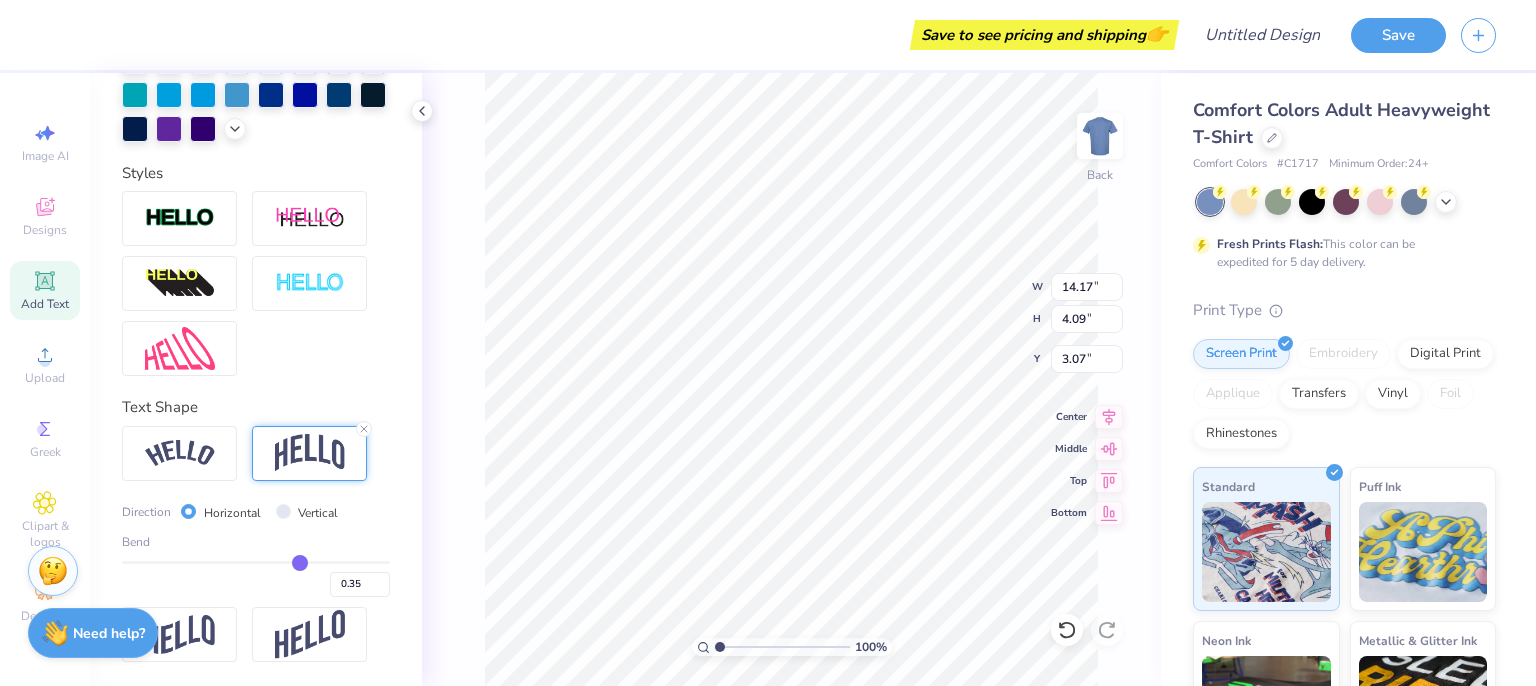 type on "0.31" 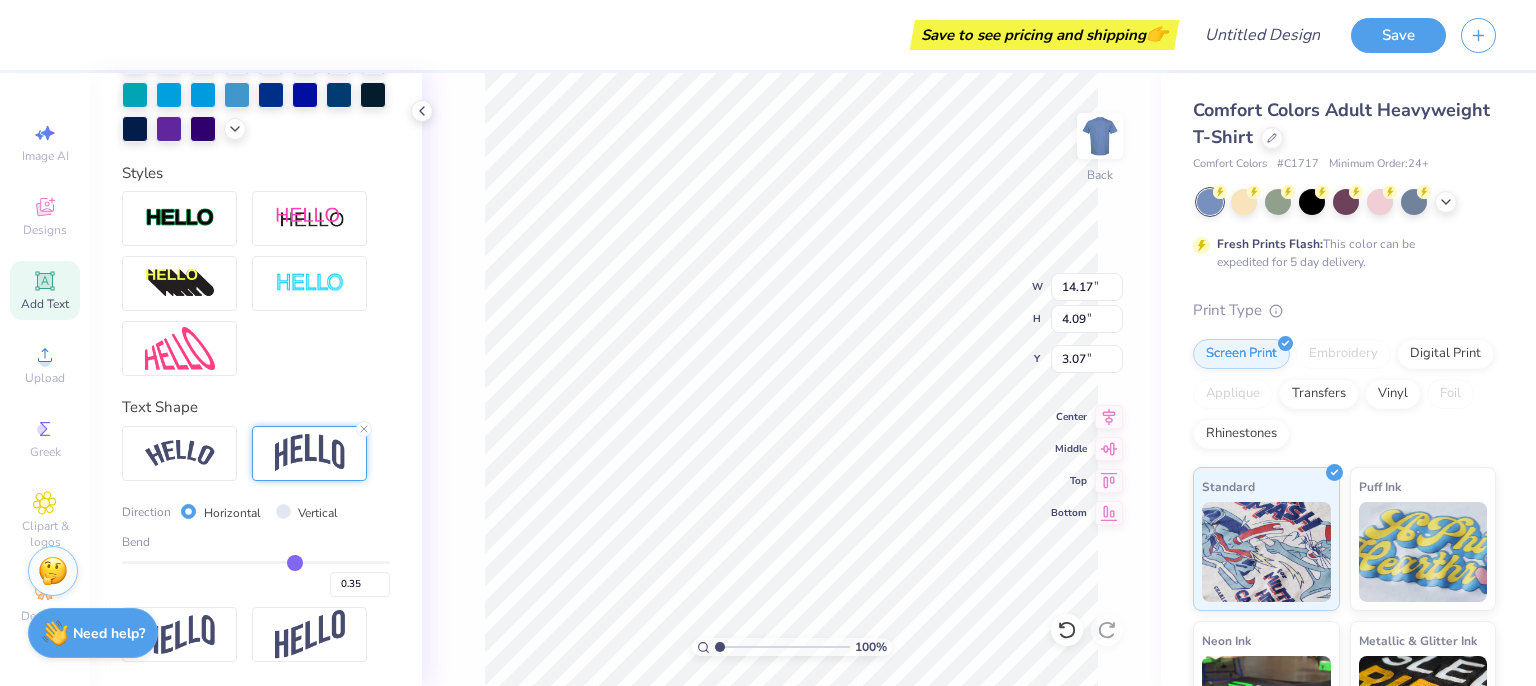 type on "0.31" 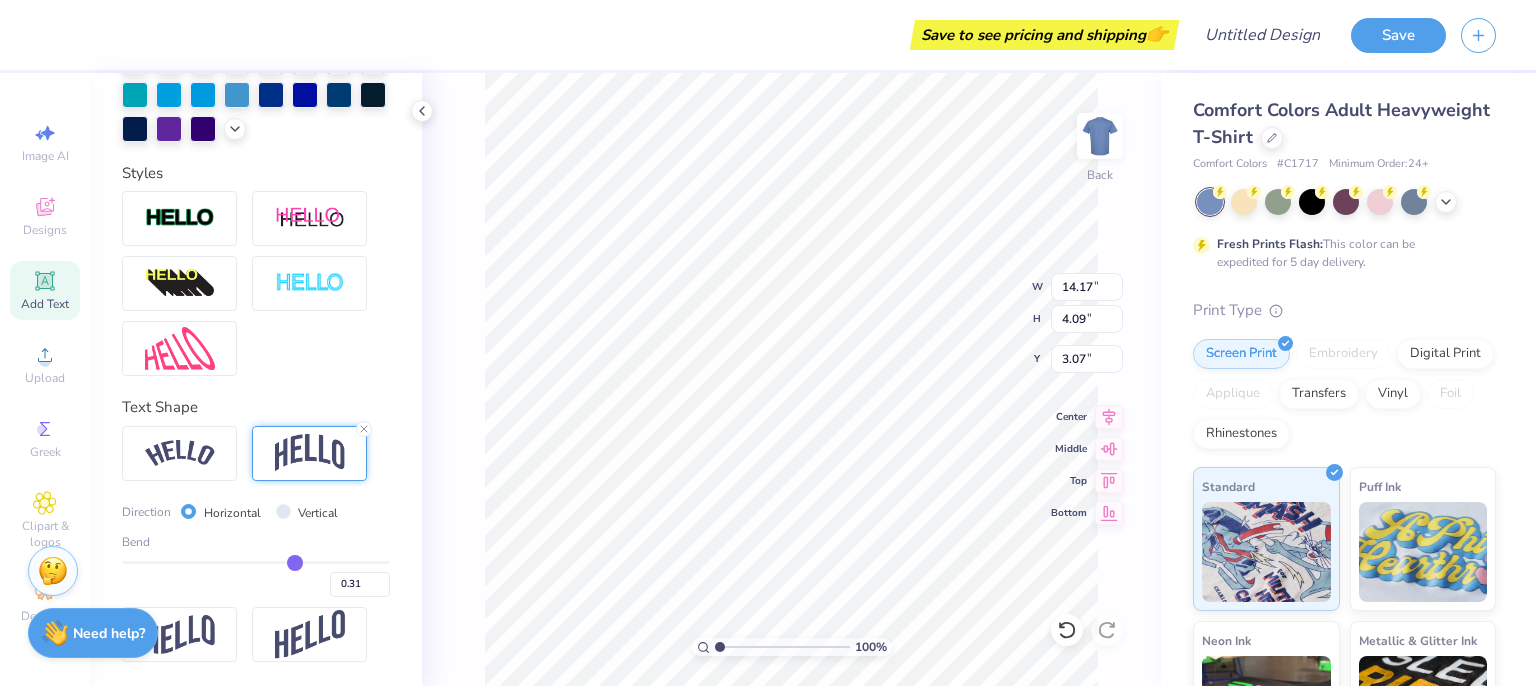 type on "0.29" 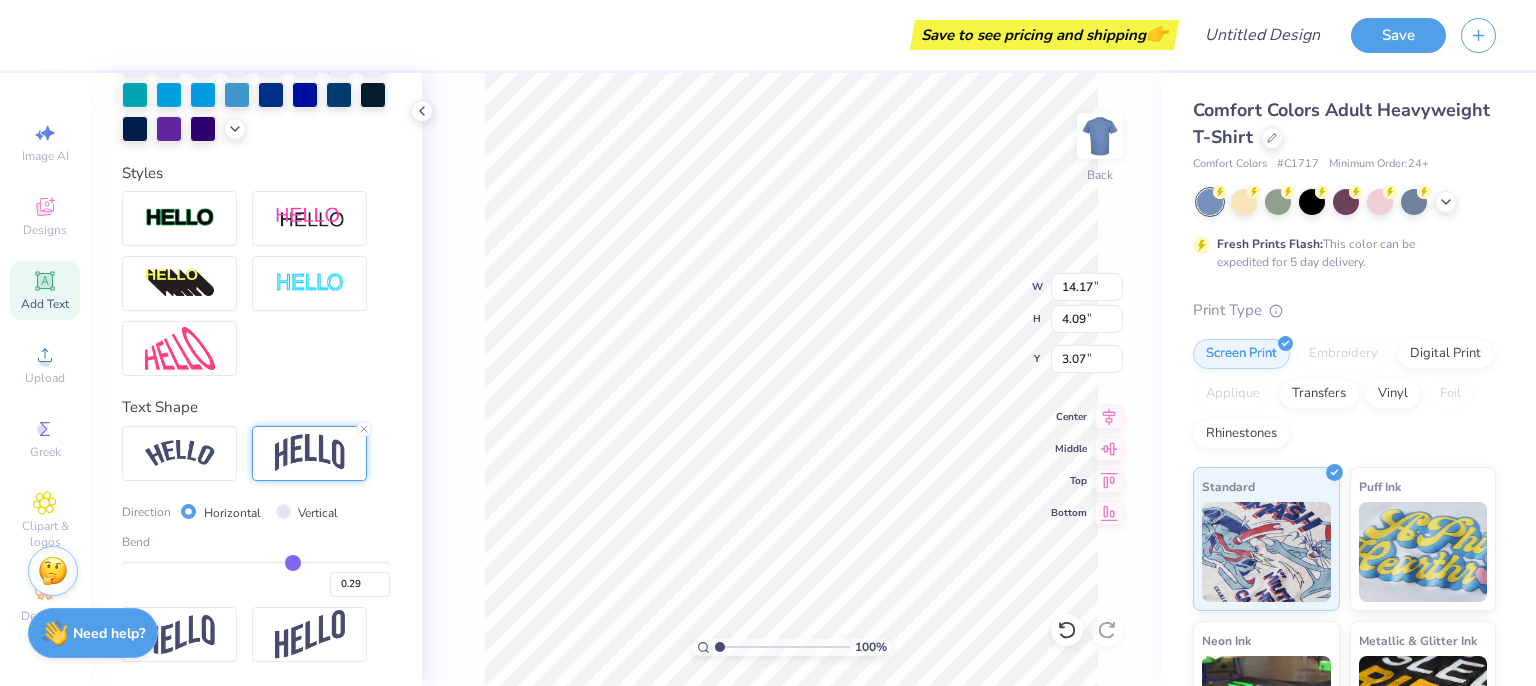 type on "0.27" 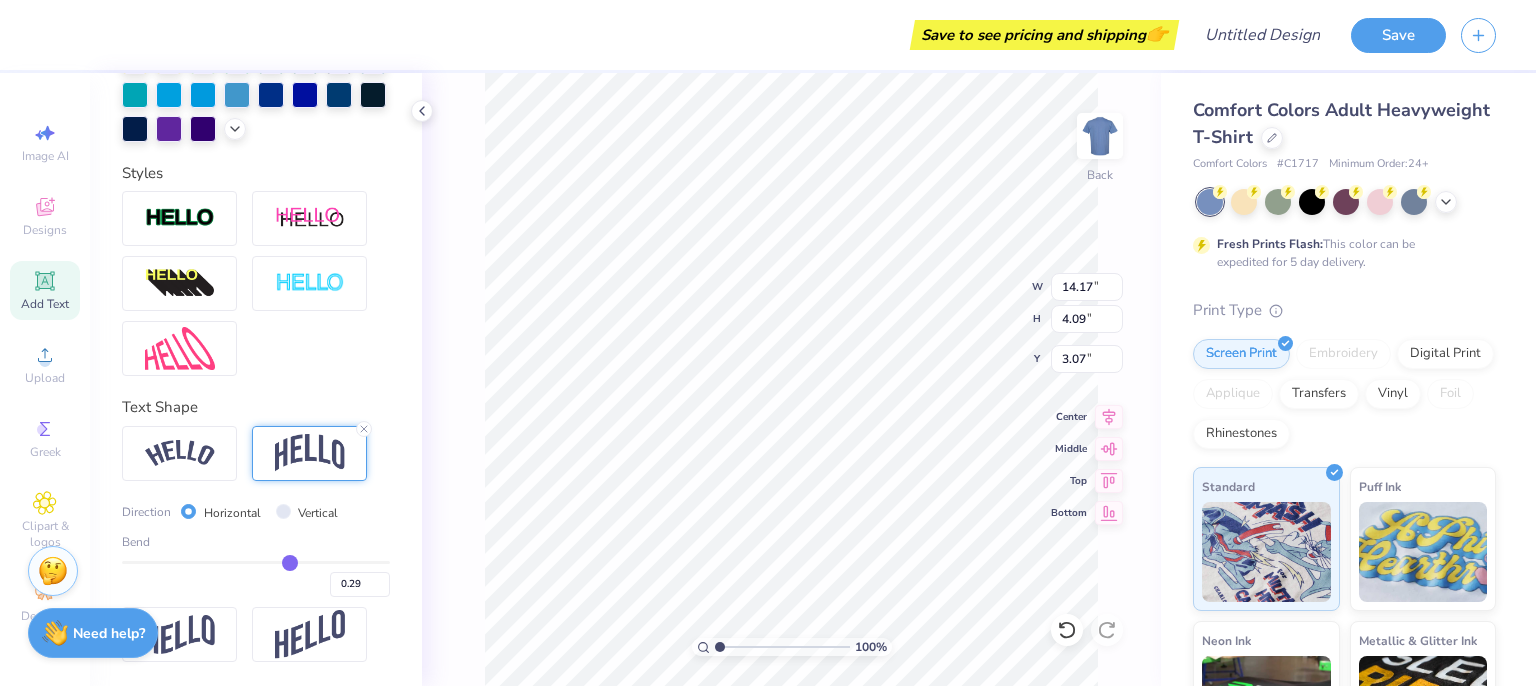 type on "0.27" 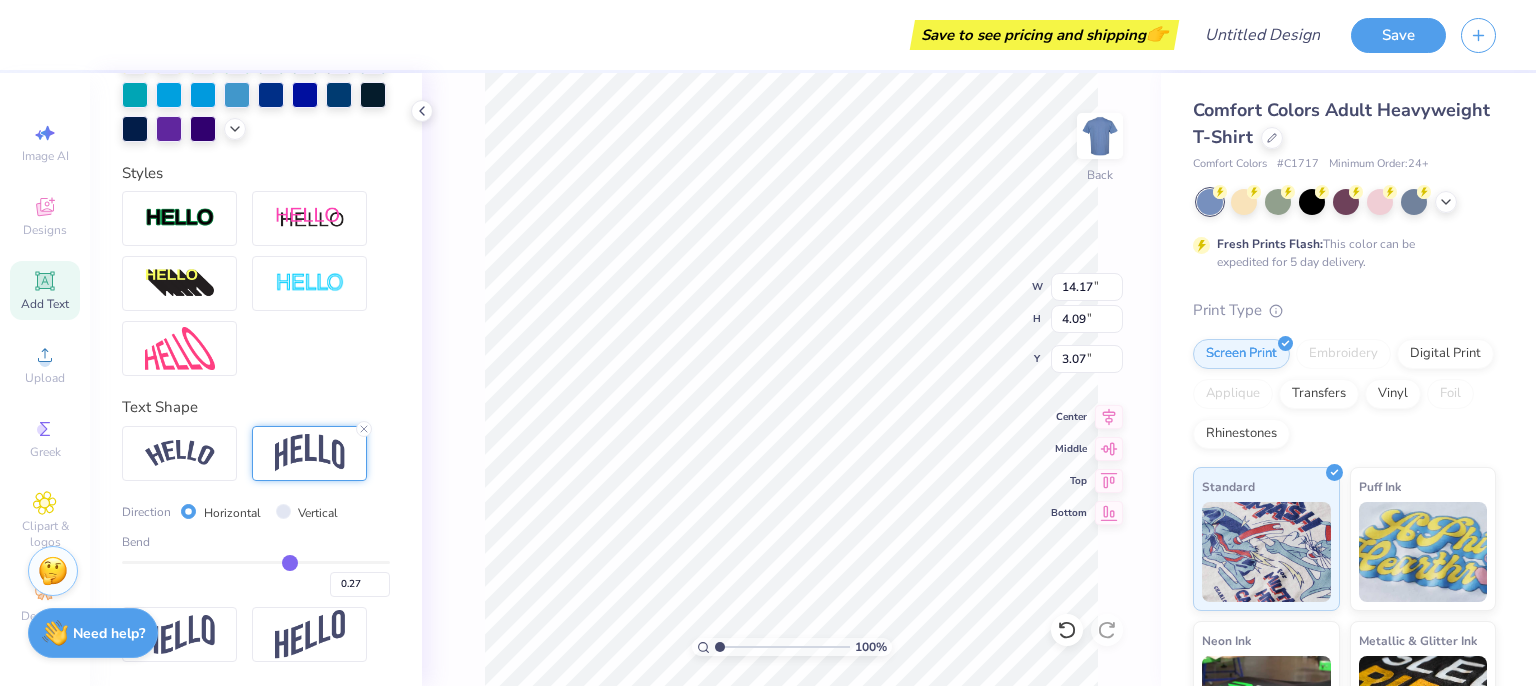 type on "0.25" 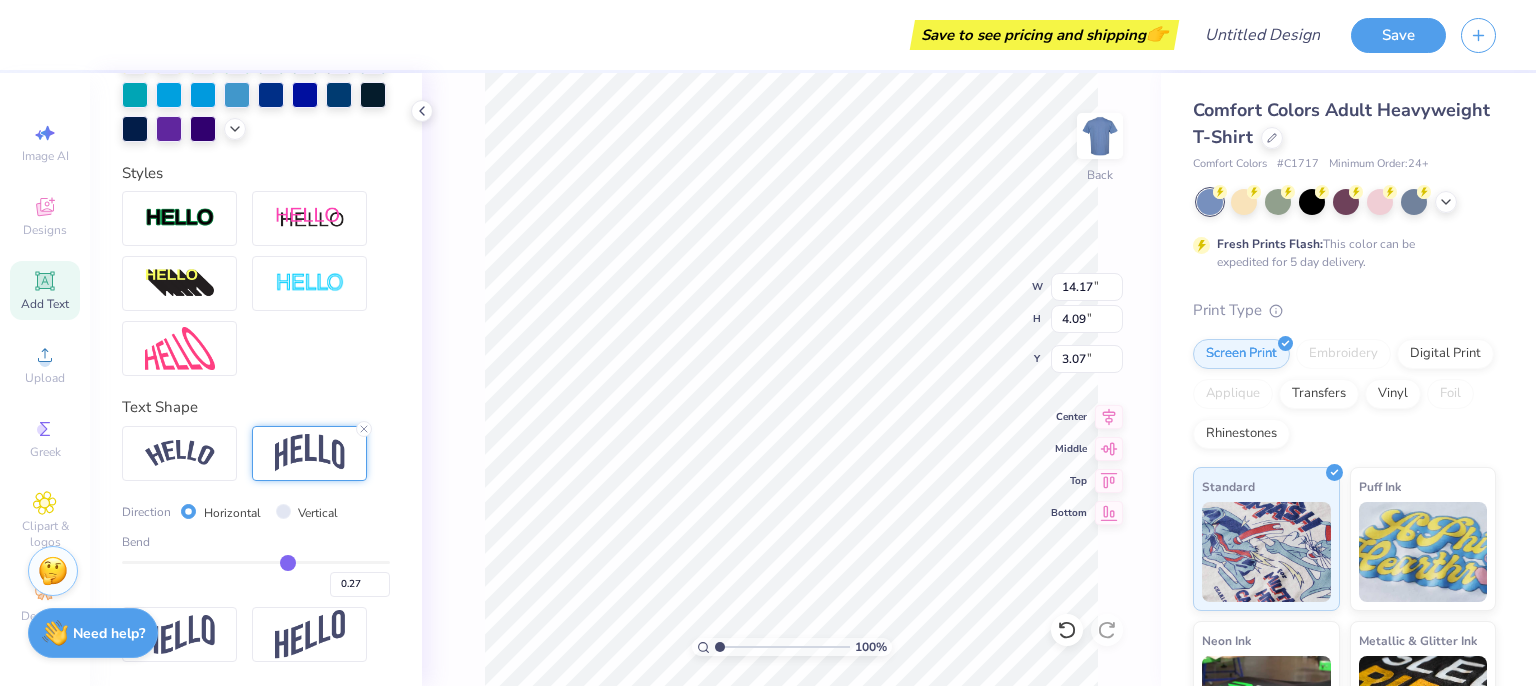 type on "0.25" 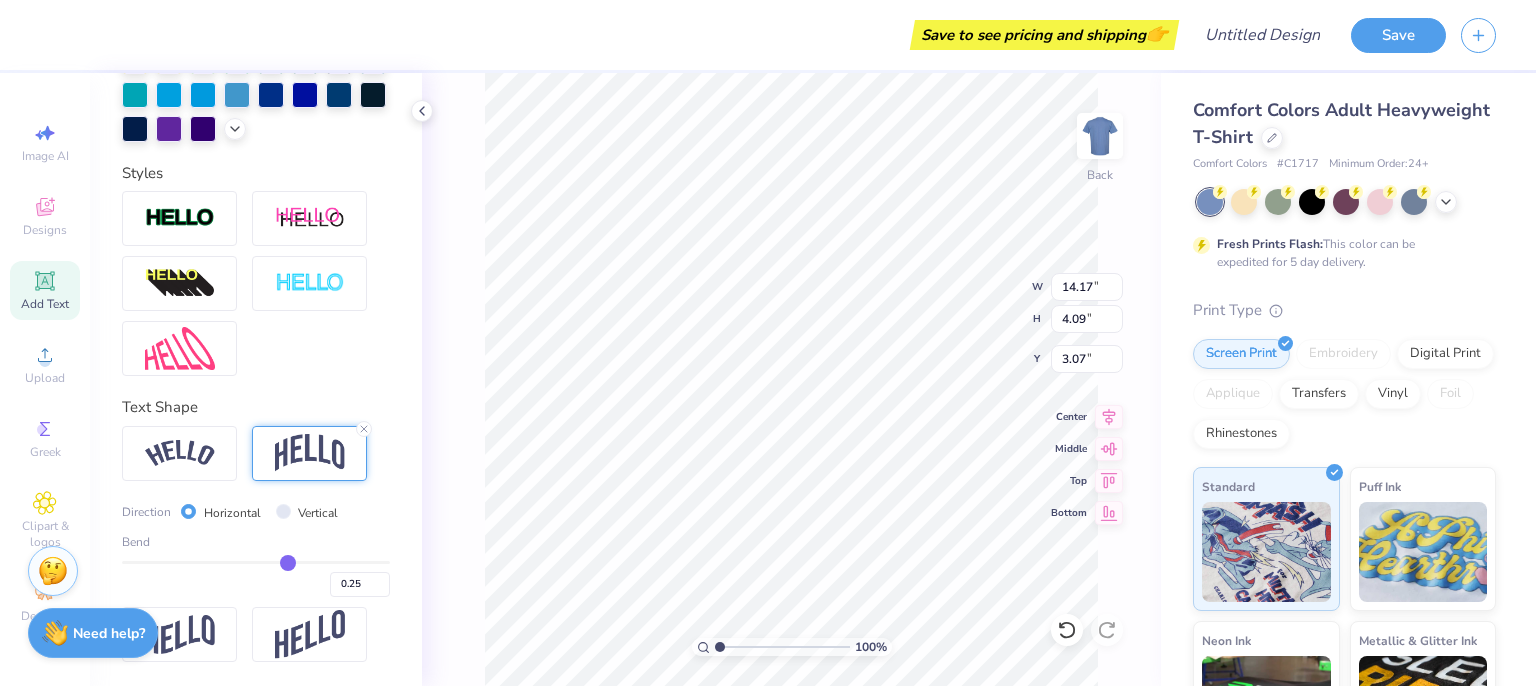 type on "0.24" 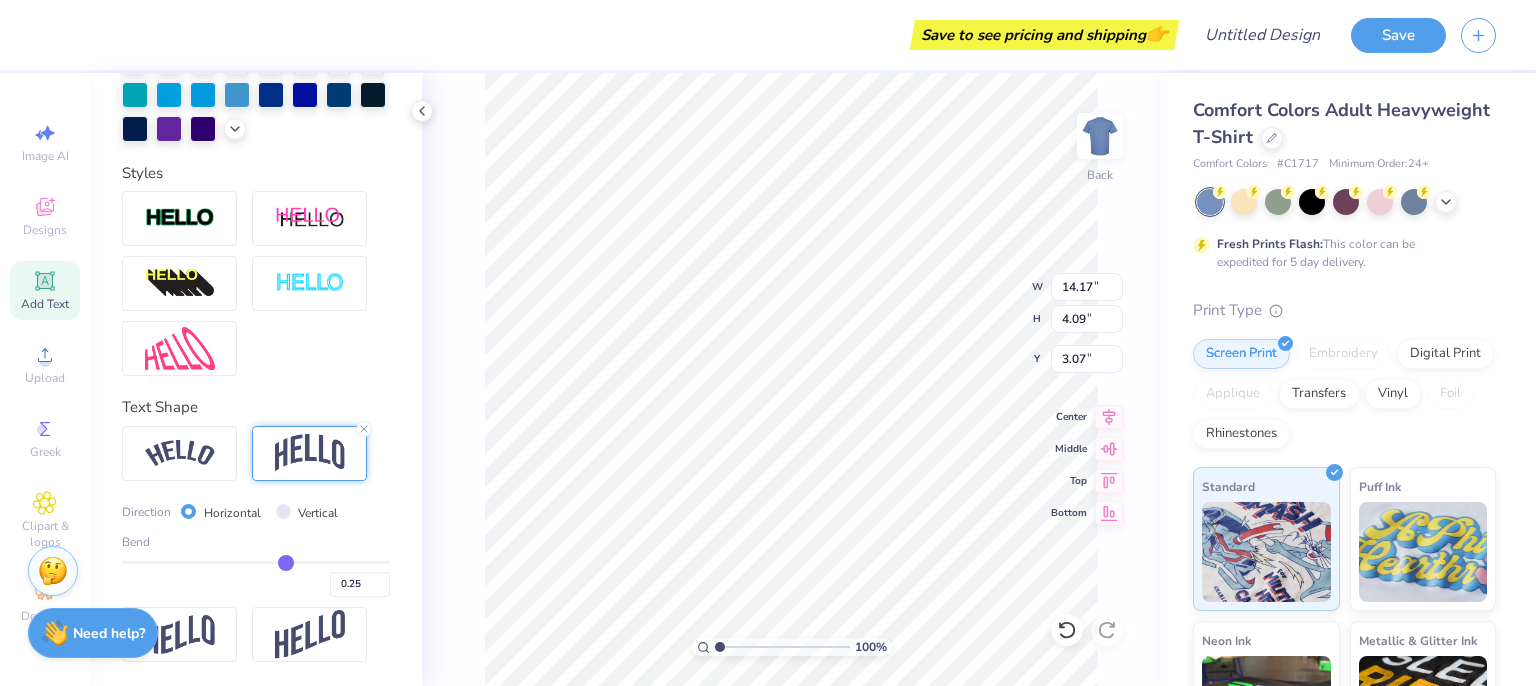 type on "0.24" 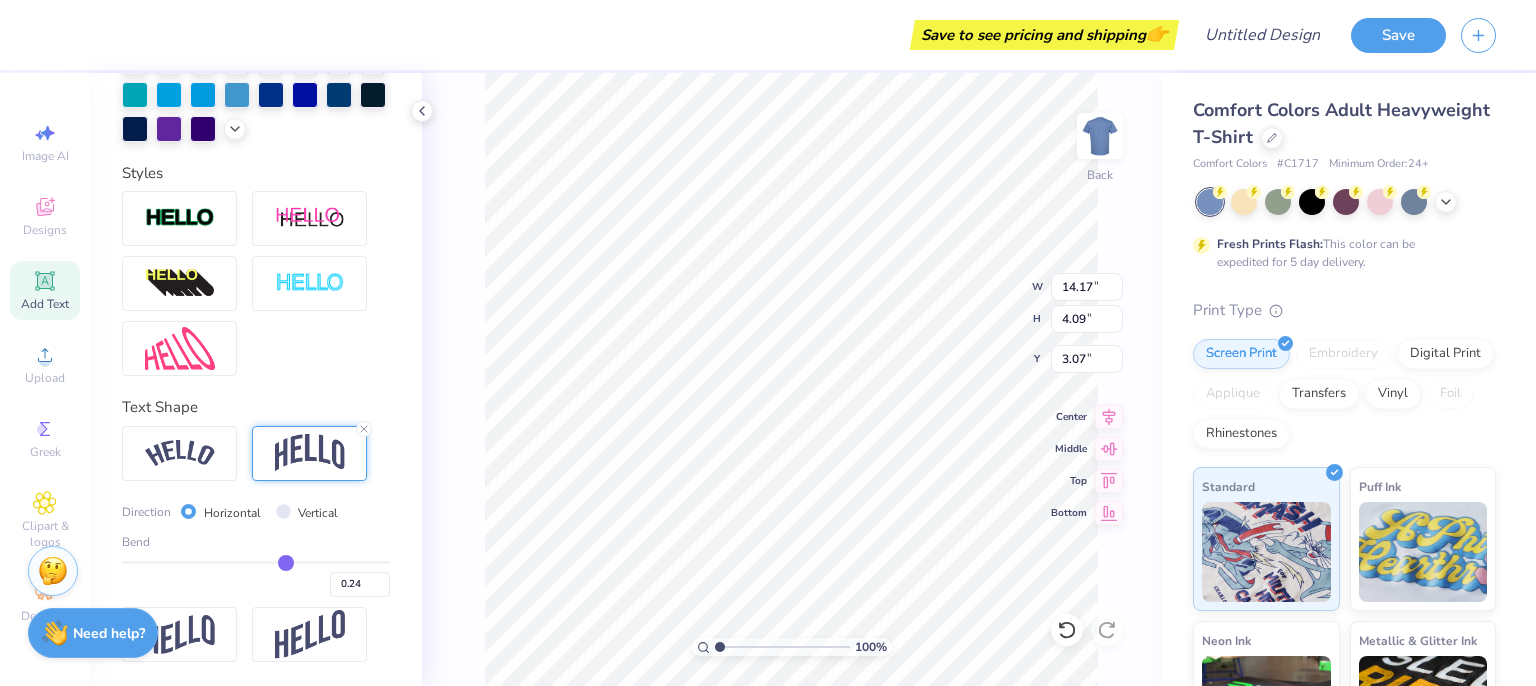 type on "0.23" 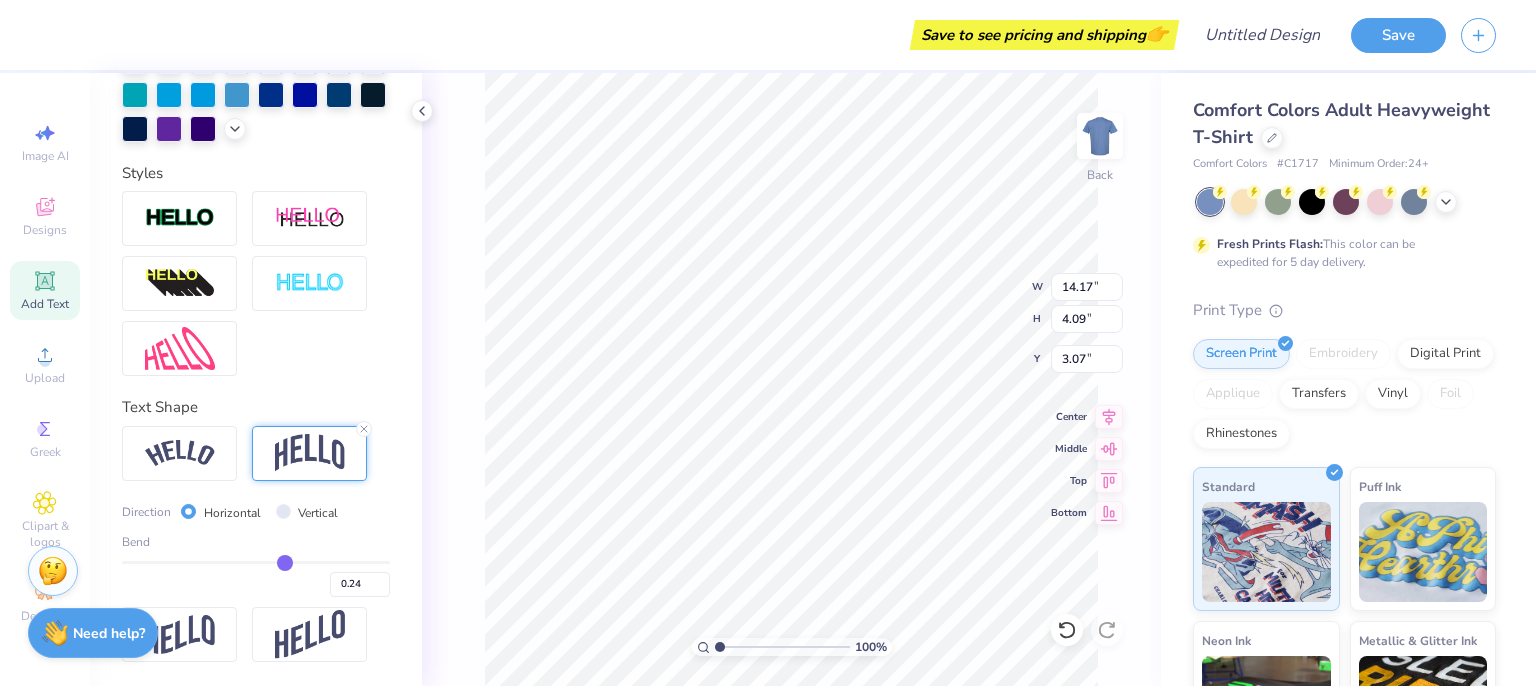 type on "0.23" 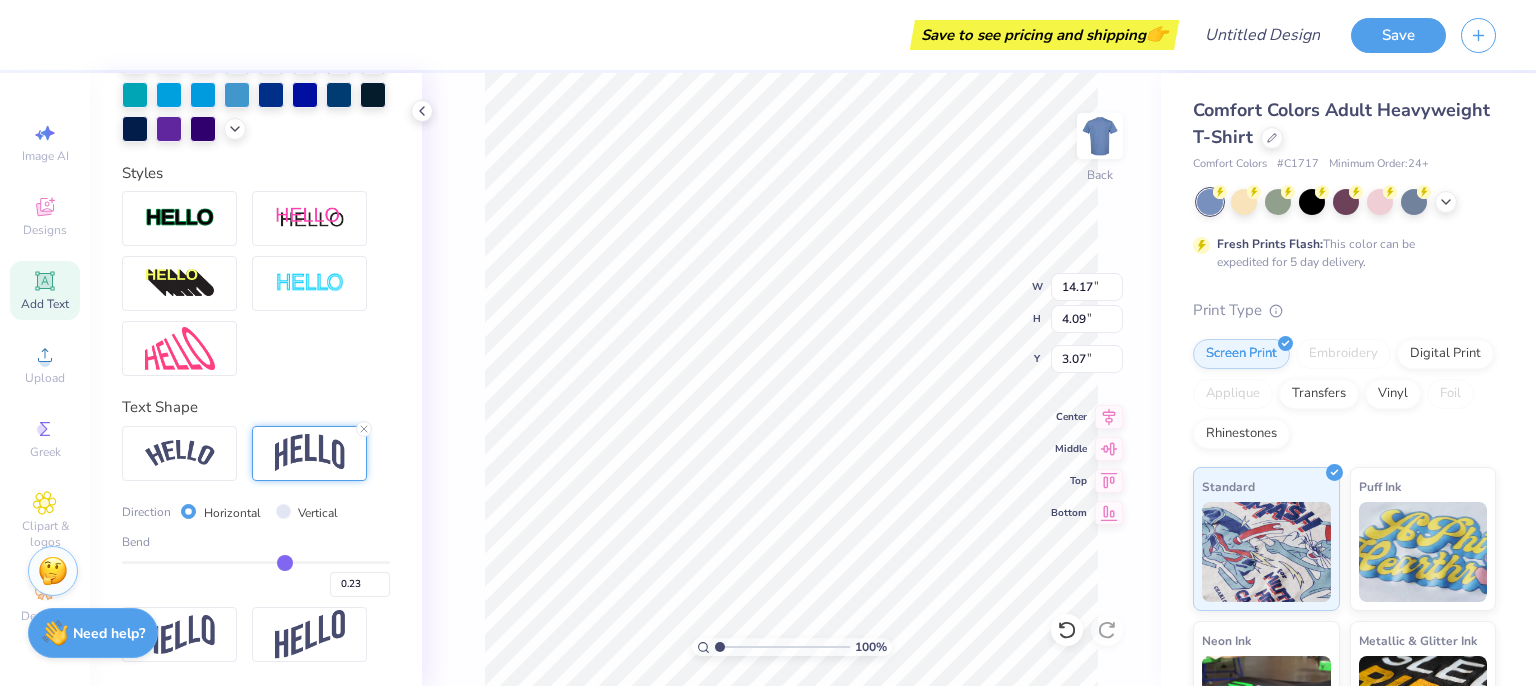type on "0.22" 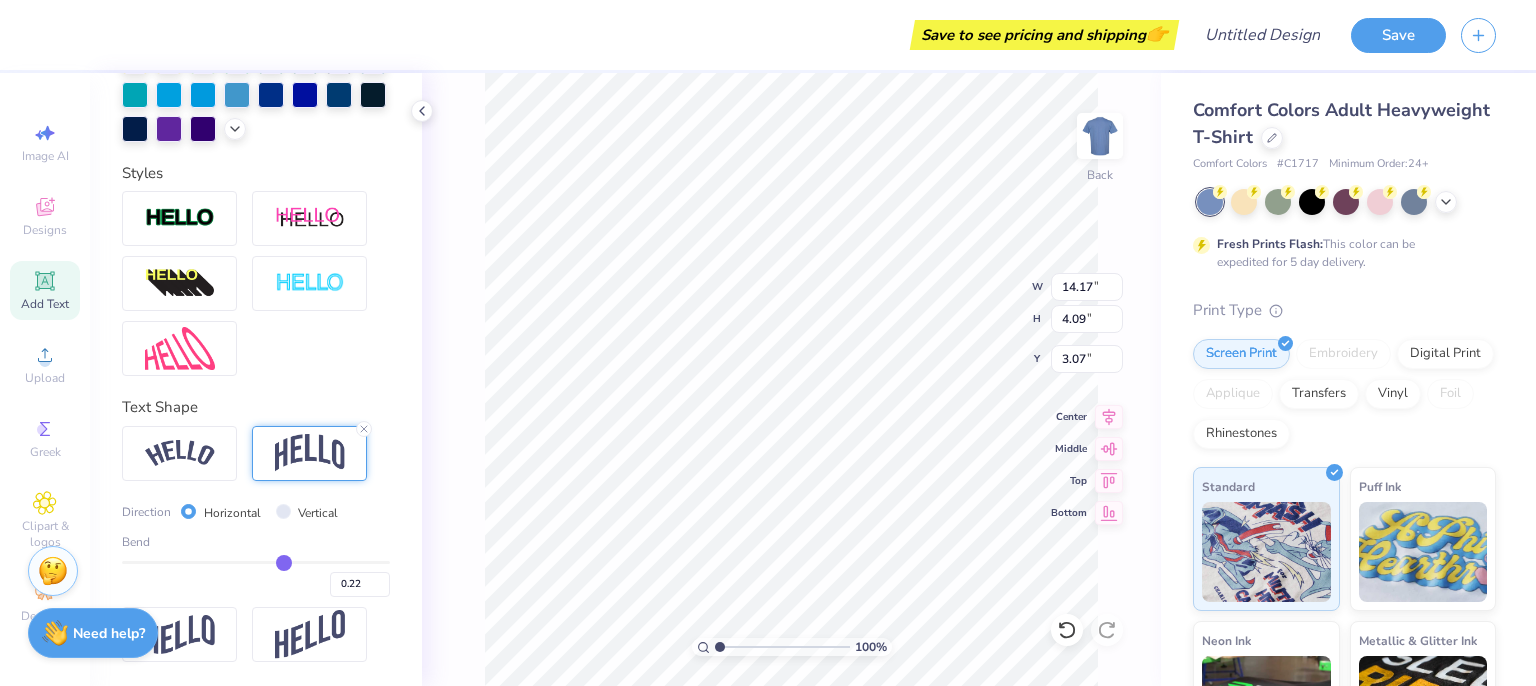 type on "0.21" 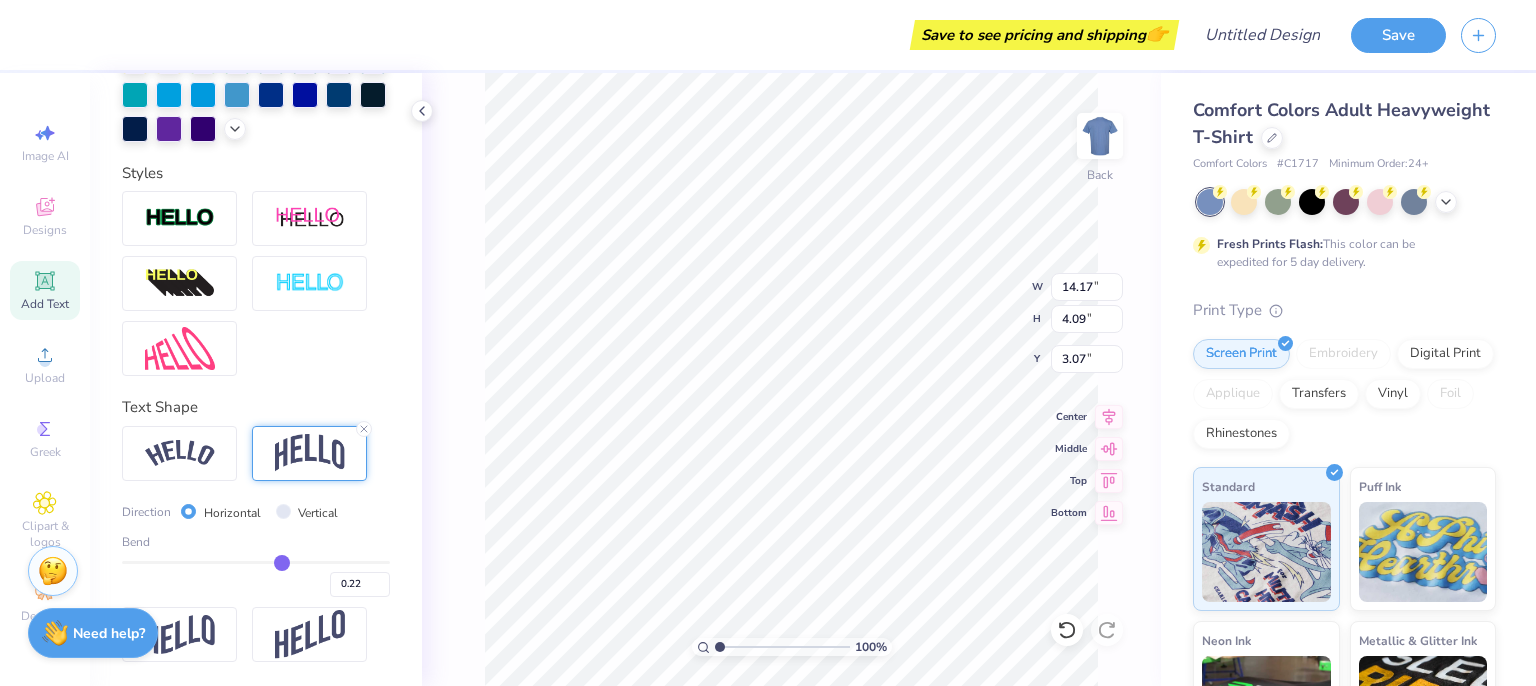 type on "0.21" 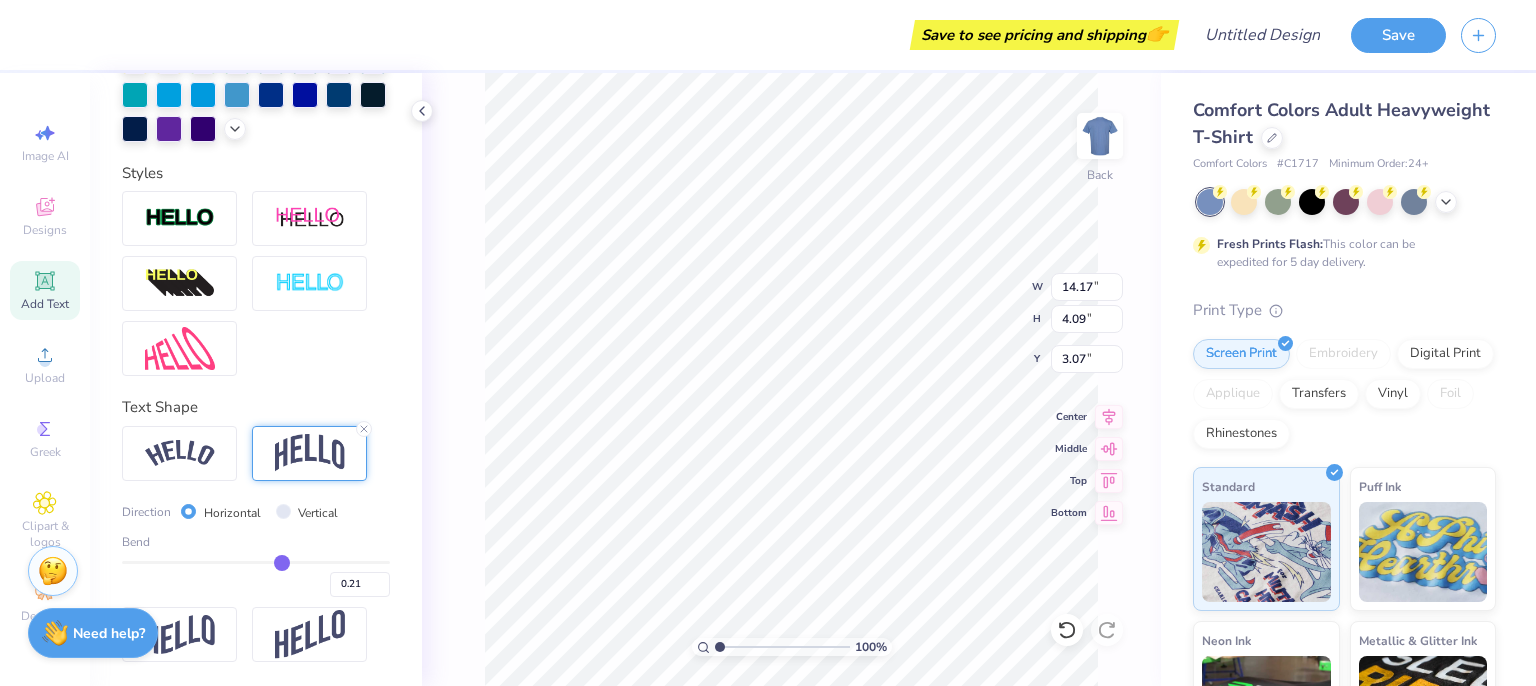 type on "0.2" 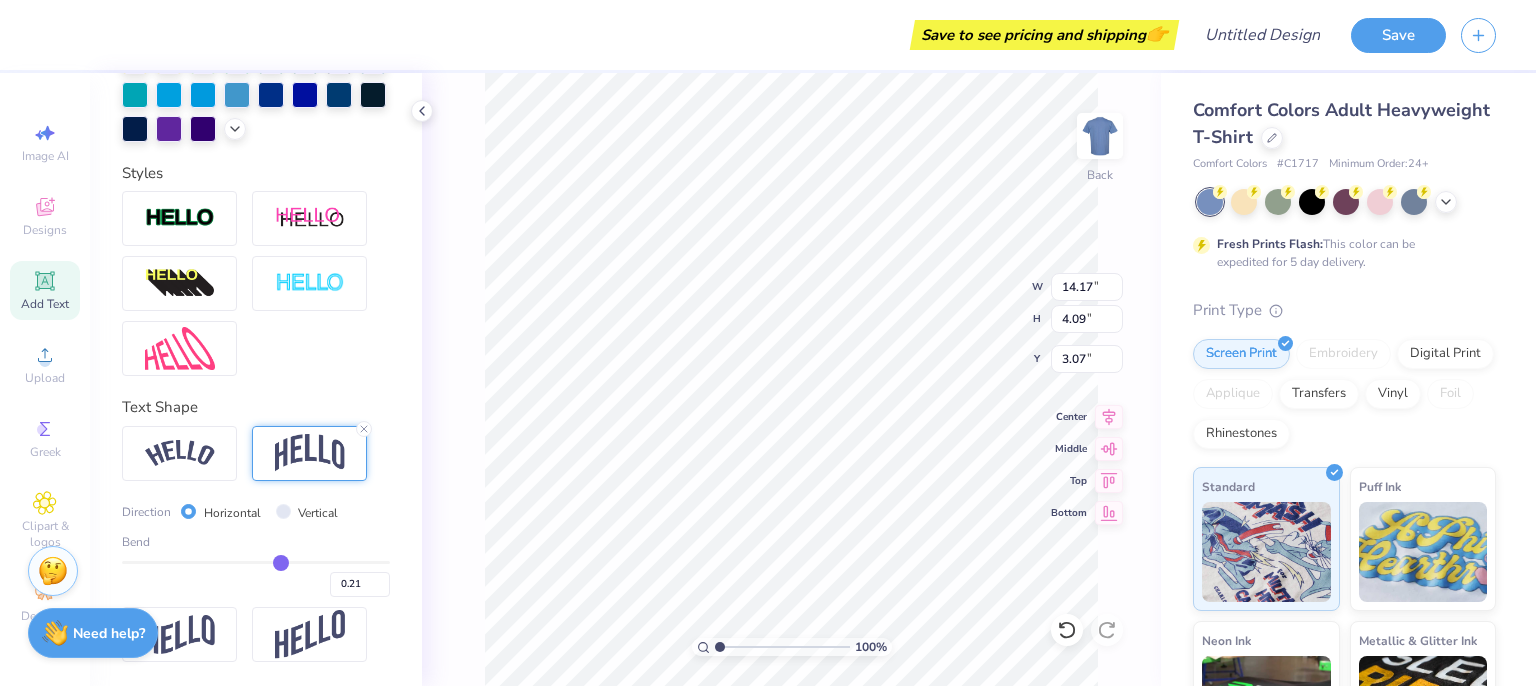 type on "0.20" 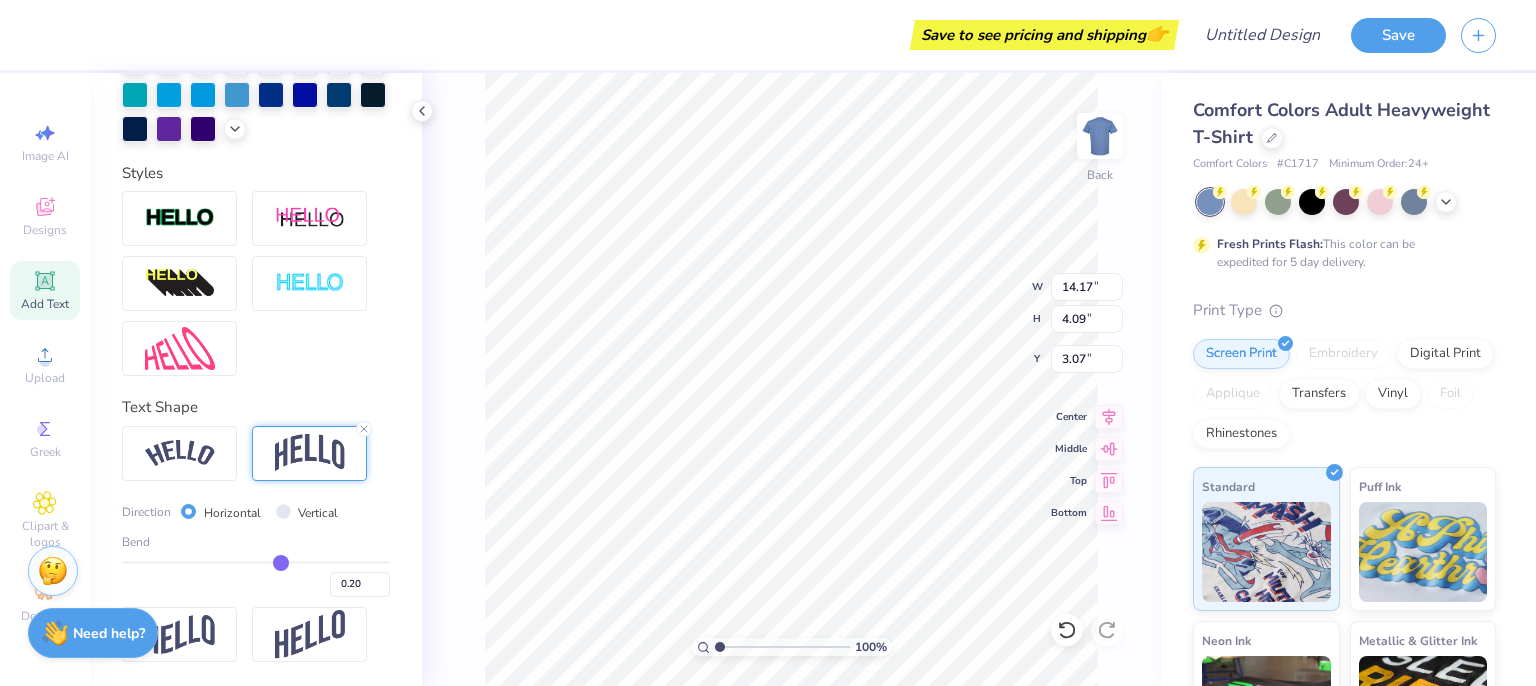 type on "0.26" 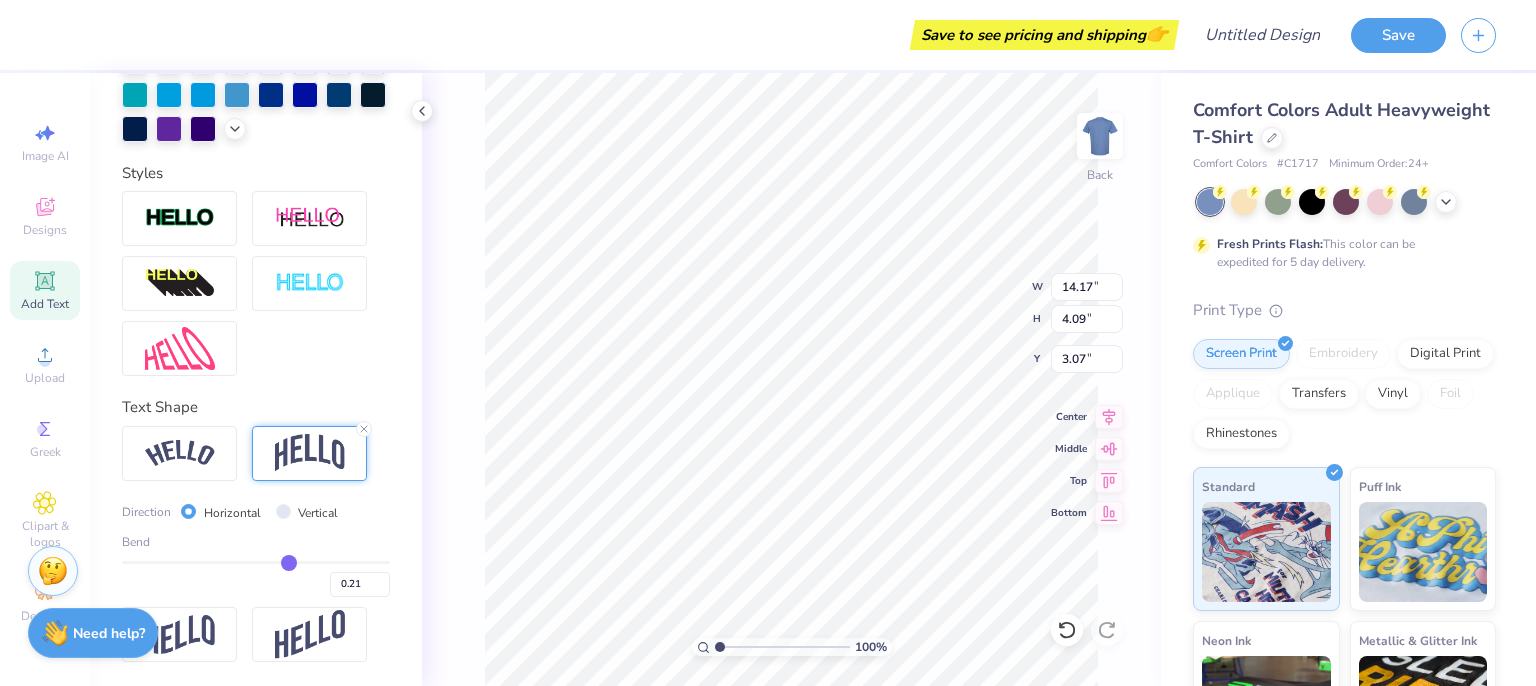 type on "3.47" 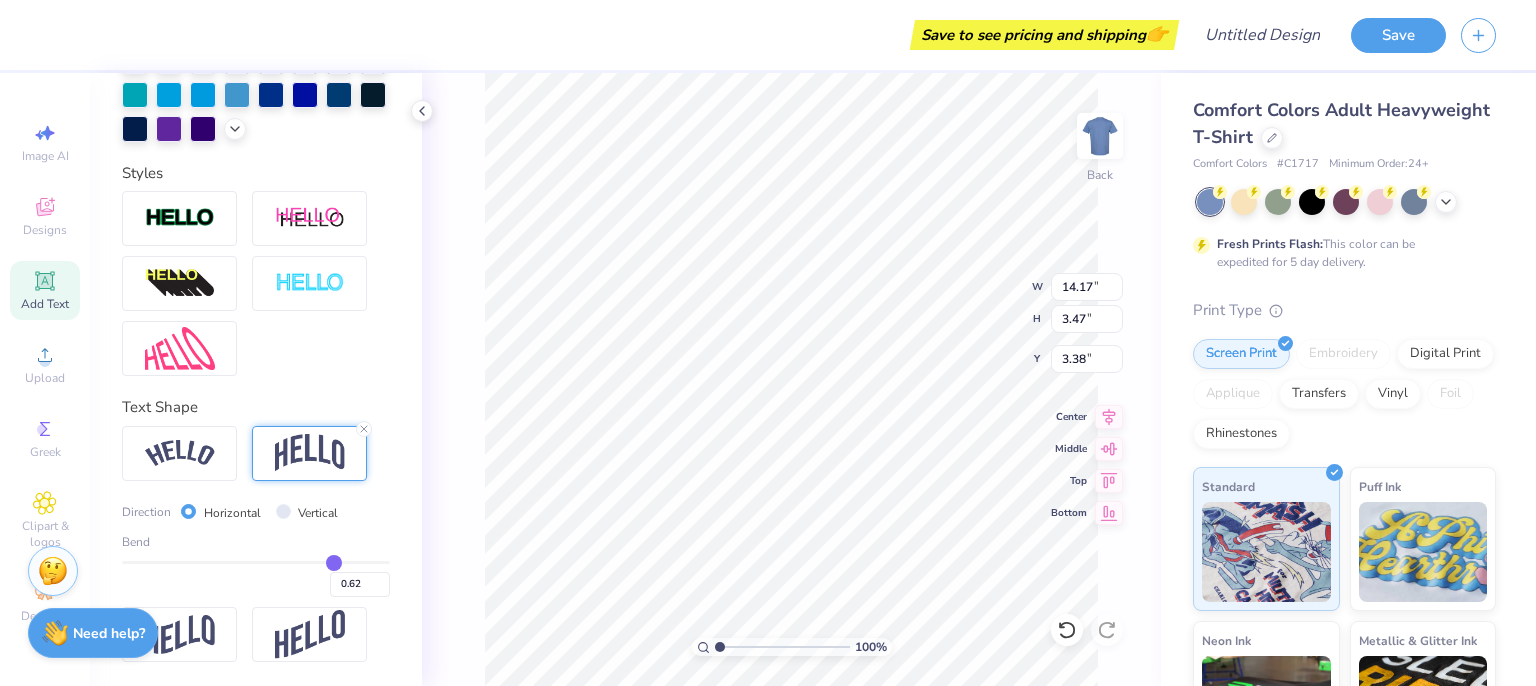 type on "0.63" 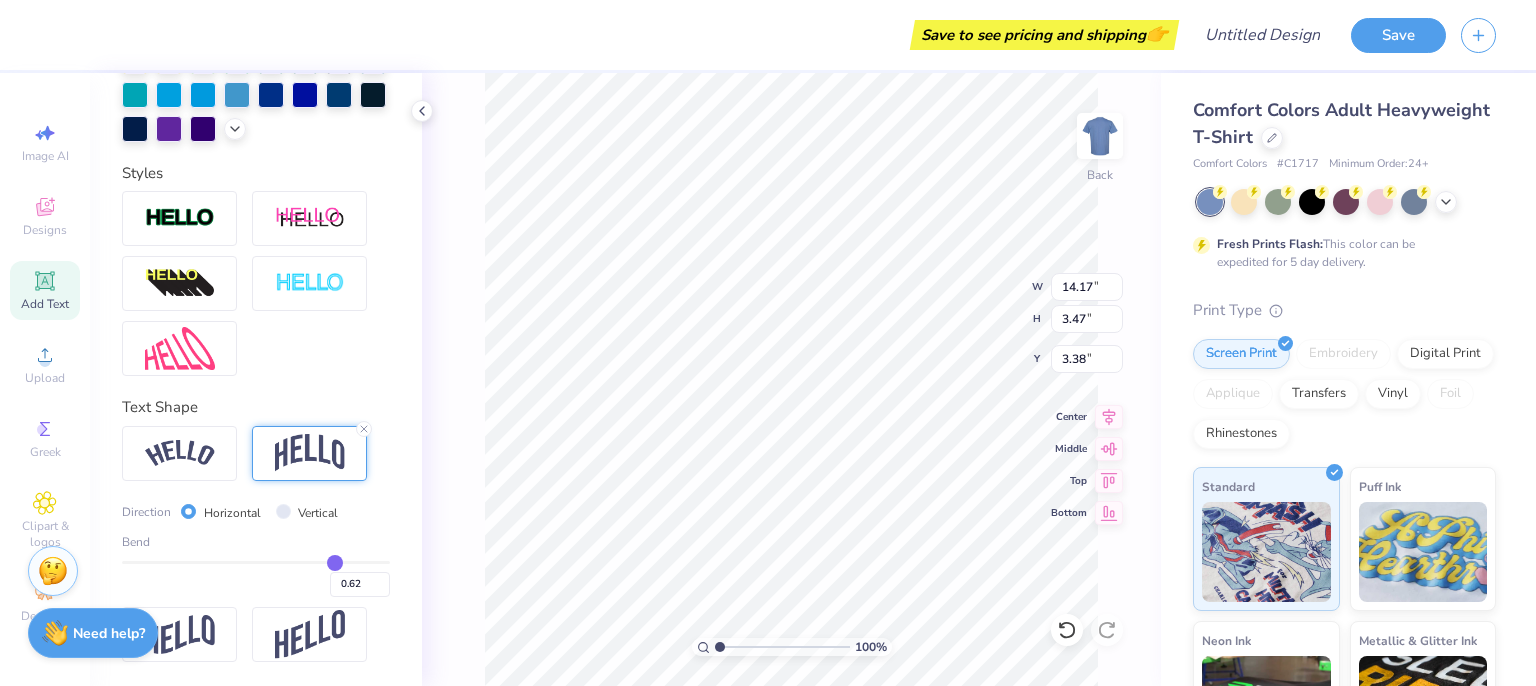 type on "0.63" 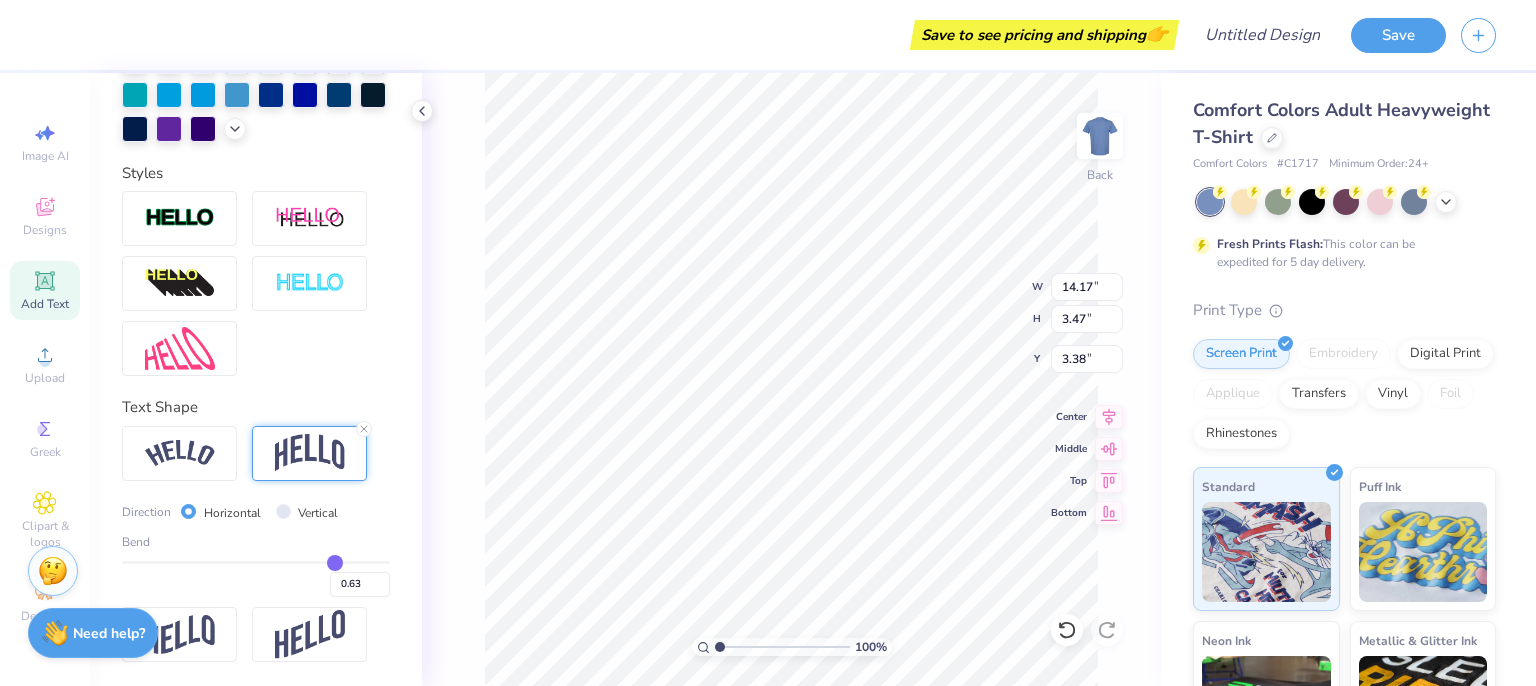 type on "0.64" 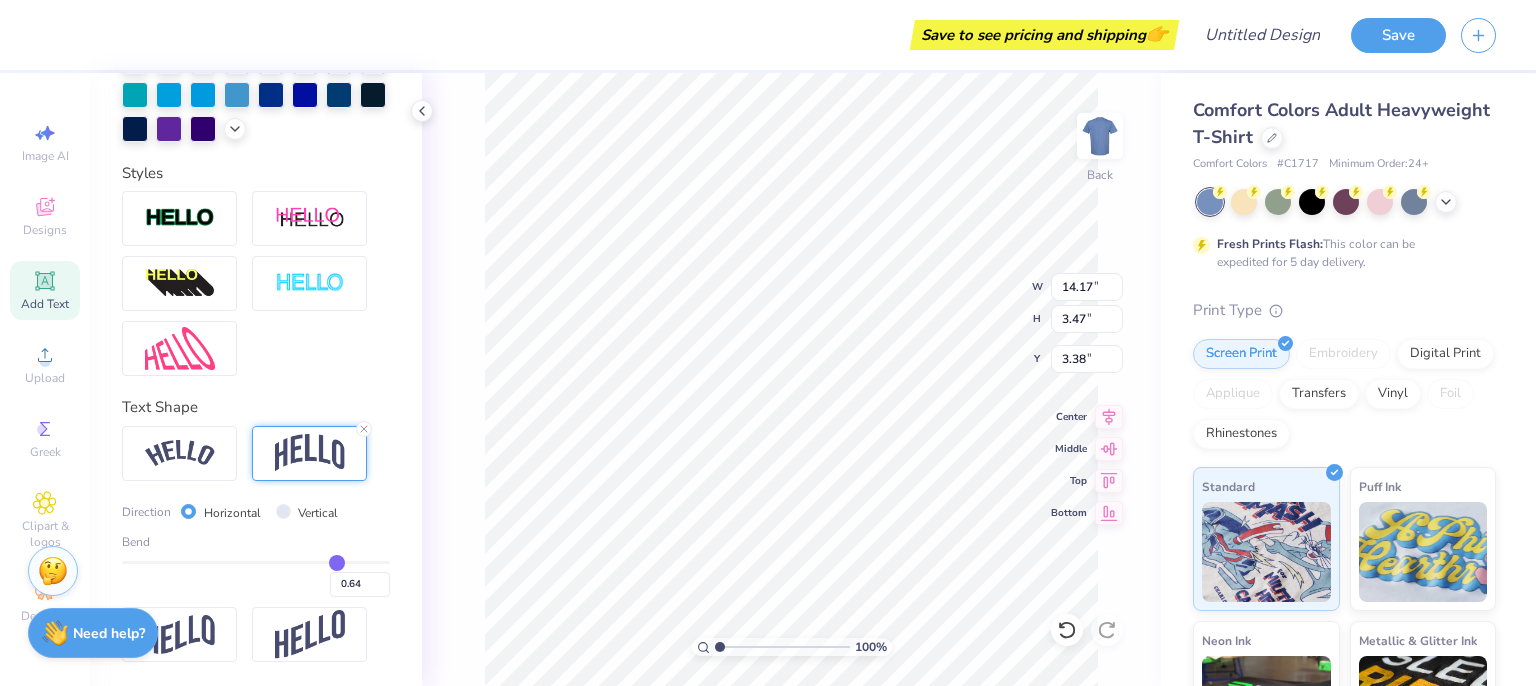 type on "0.65" 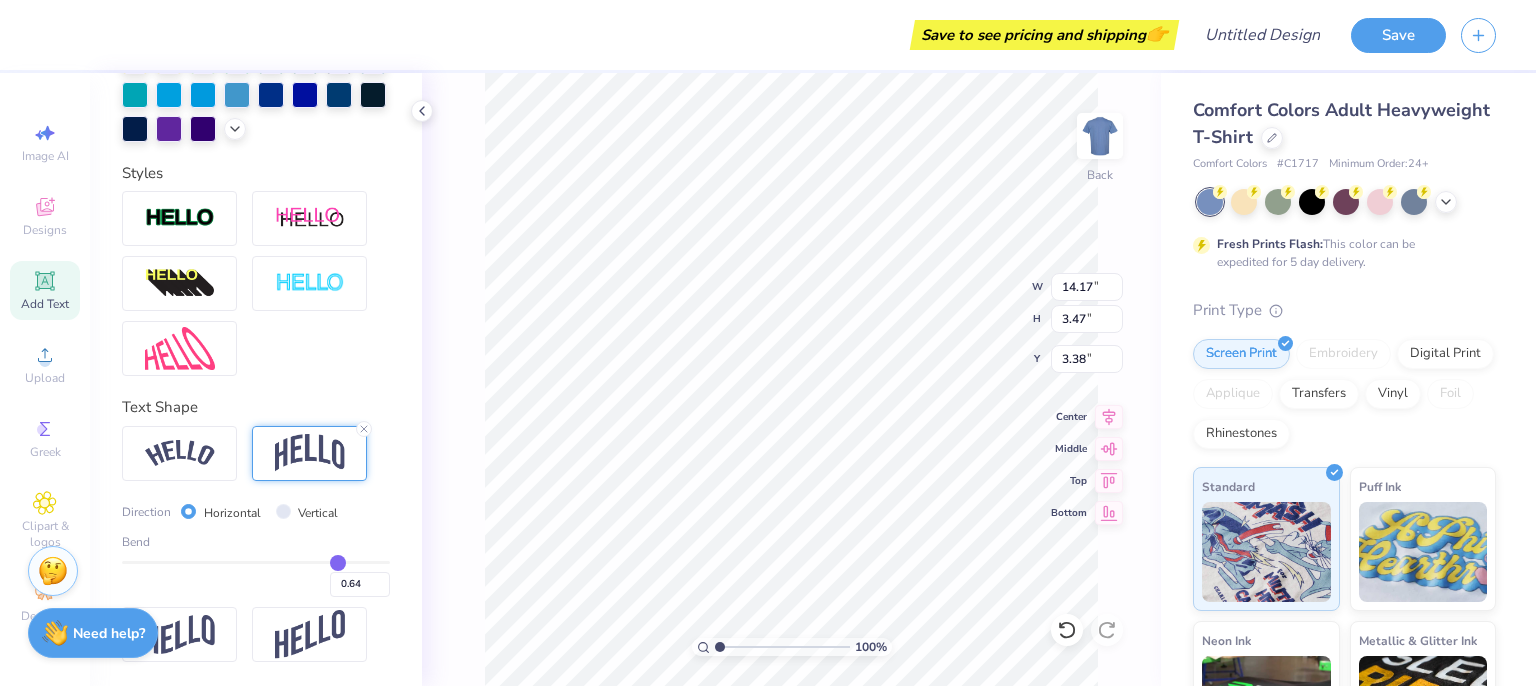 type on "0.65" 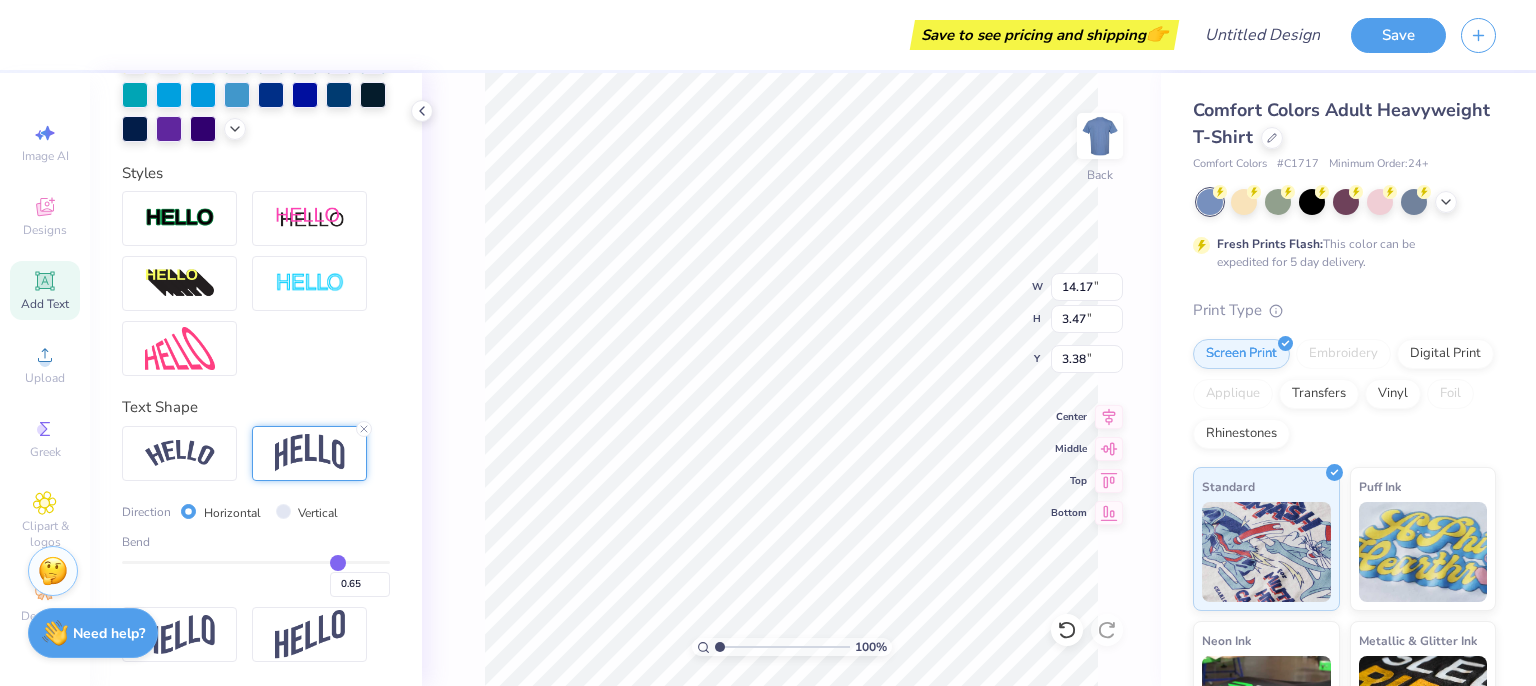type on "0.66" 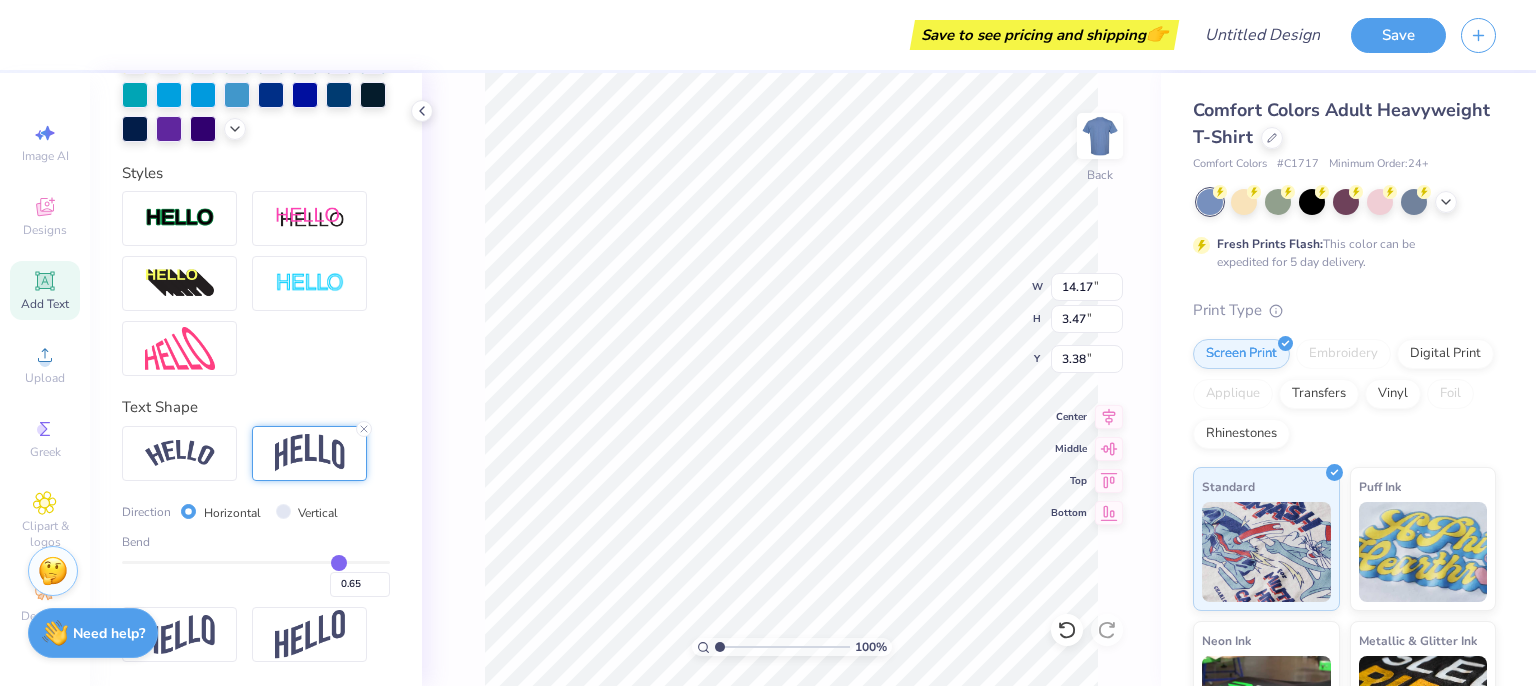 type on "0.66" 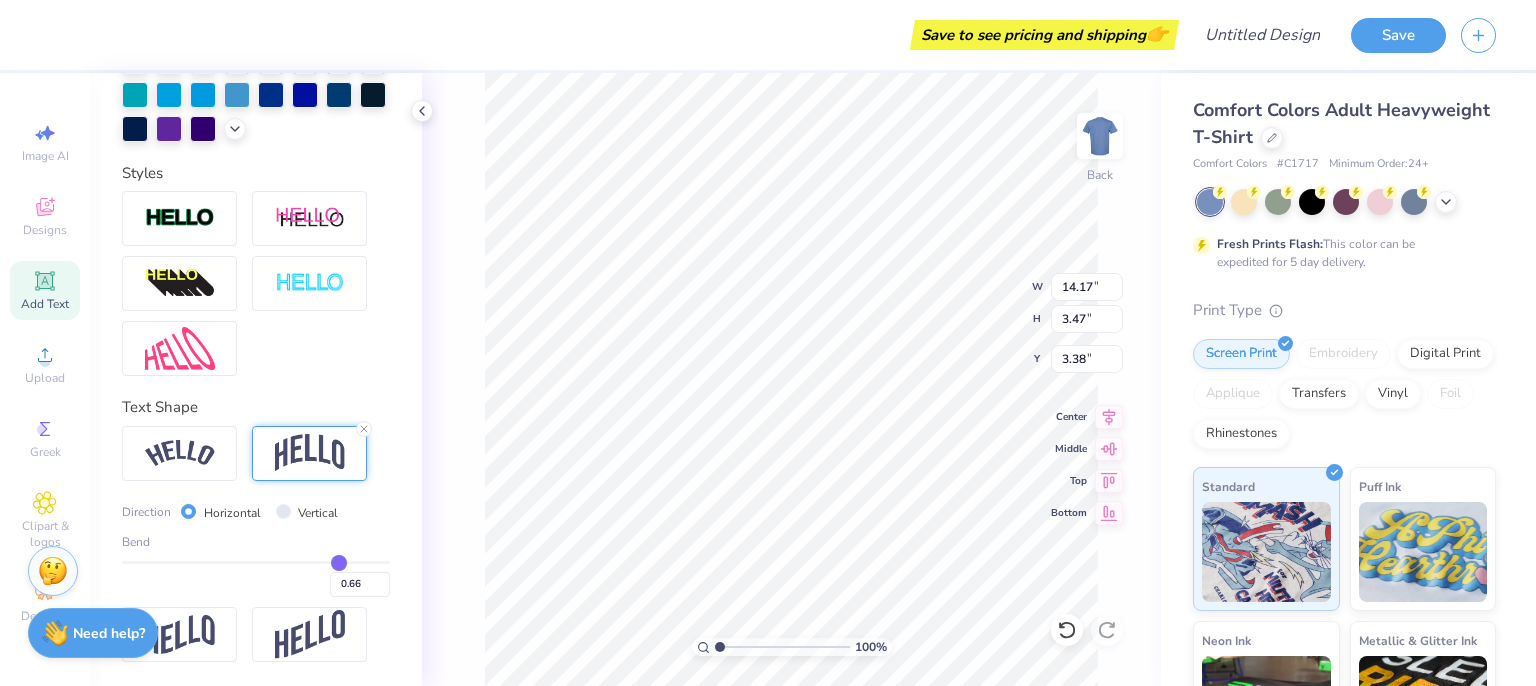 type on "0.67" 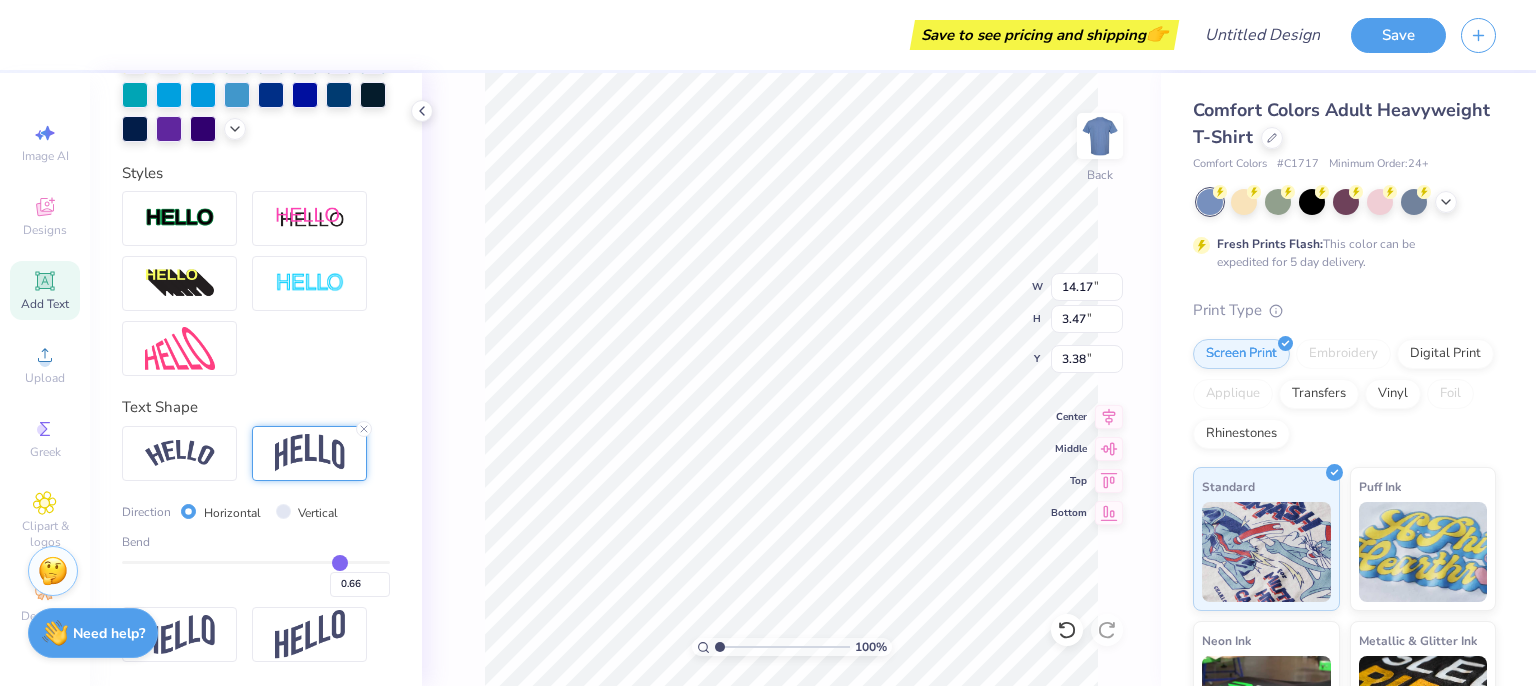 type on "0.67" 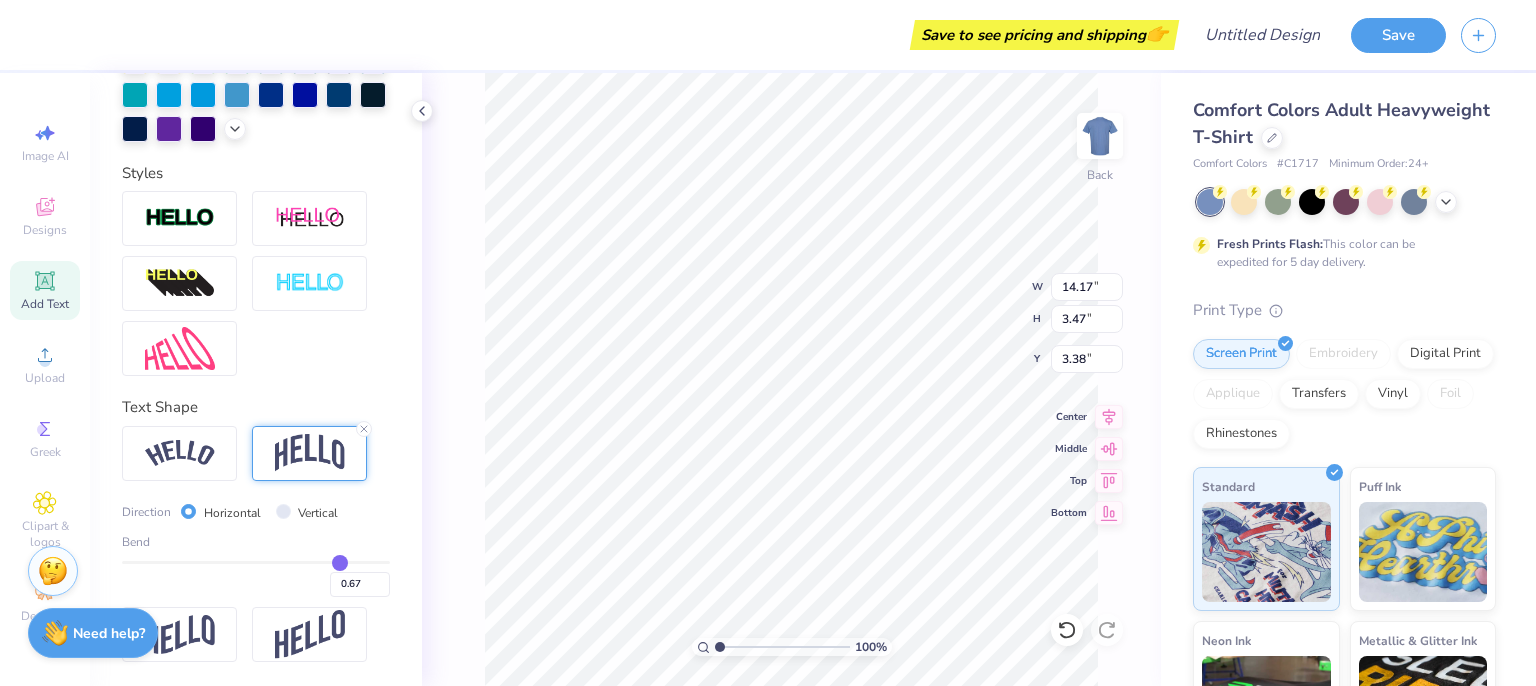 type on "0.68" 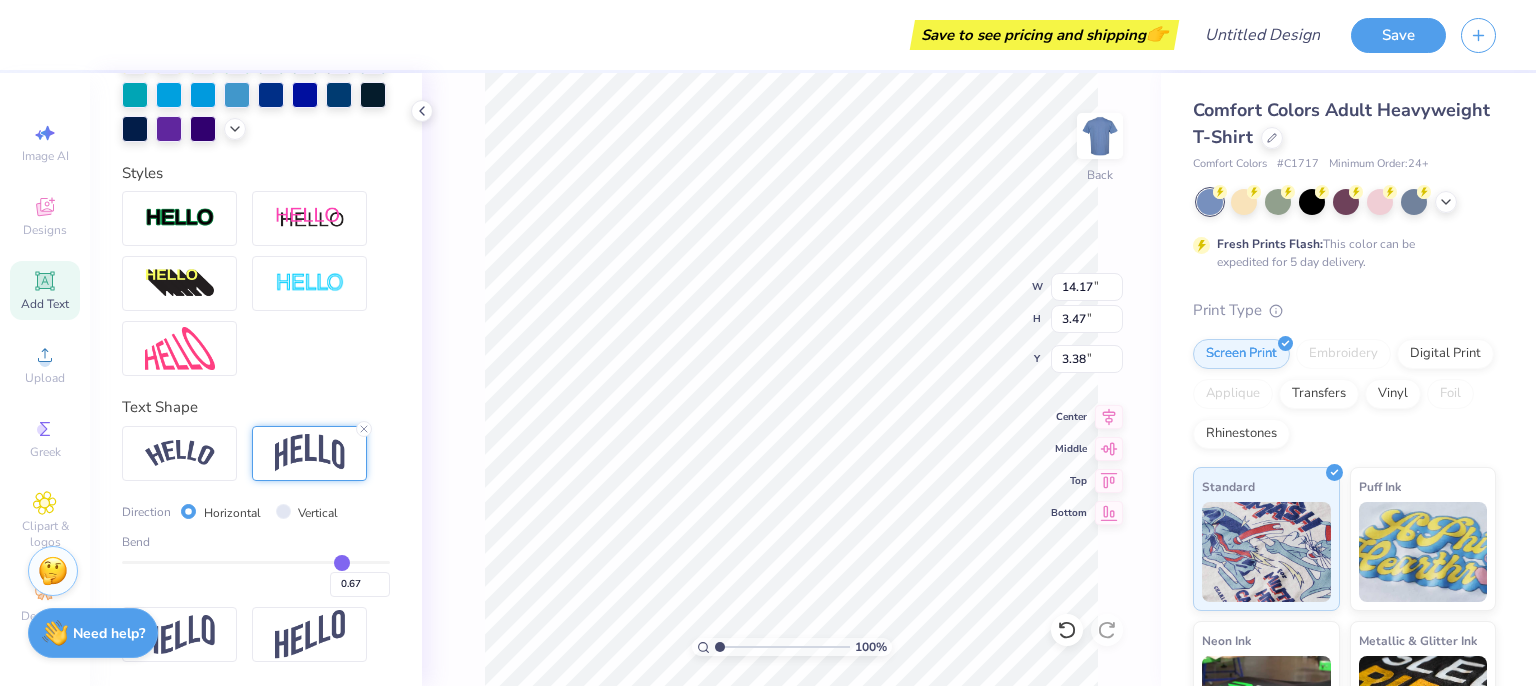 type on "0.68" 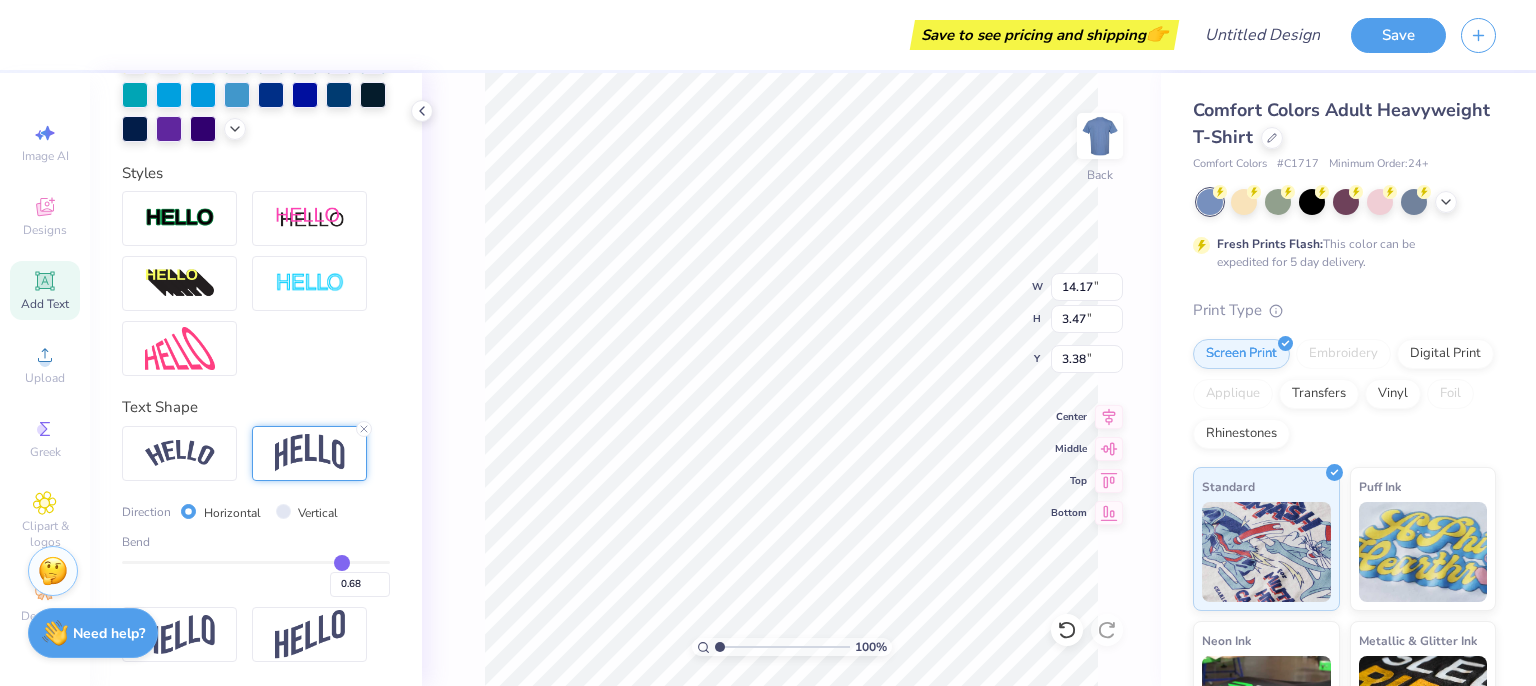 type on "0.69" 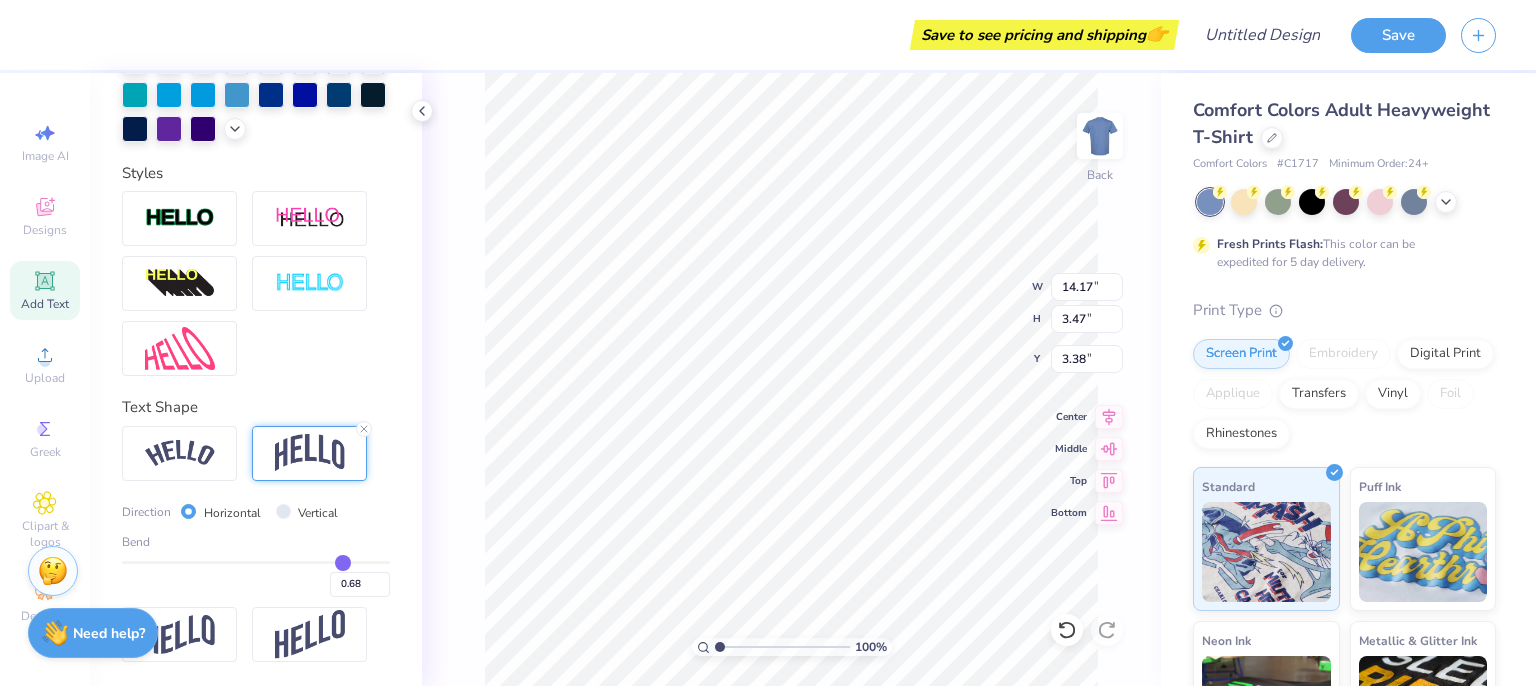 type on "0.69" 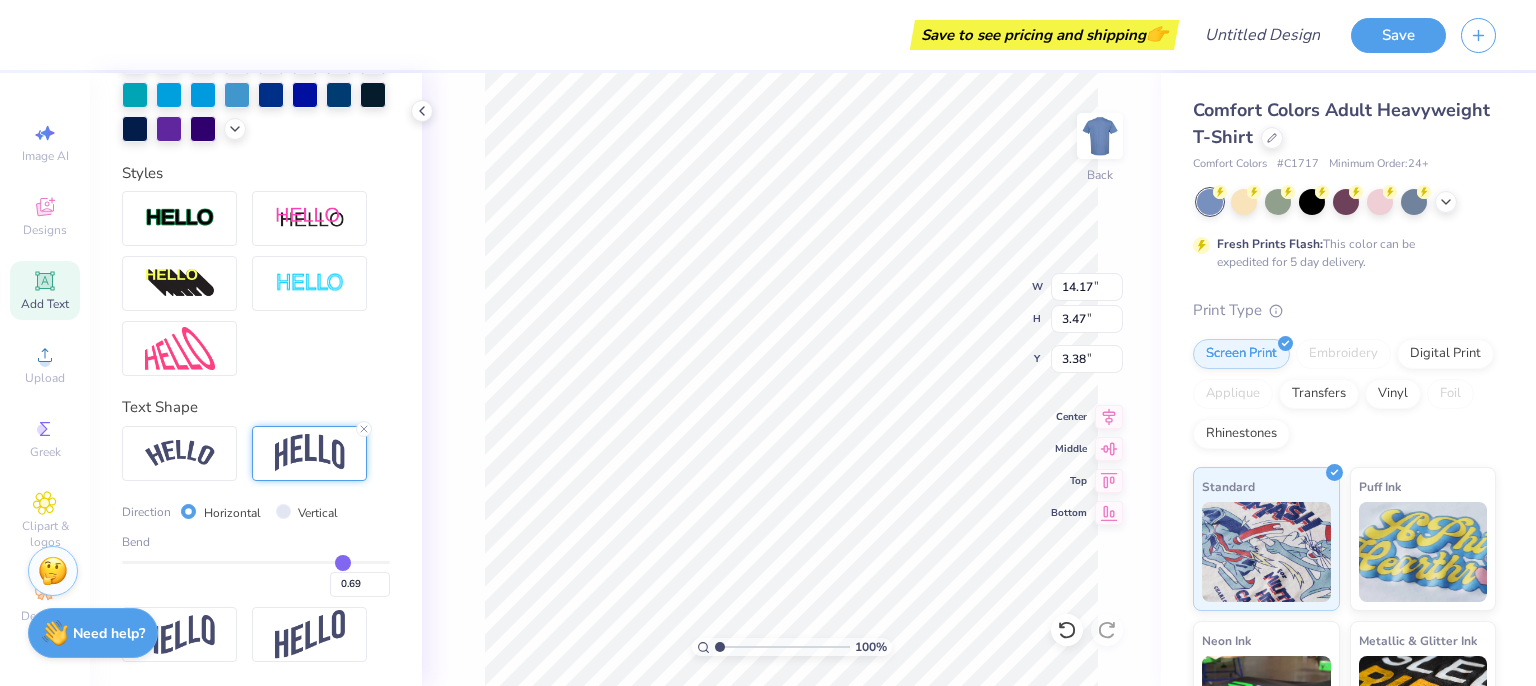 type on "0.7" 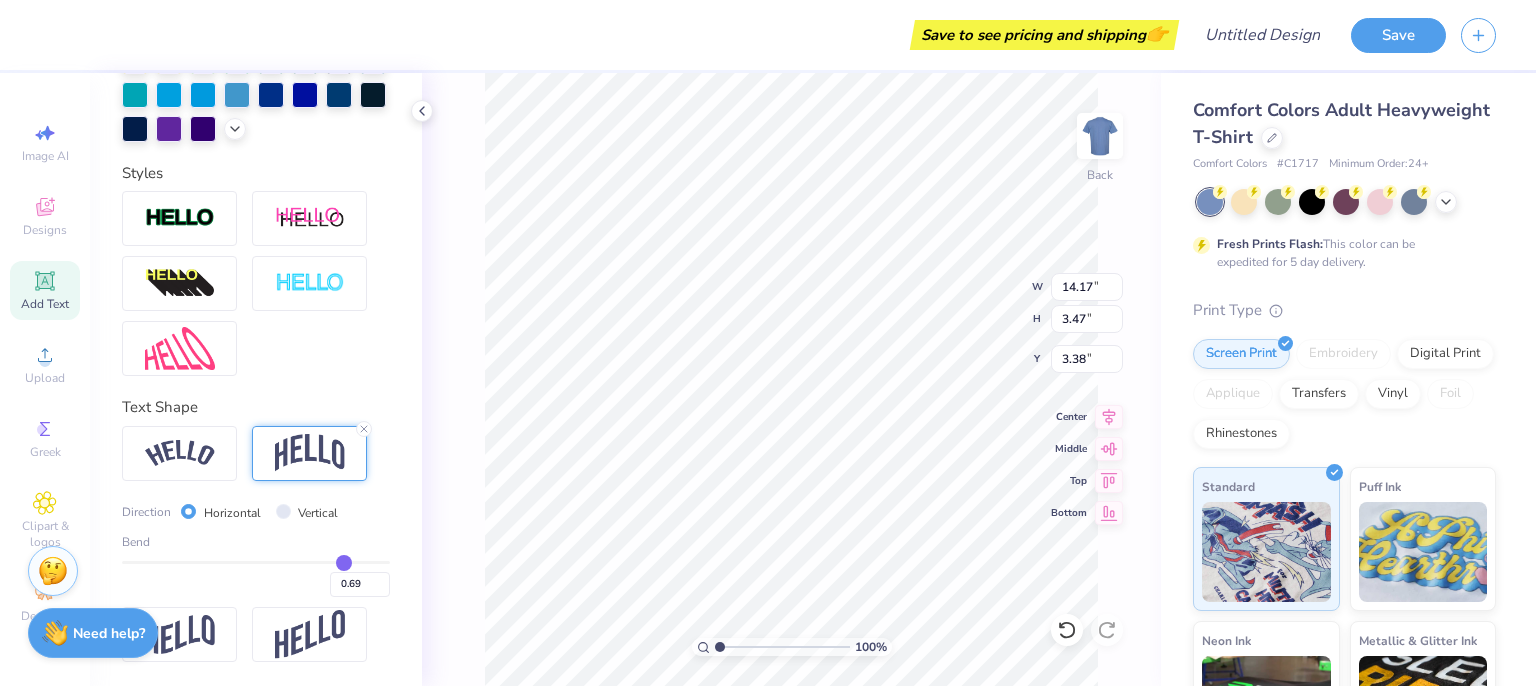 type on "0.70" 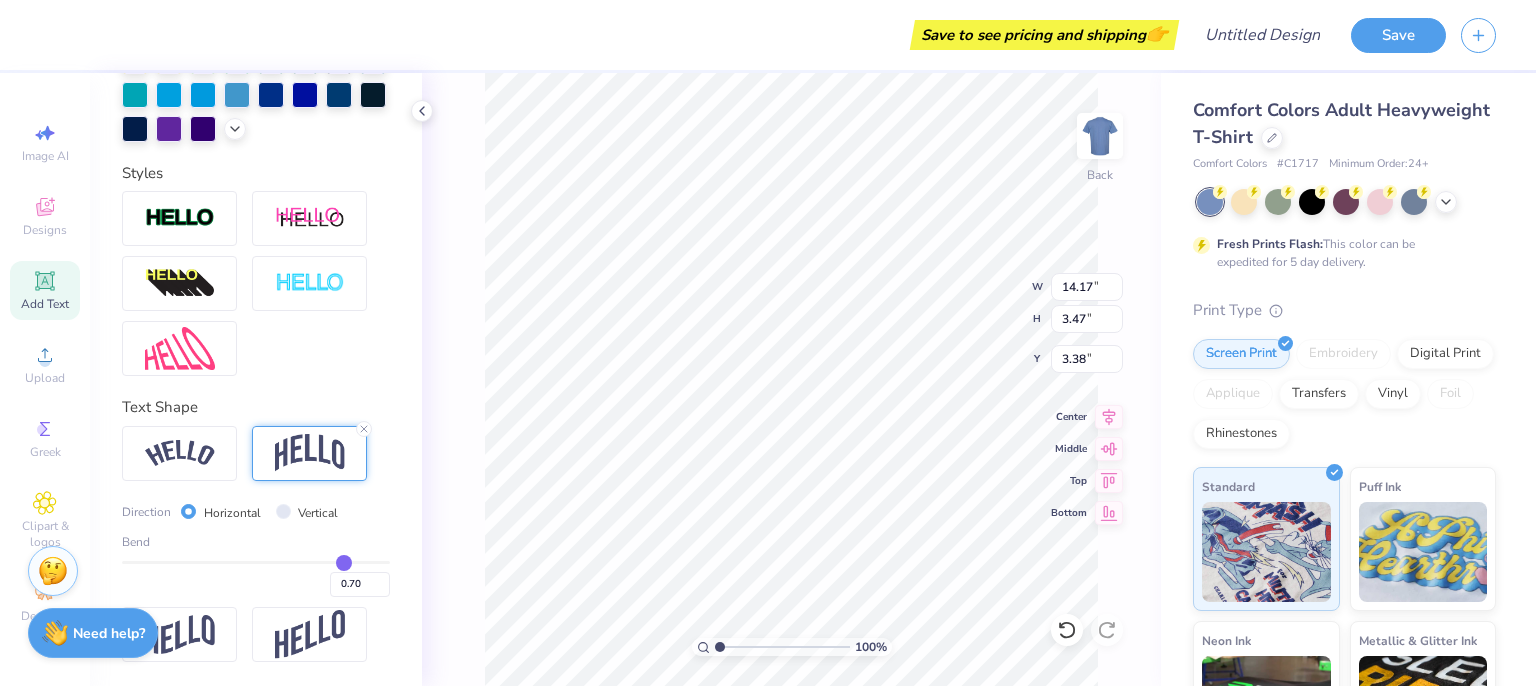 type on "0.71" 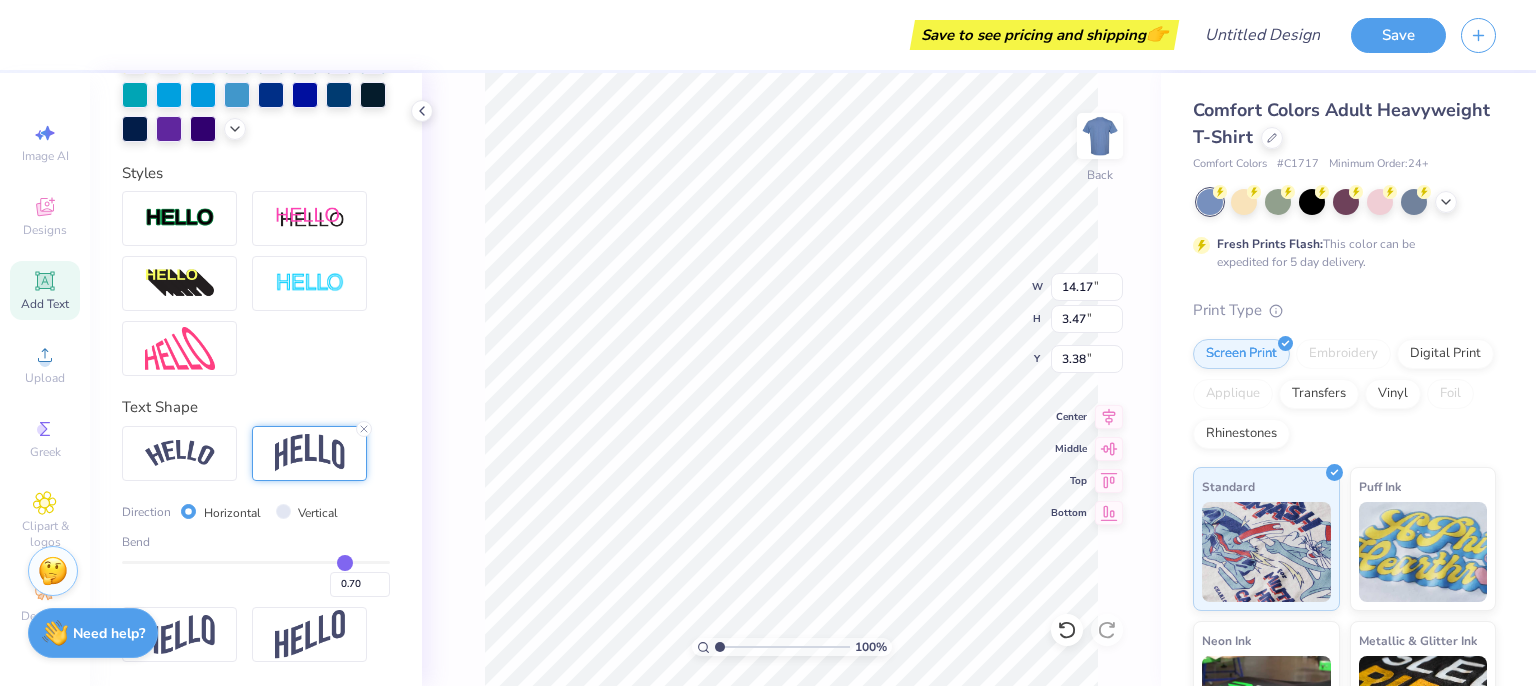type on "0.71" 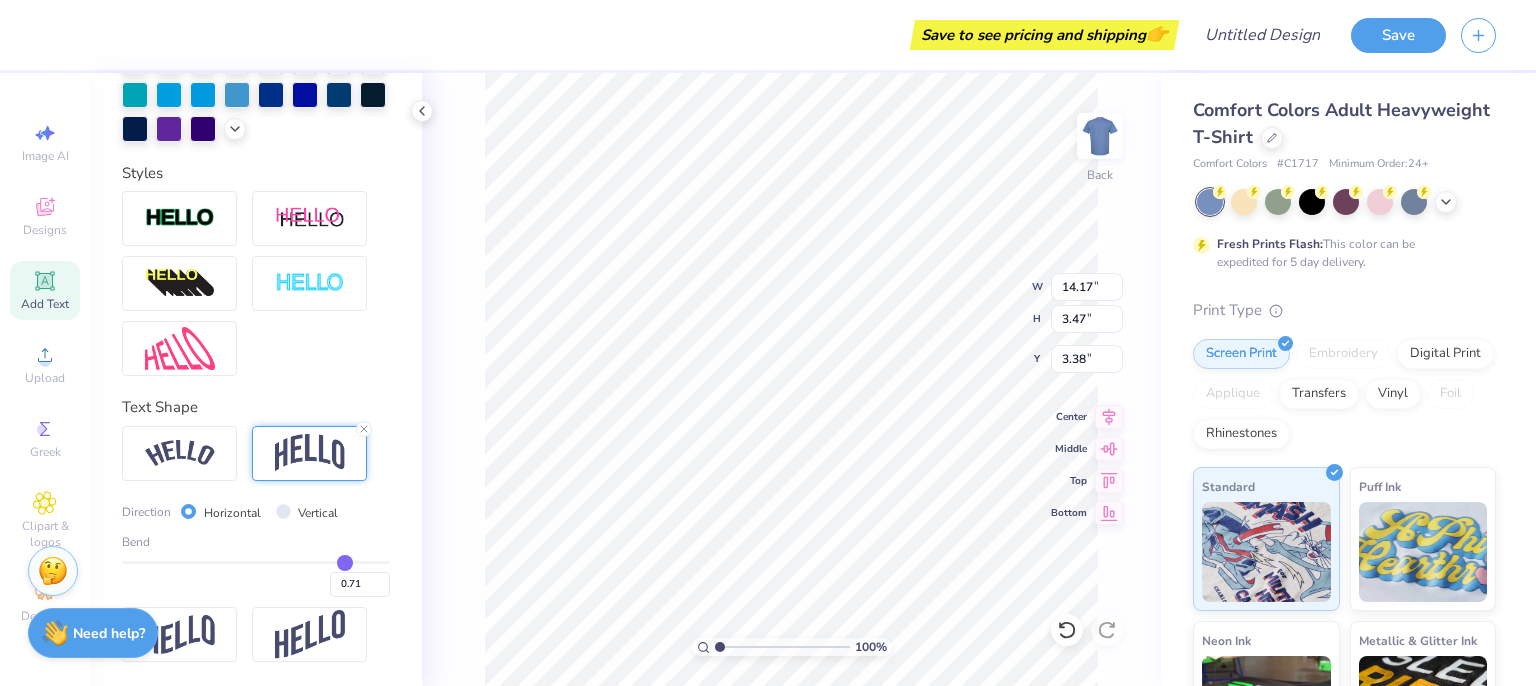 type on "0.72" 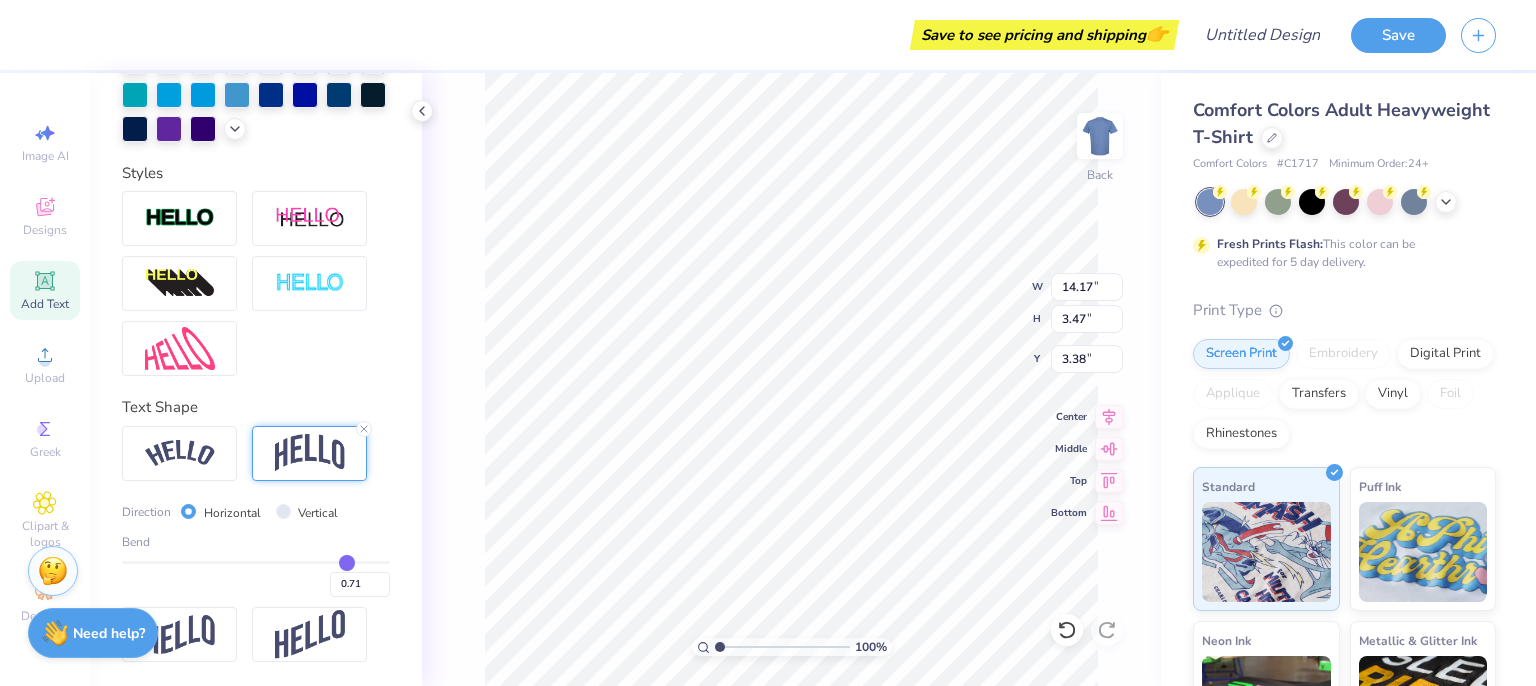type on "0.72" 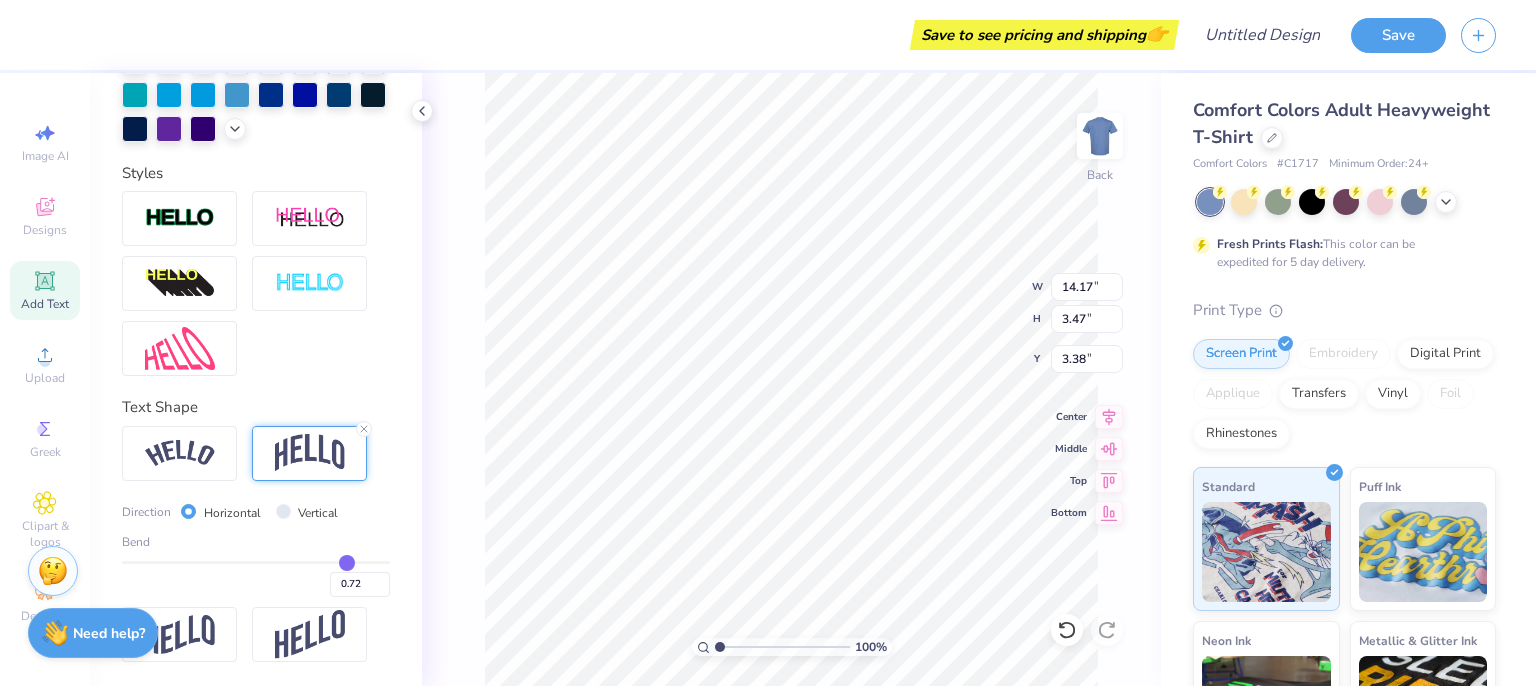 type on "0.73" 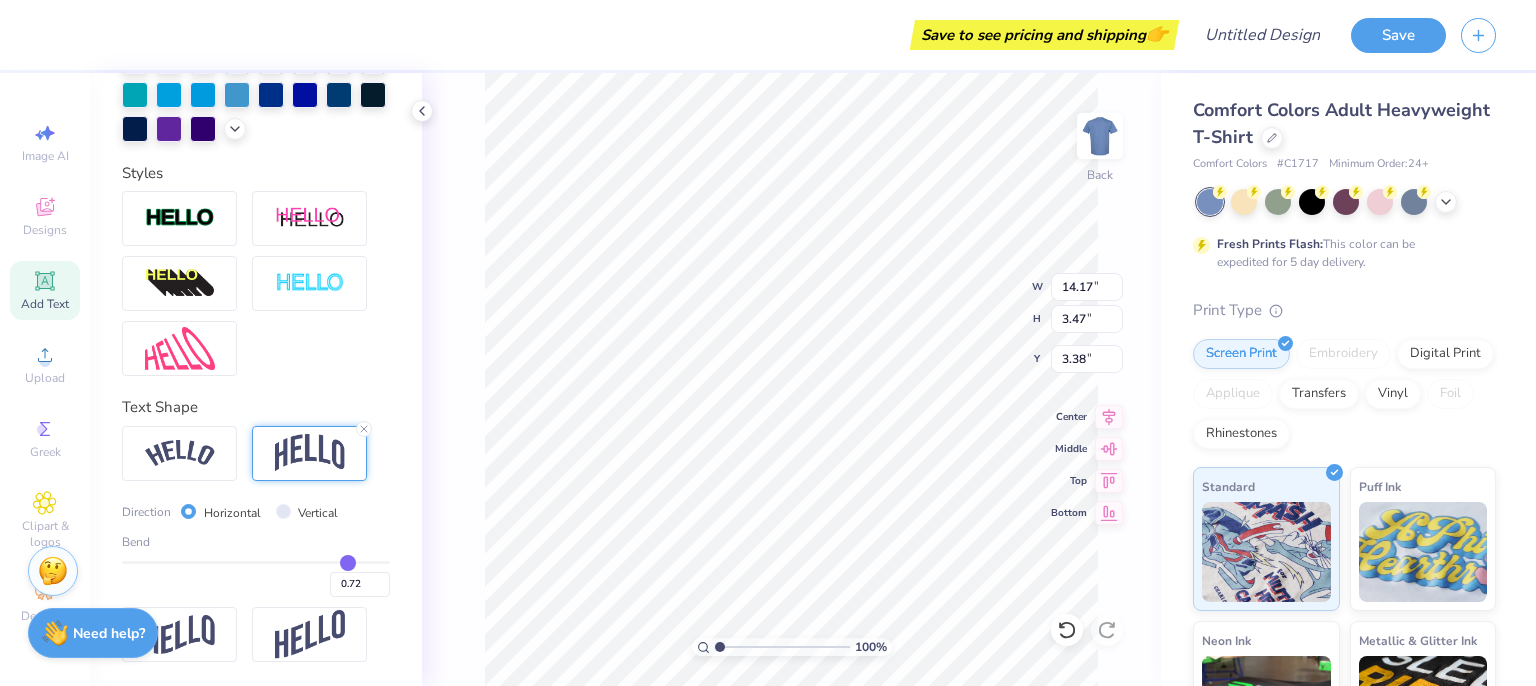 type on "0.73" 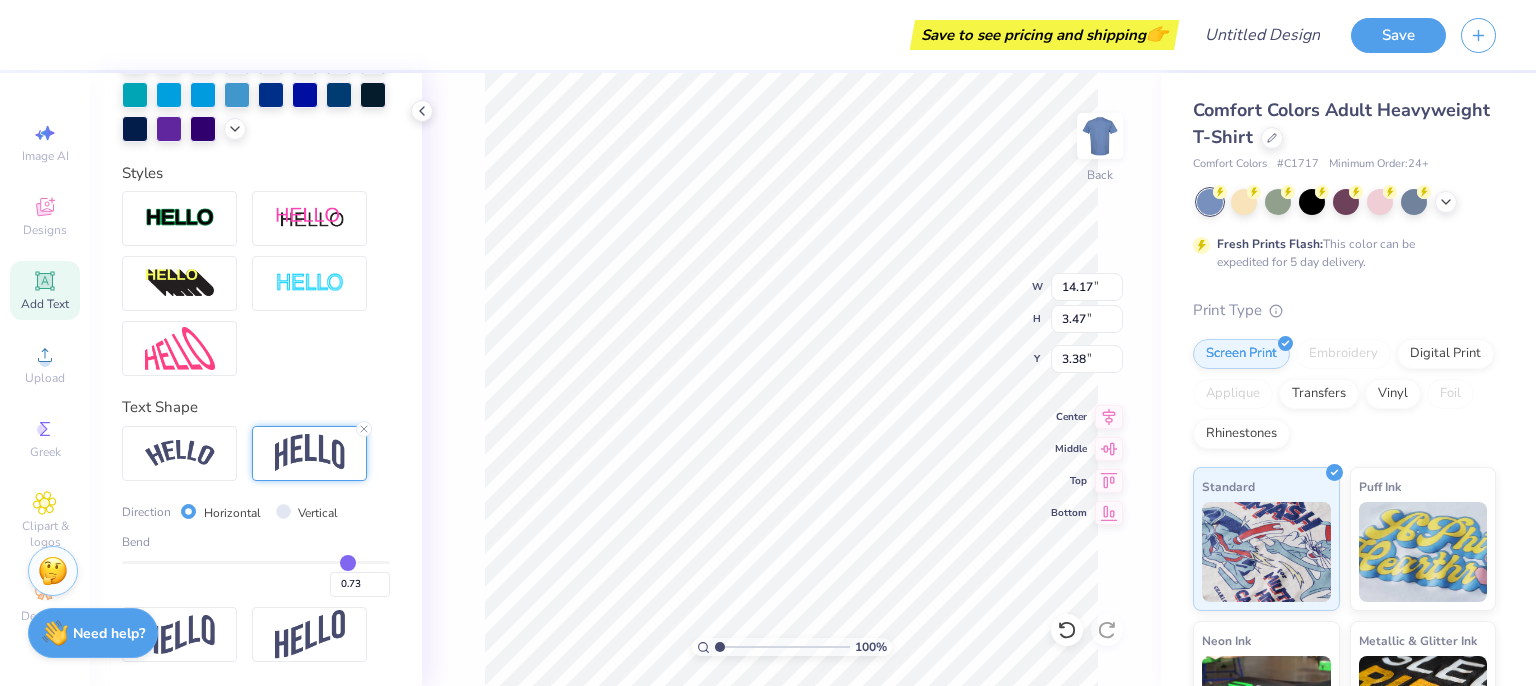 type on "0.74" 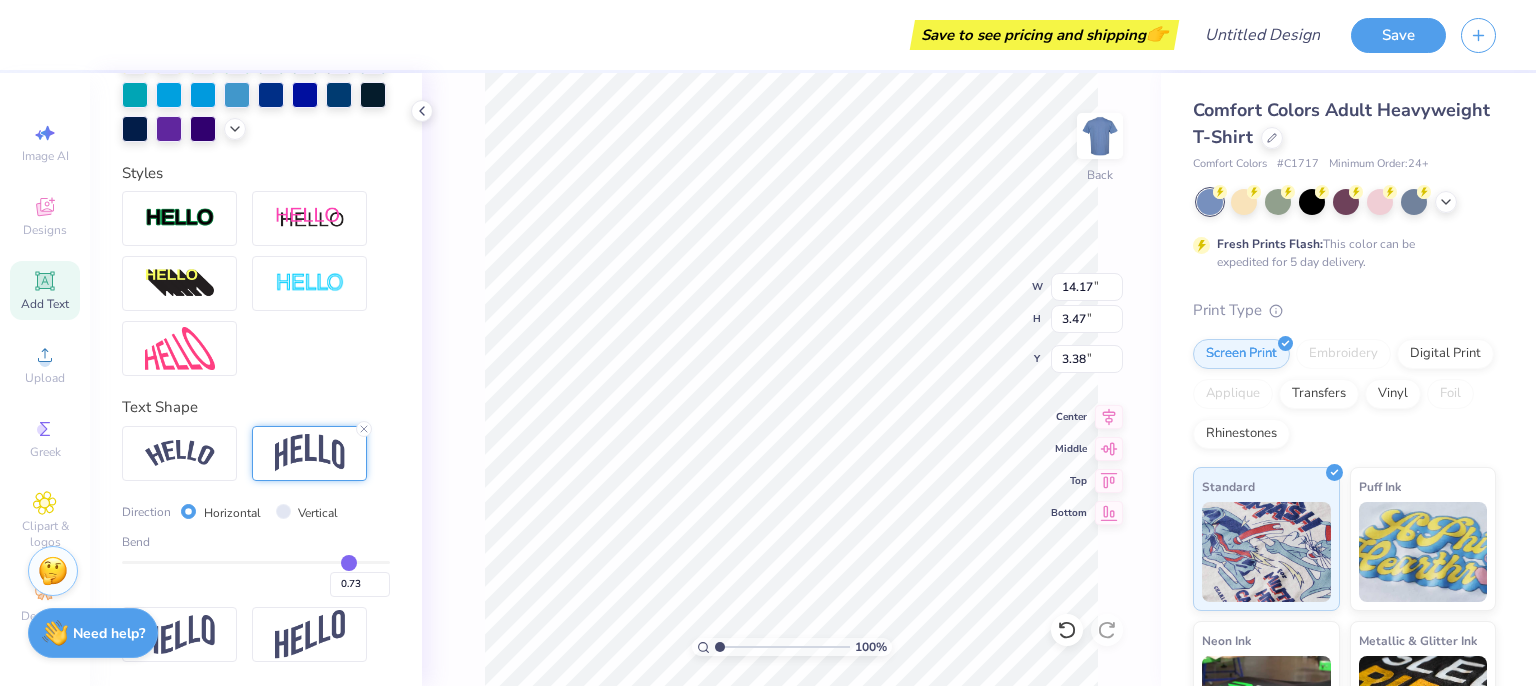 type on "0.74" 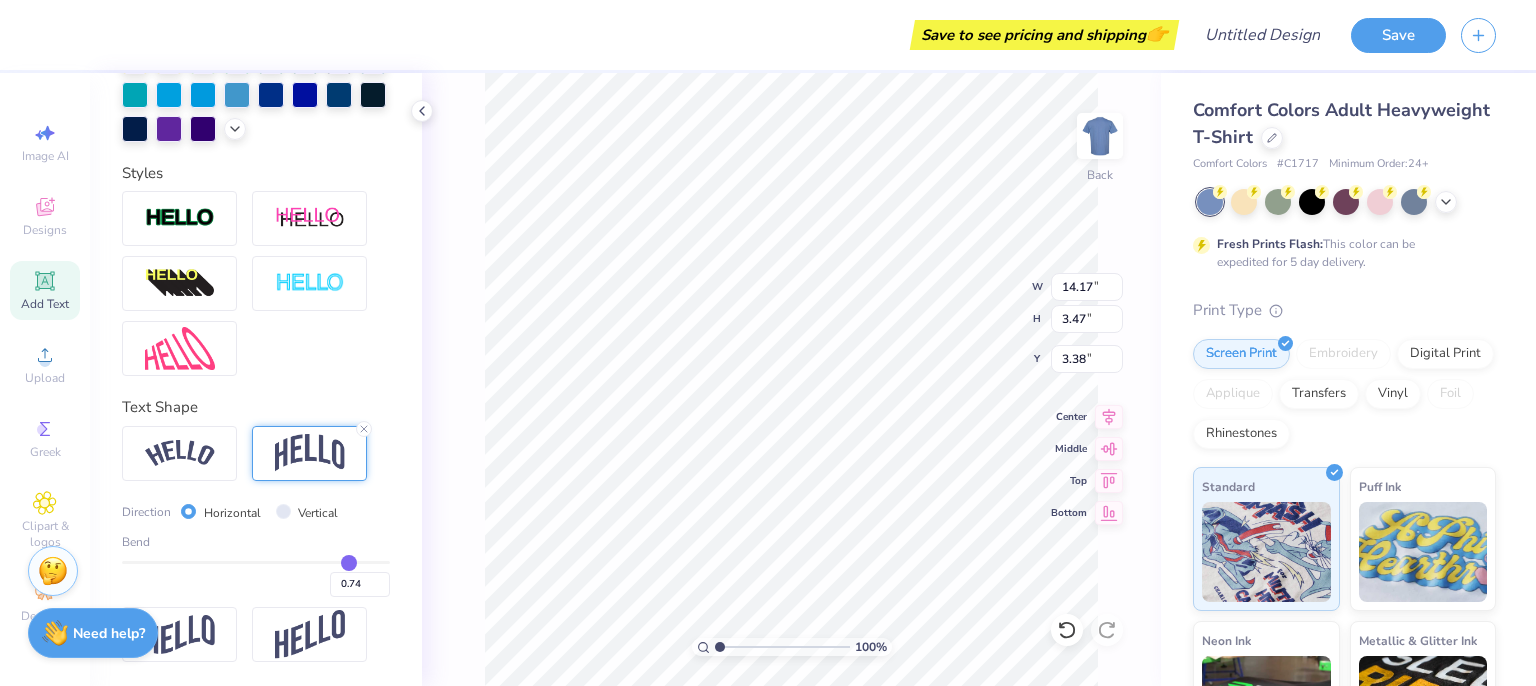 type on "0.75" 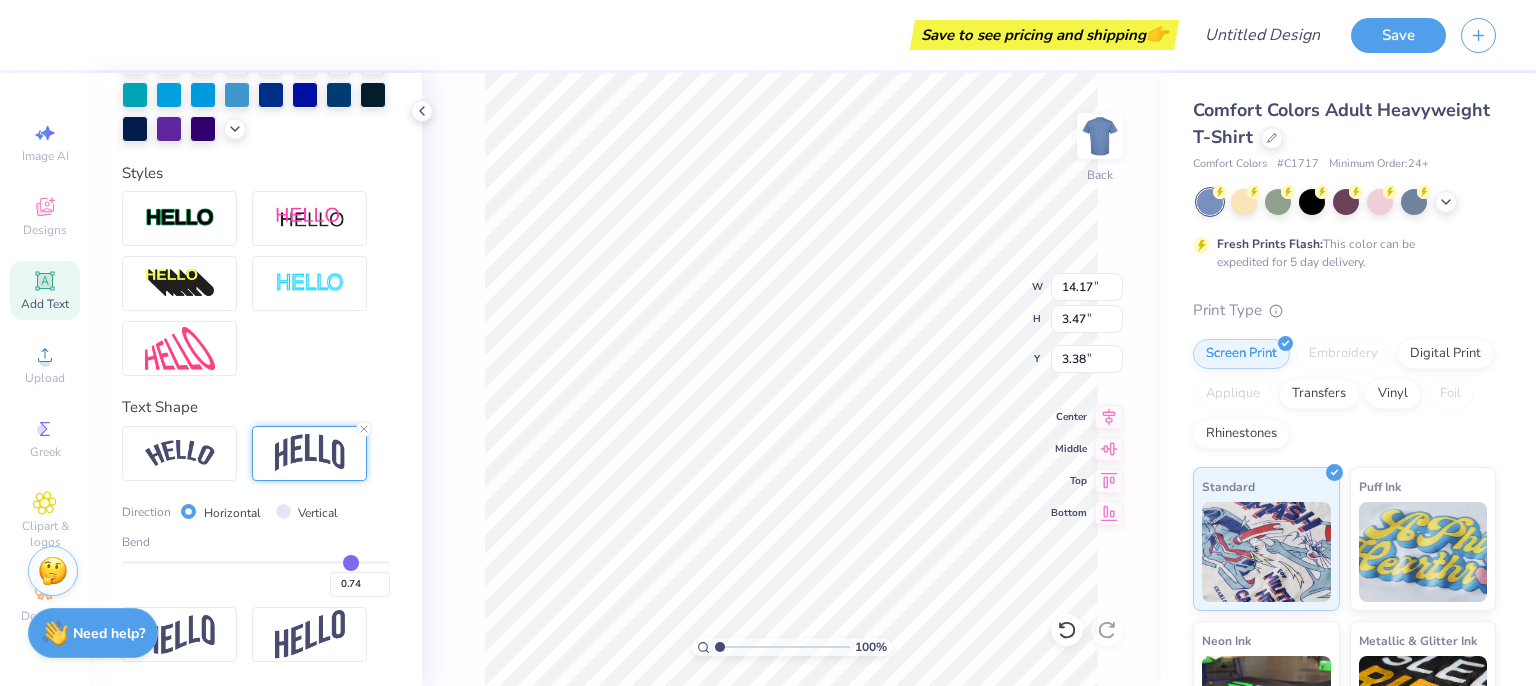type on "0.75" 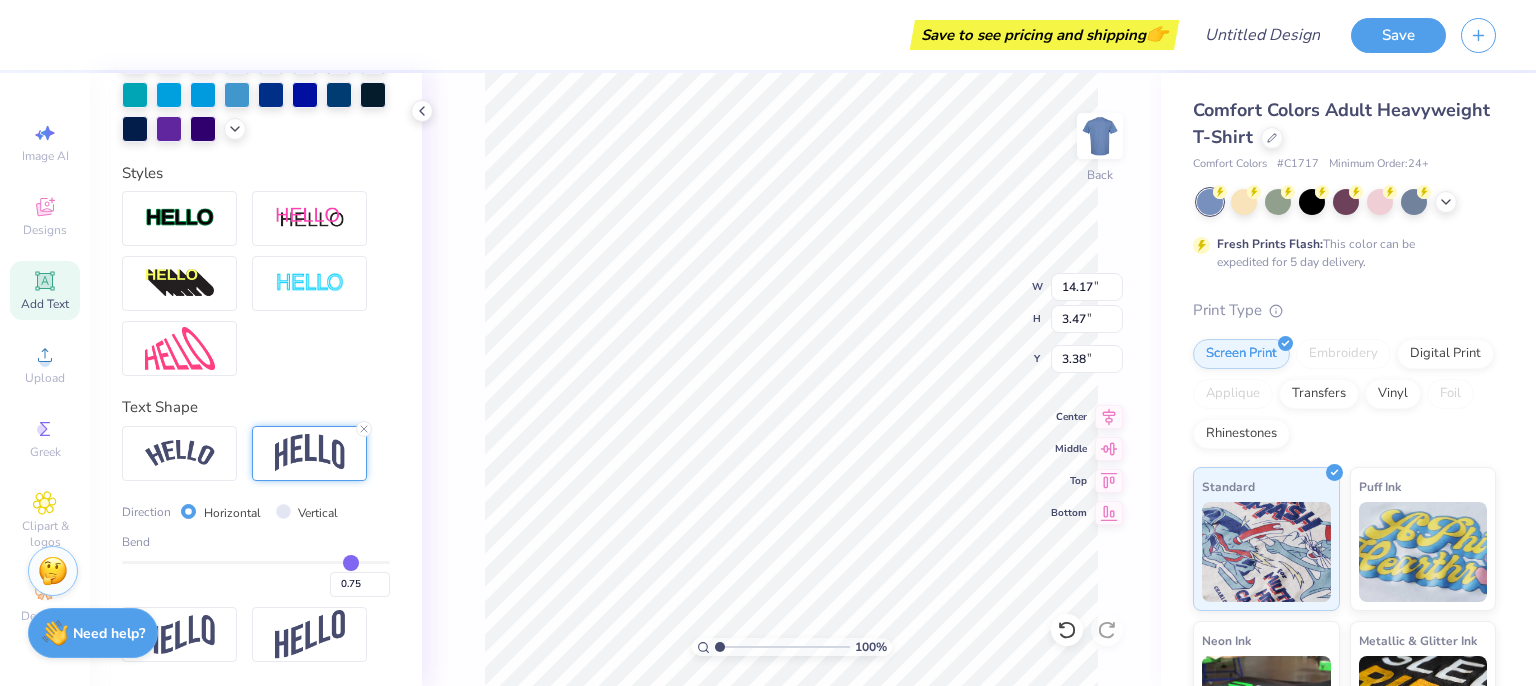 type on "0.76" 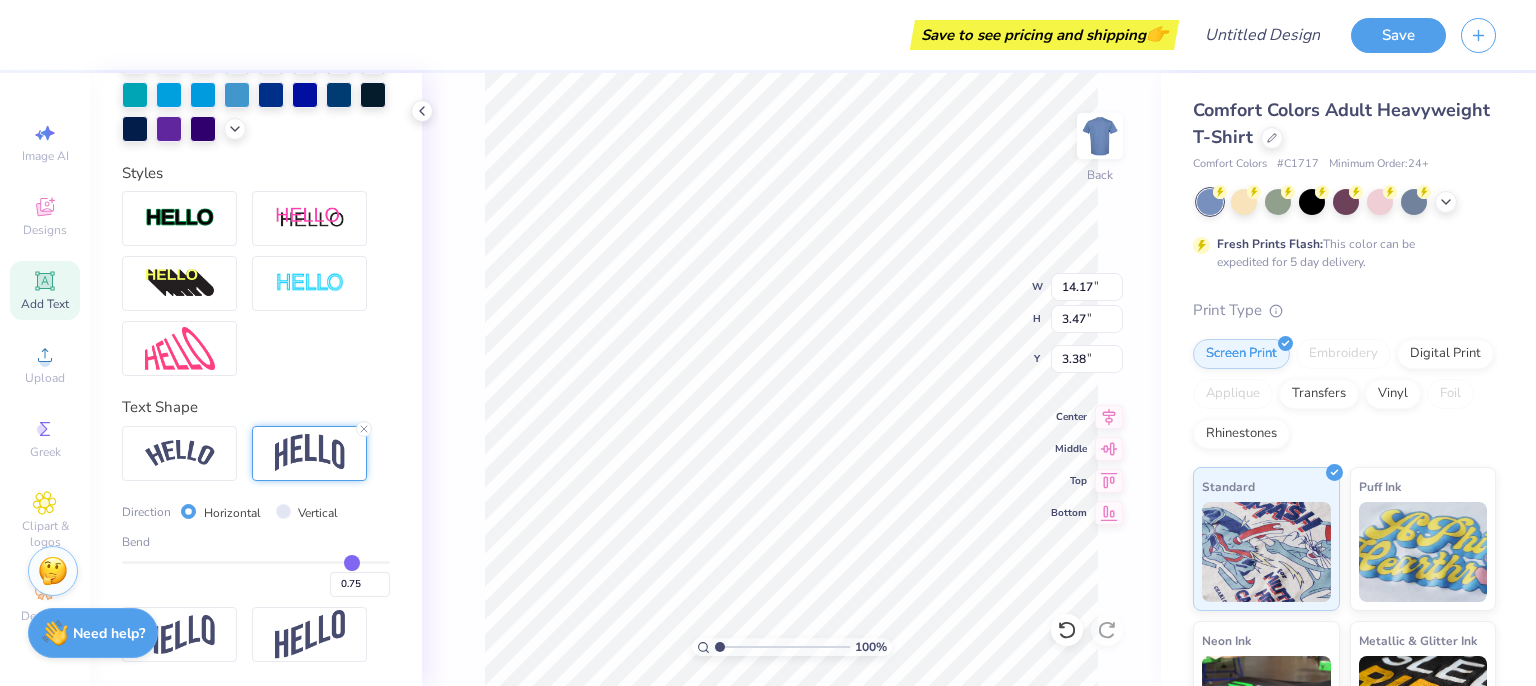type on "0.76" 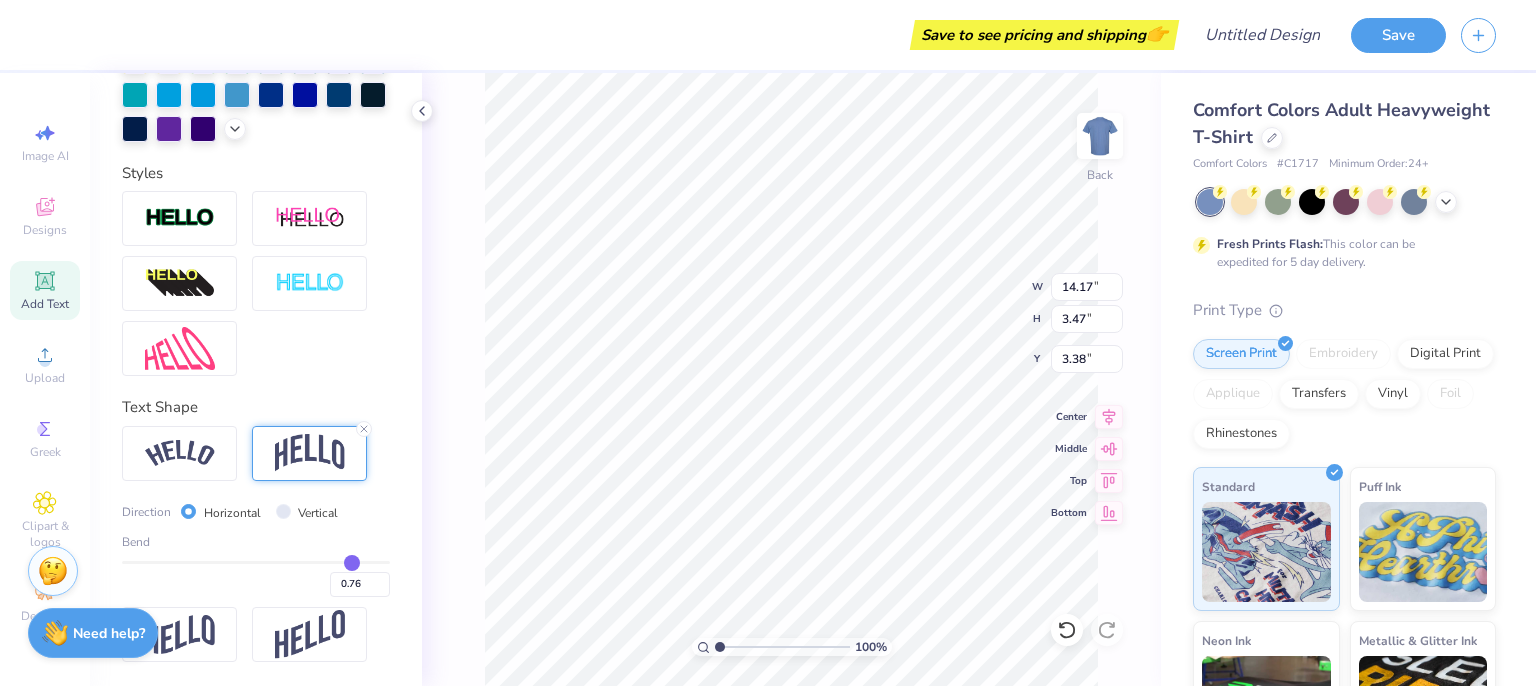 type on "0.77" 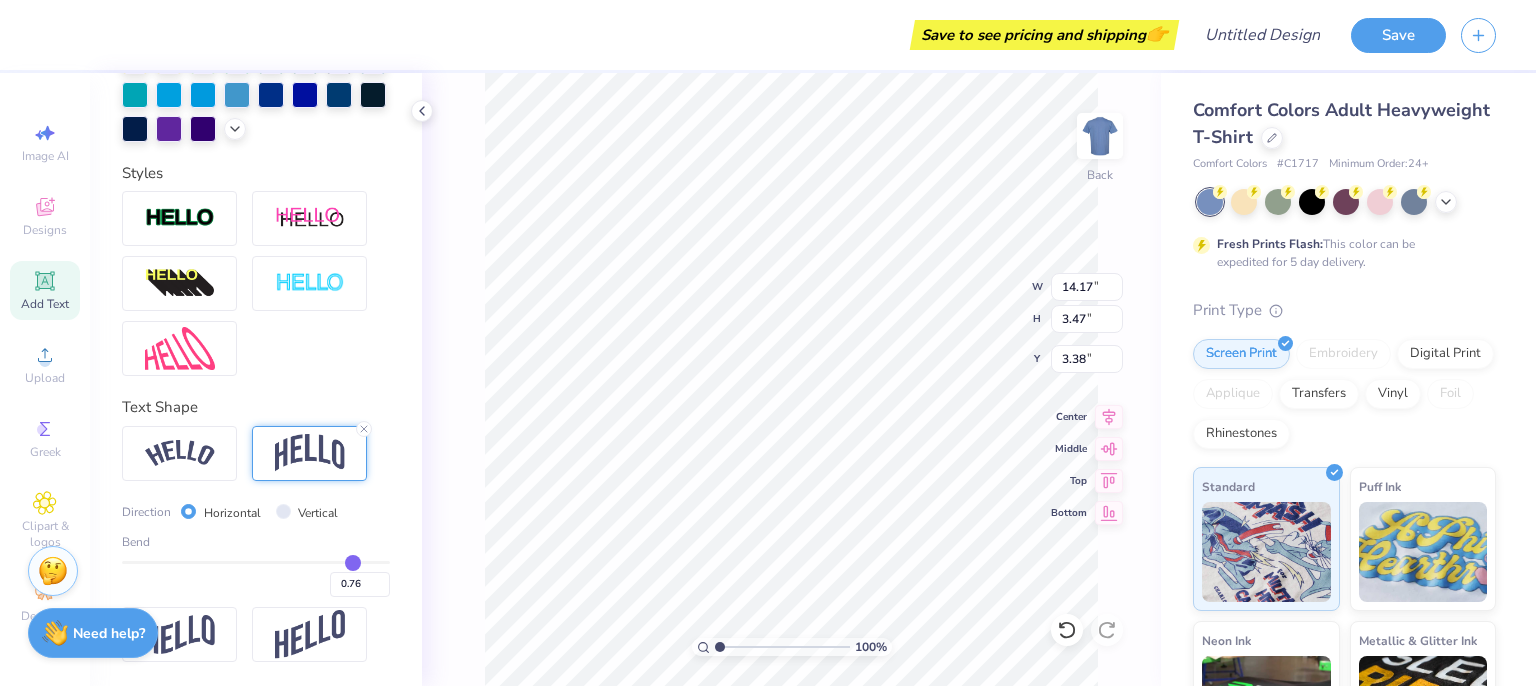 type on "0.77" 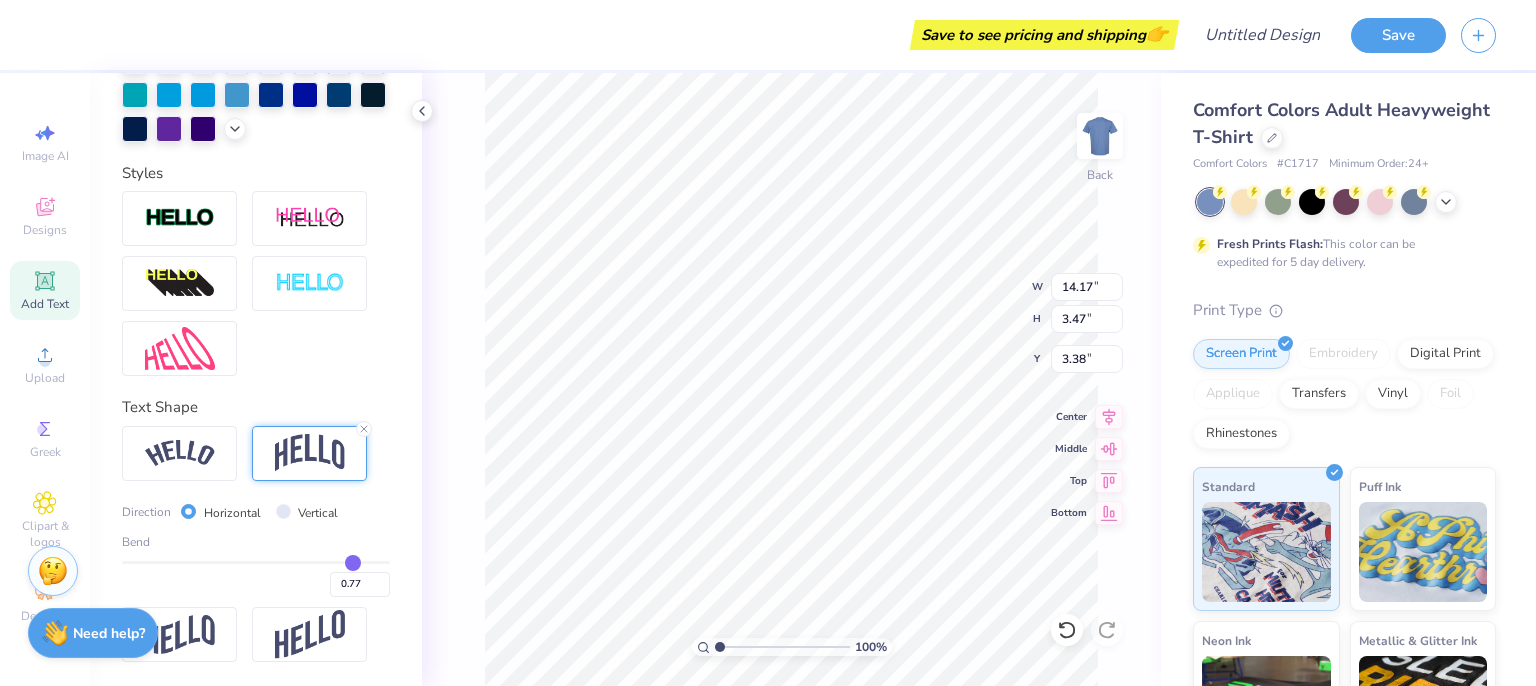 type on "0.78" 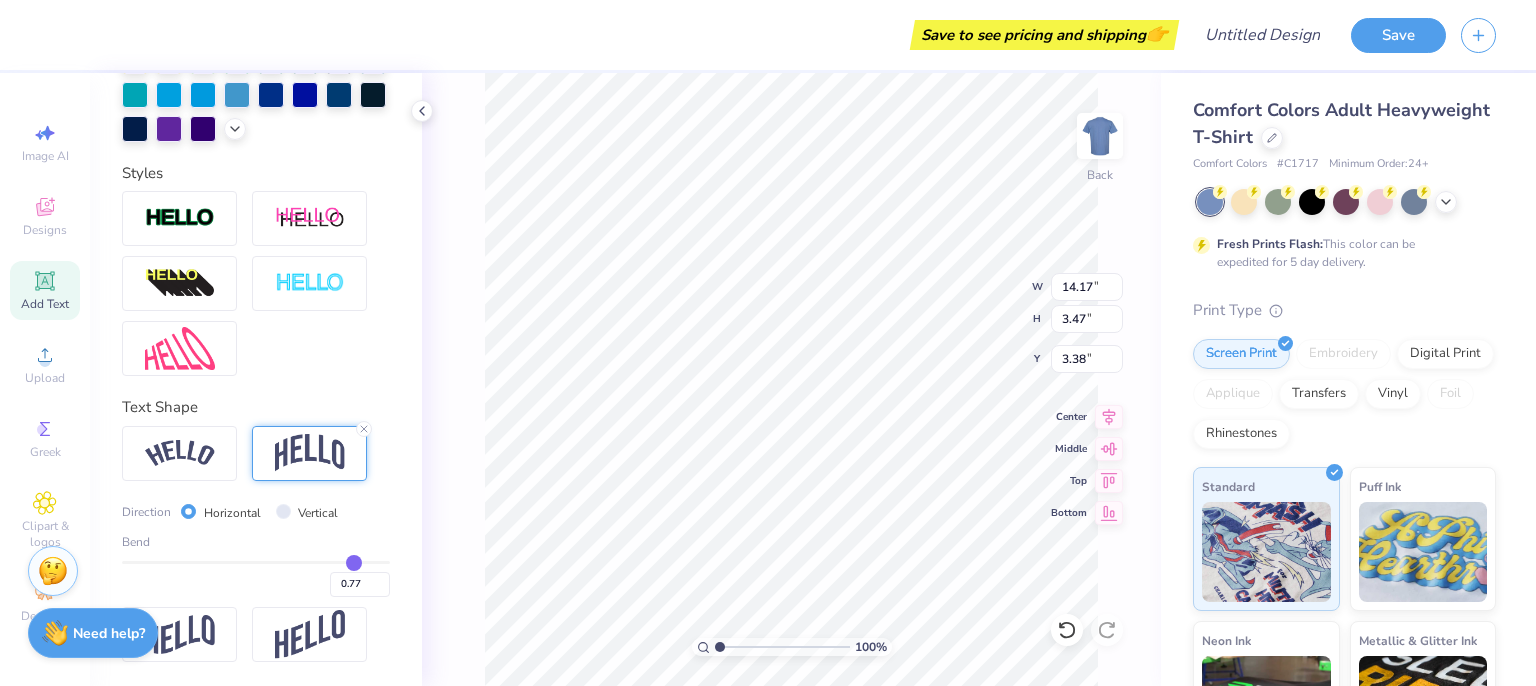 type on "0.78" 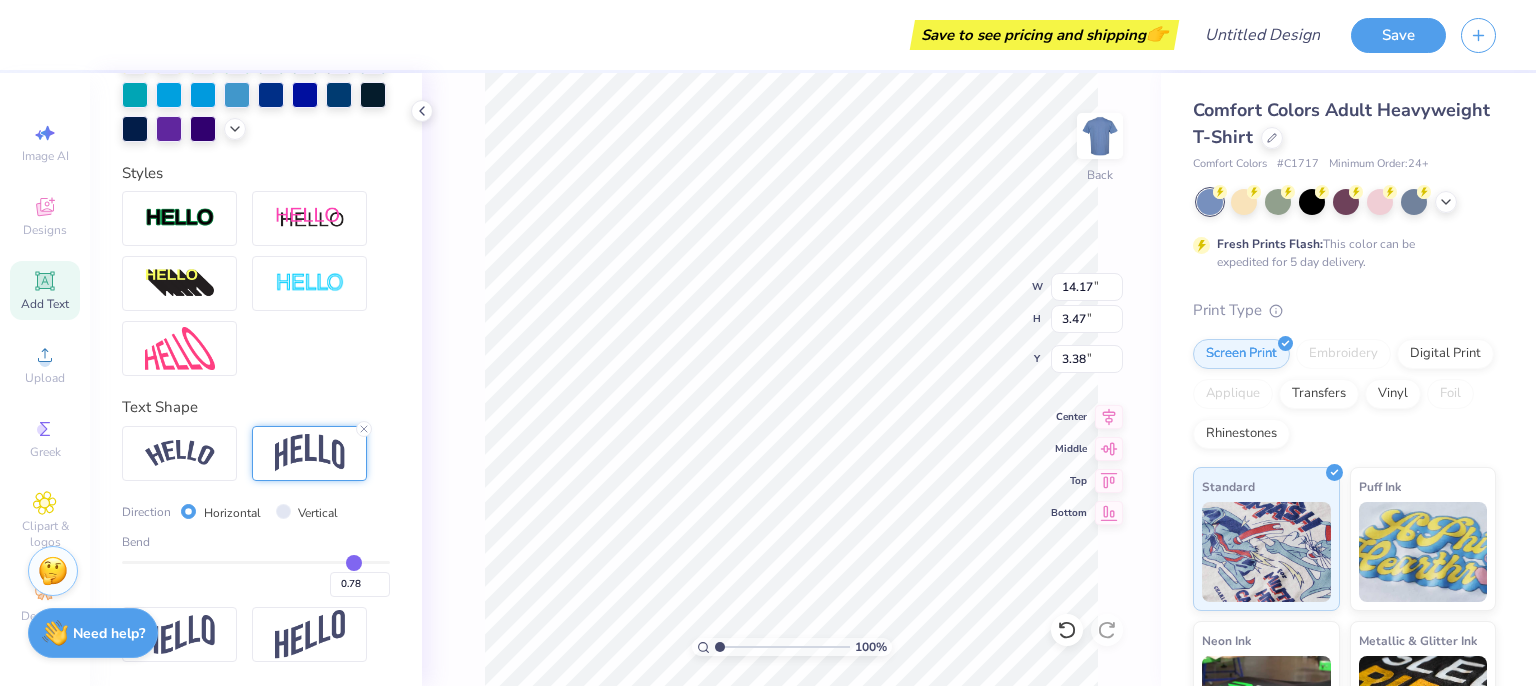 type on "0.79" 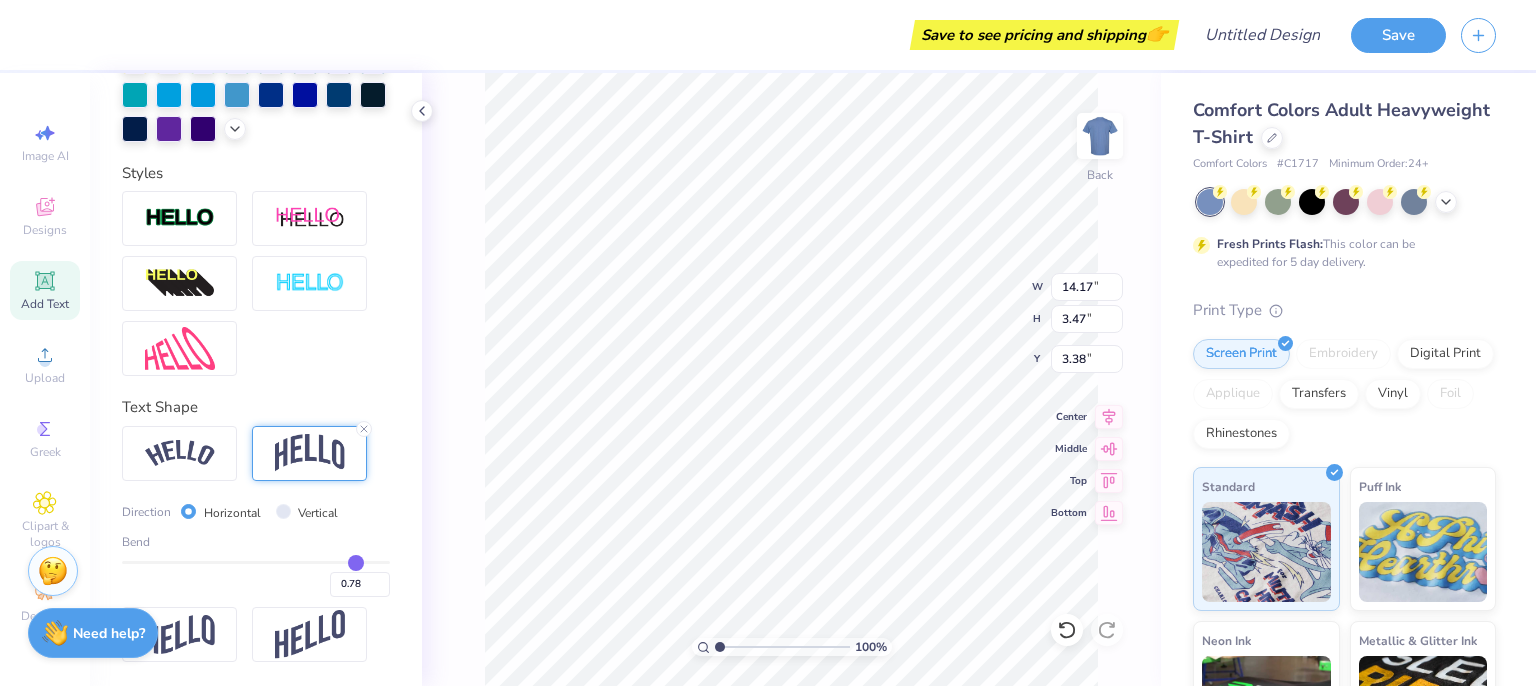 type on "0.79" 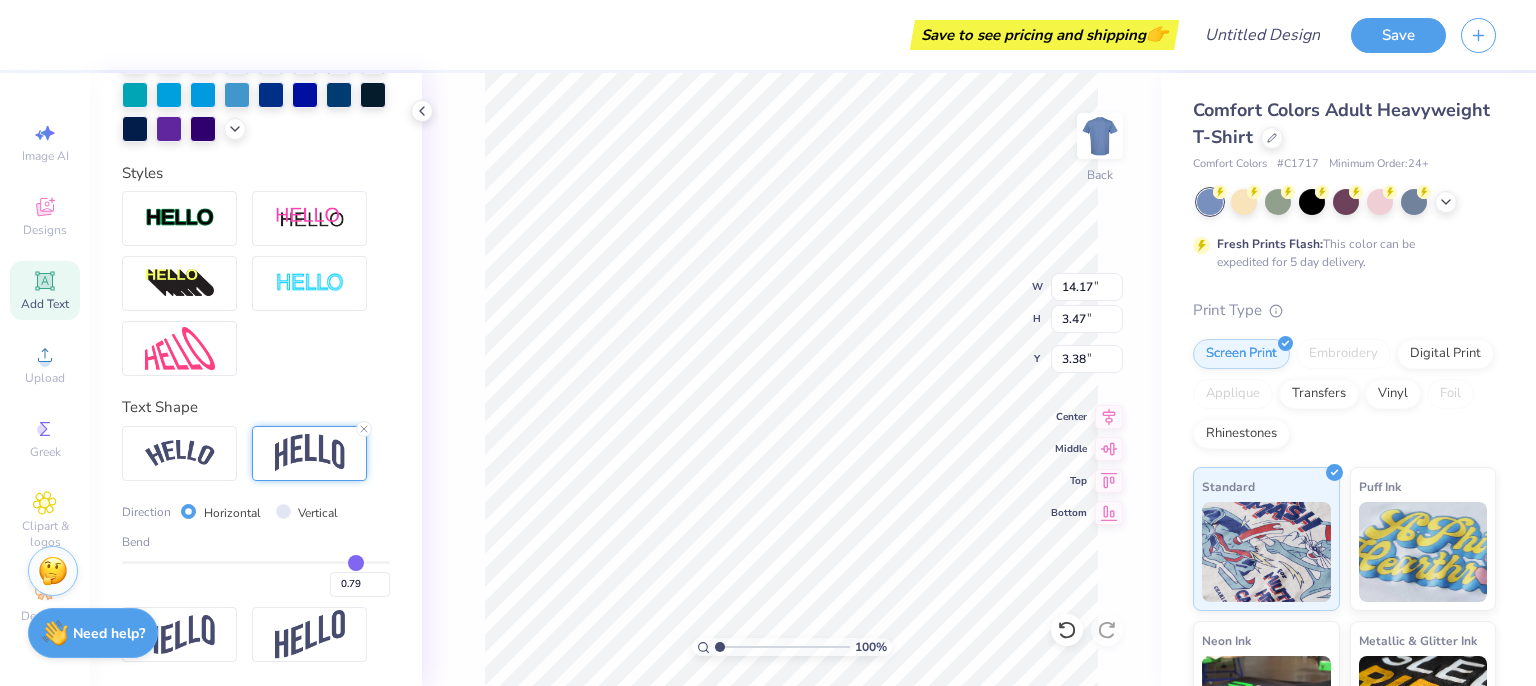 type on "0.8" 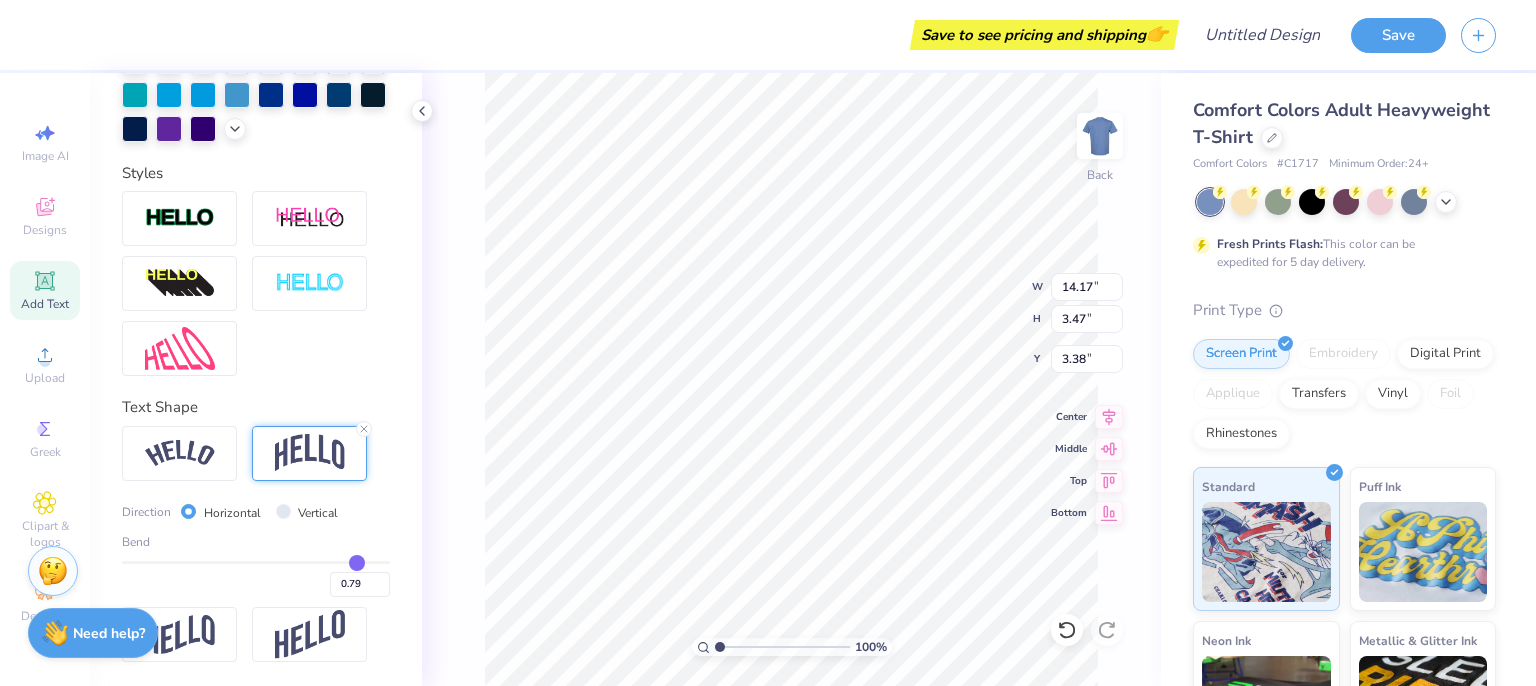 type on "0.80" 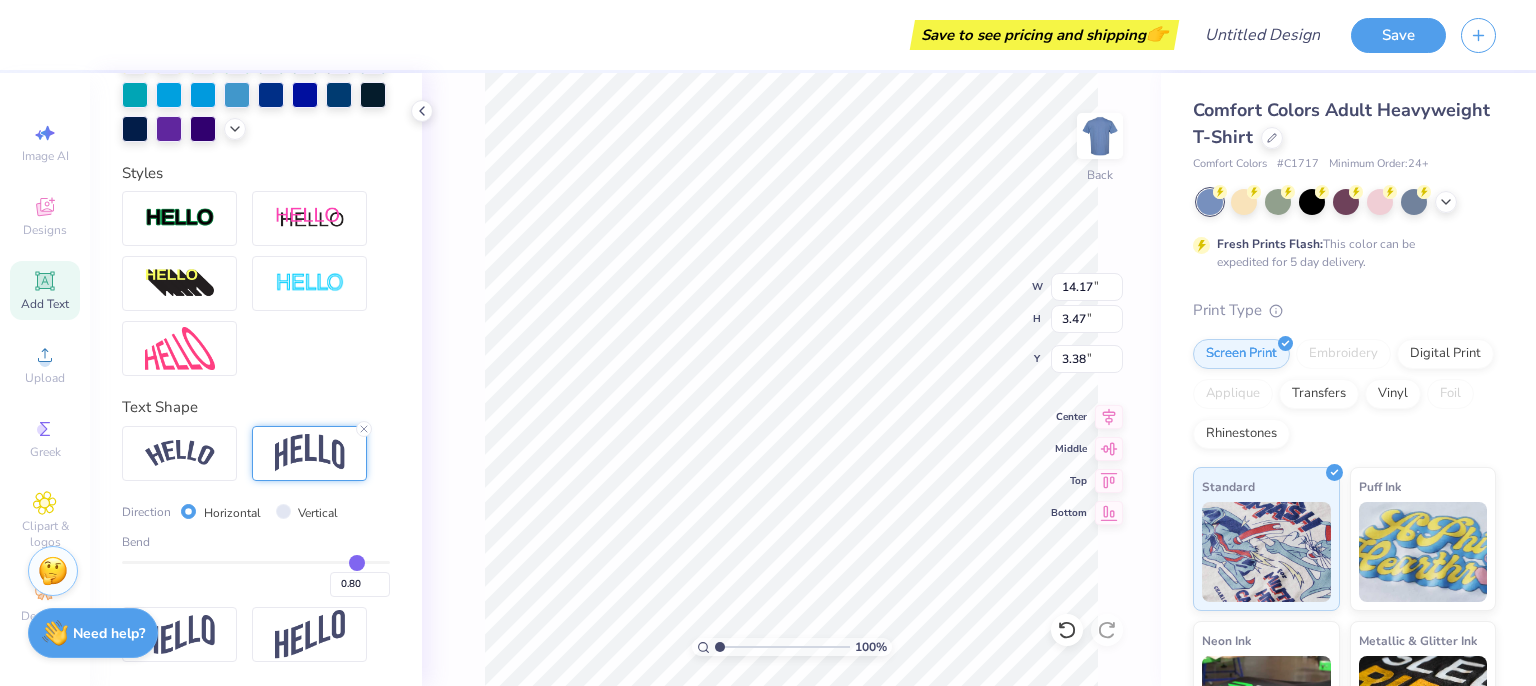 type on "0.81" 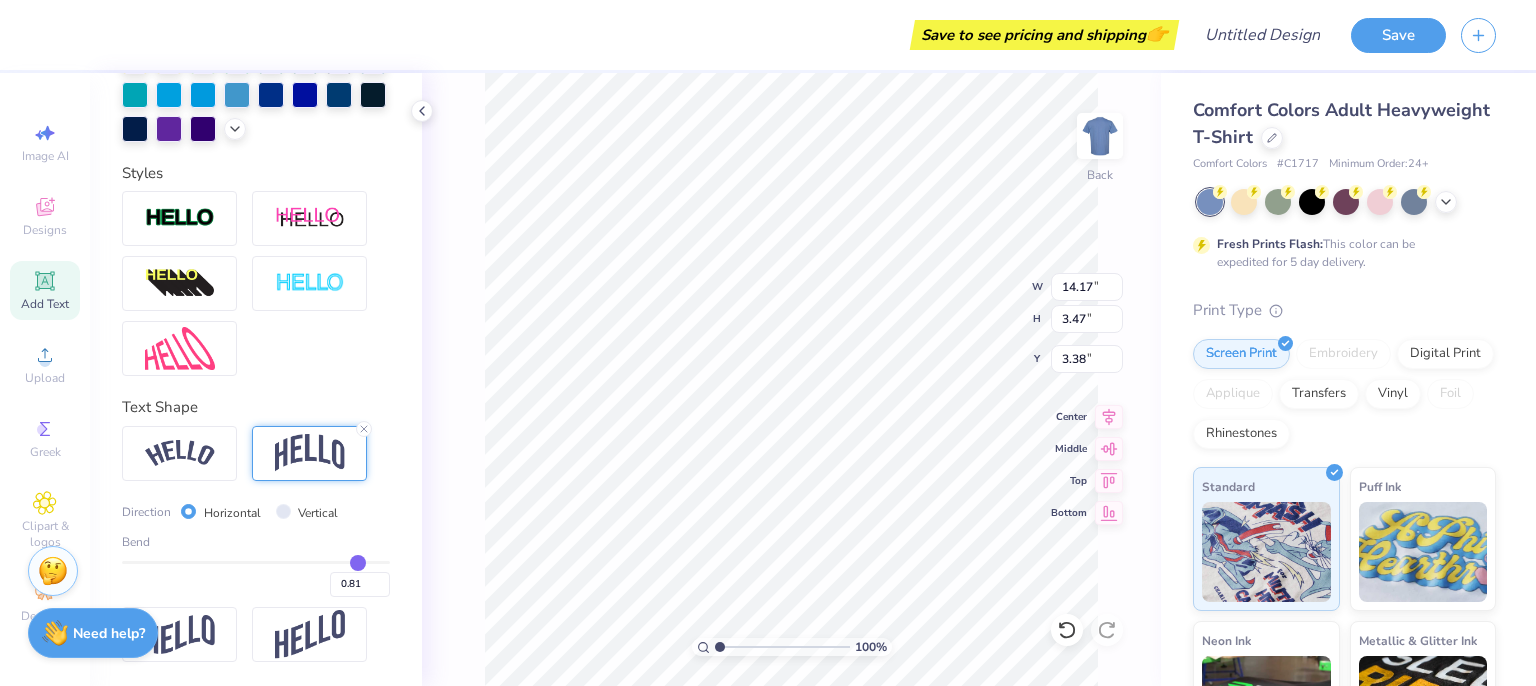 type on "0.82" 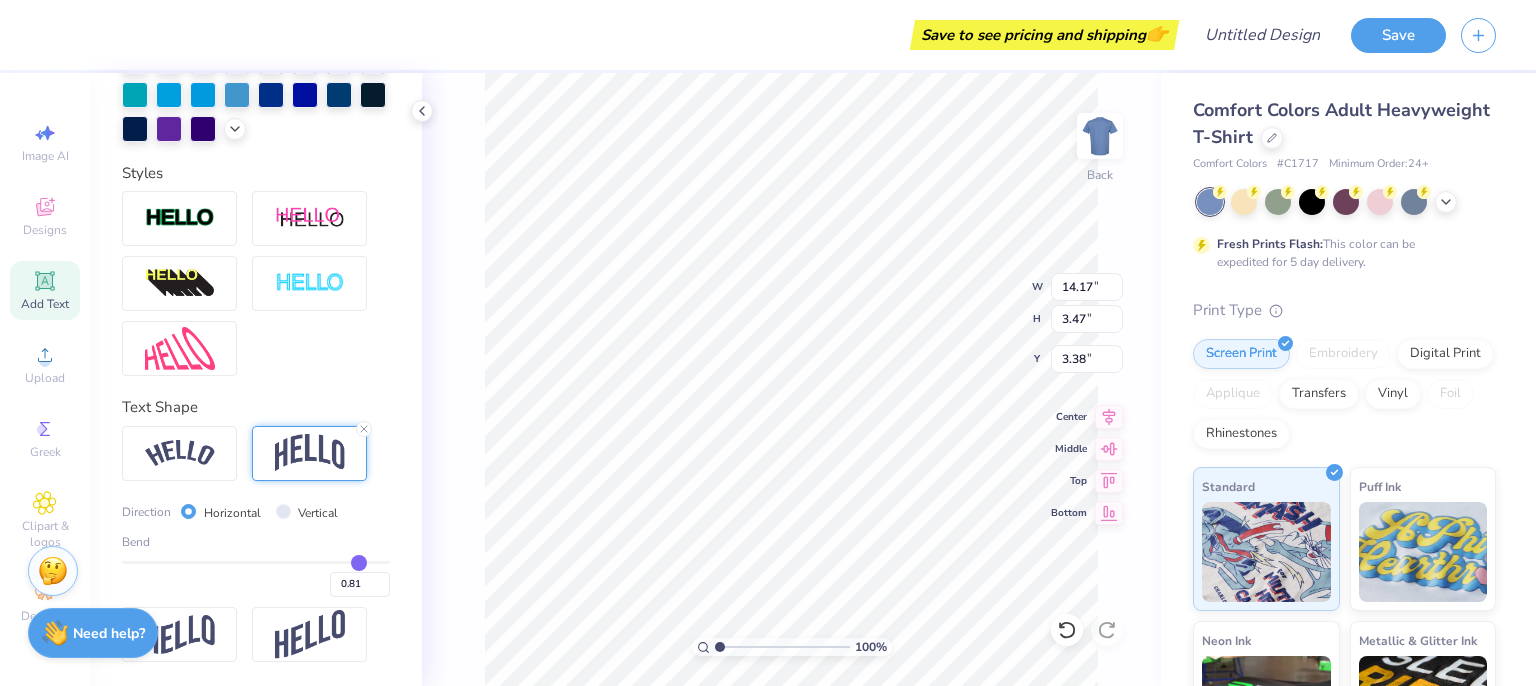 type on "0.82" 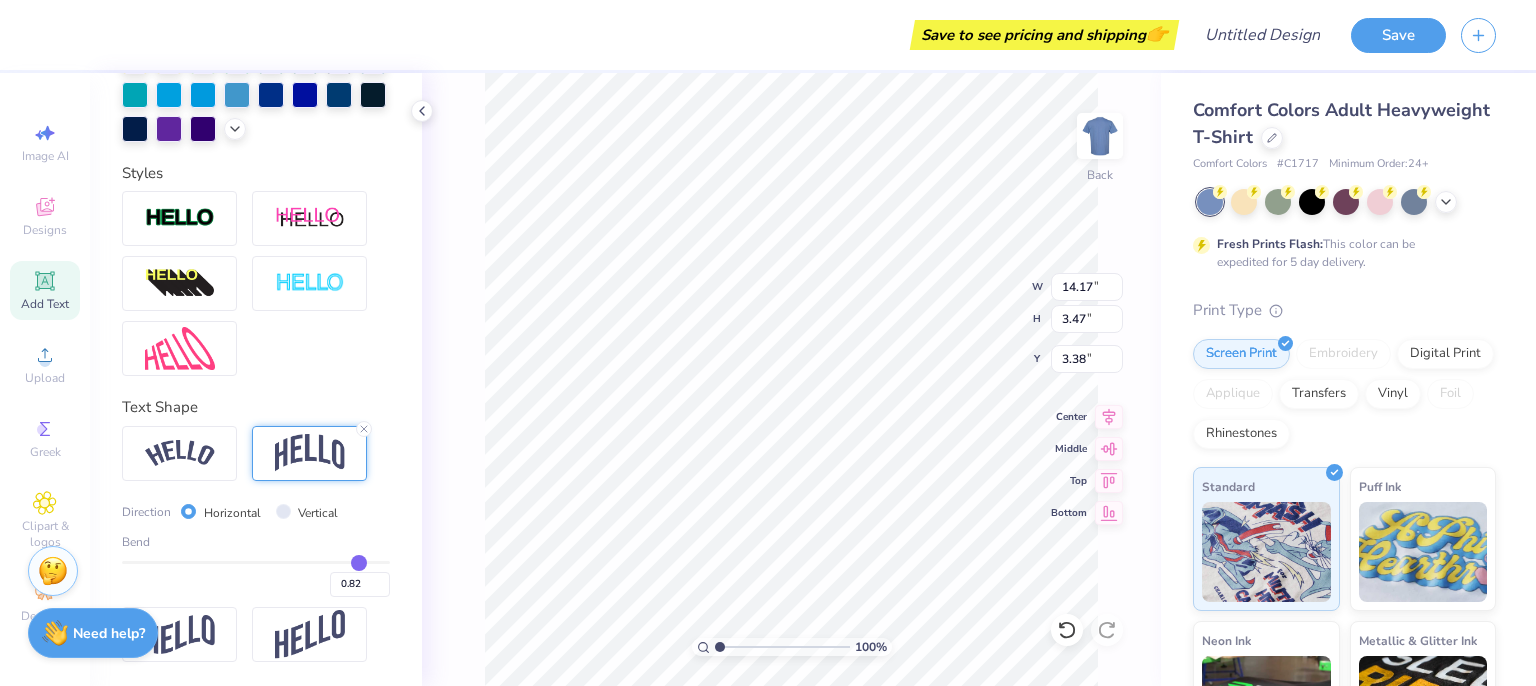 type on "0.83" 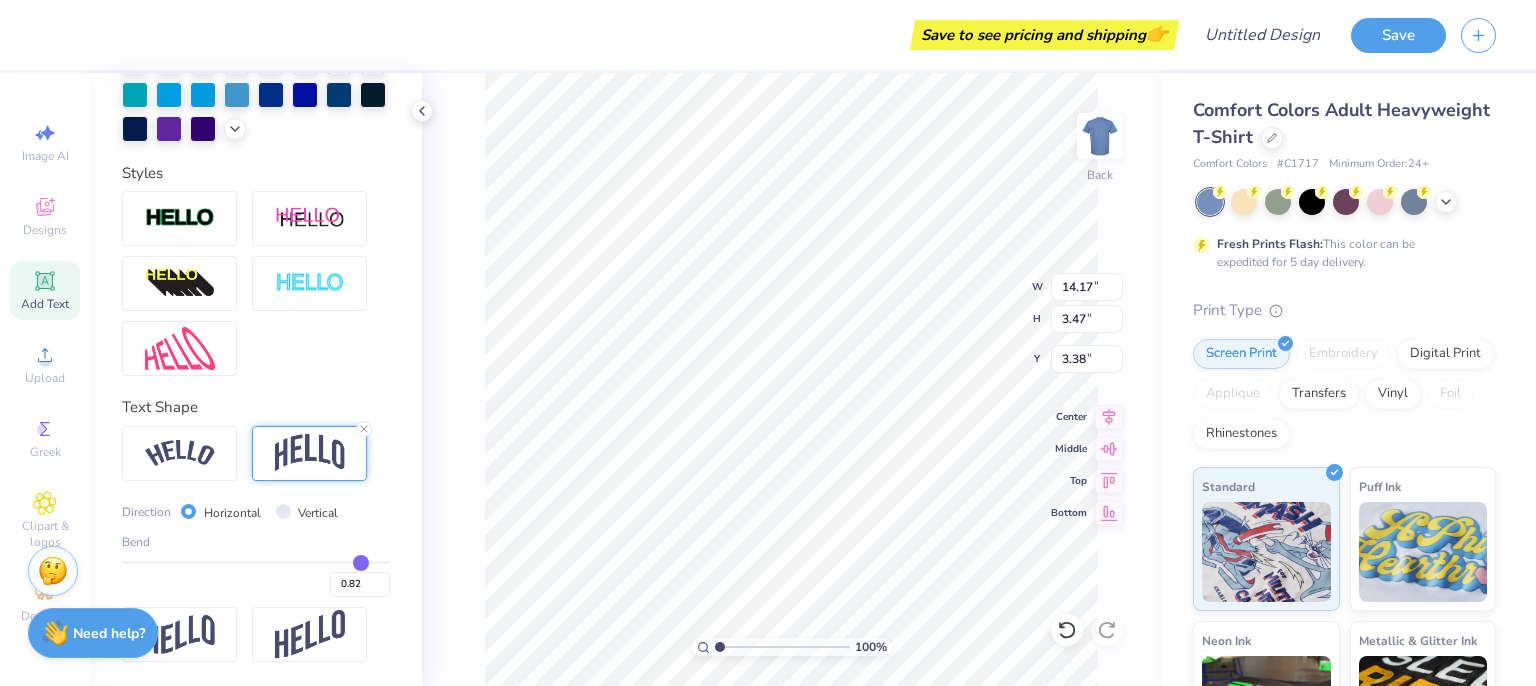 type on "0.83" 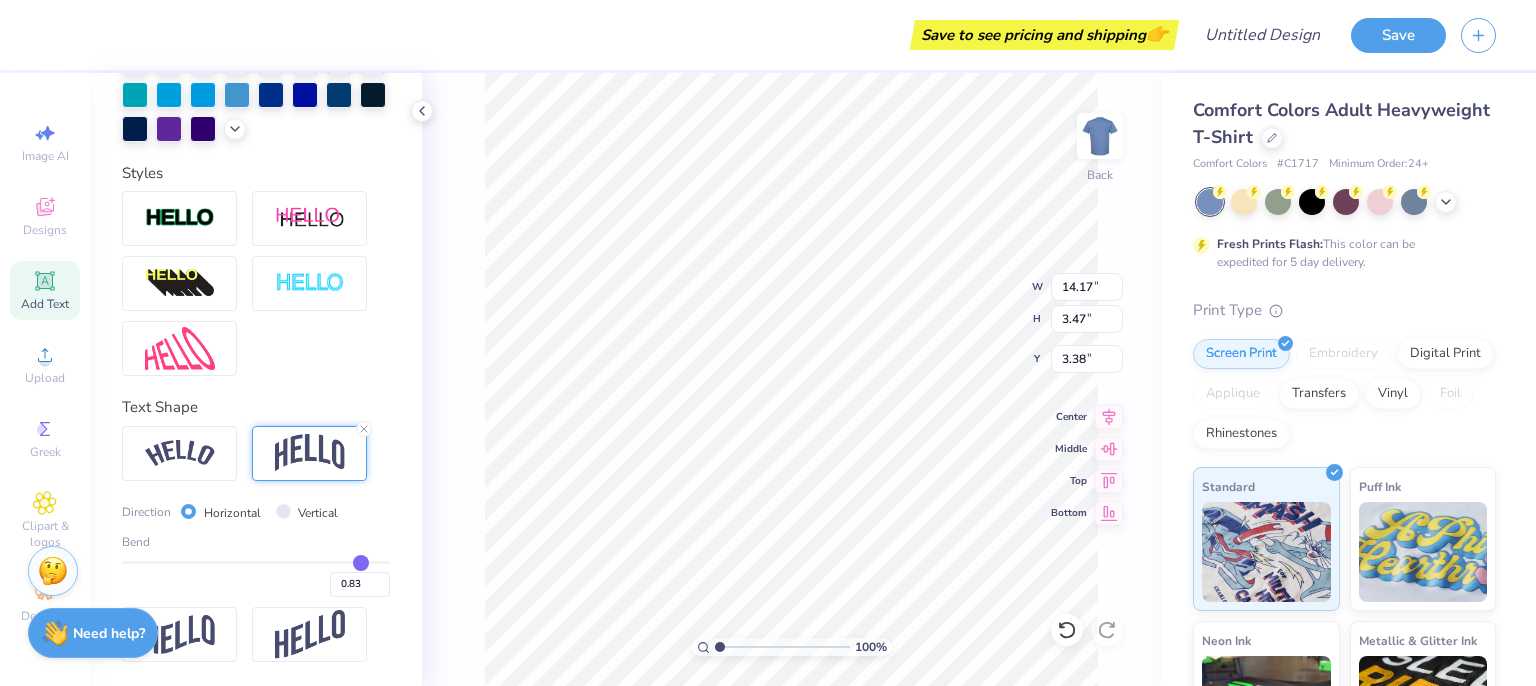 type on "0.84" 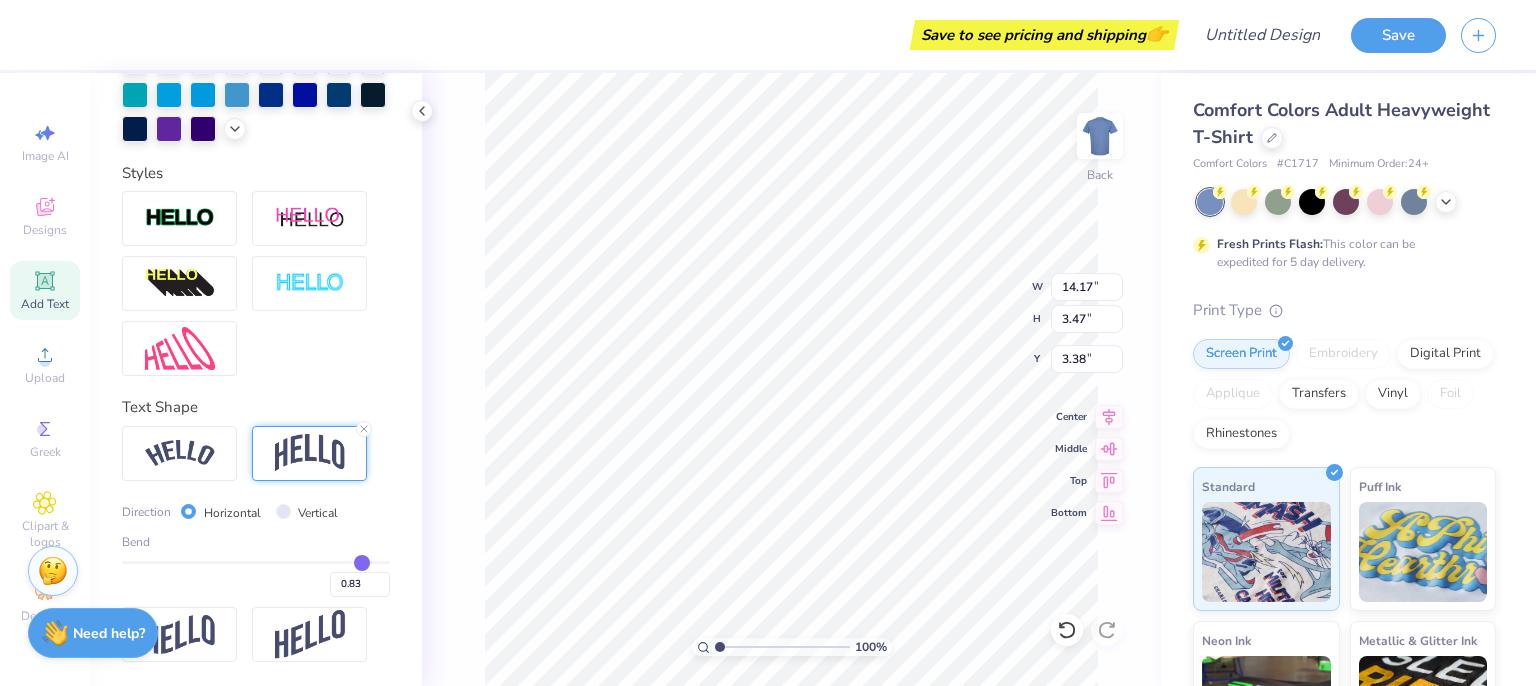 type on "0.84" 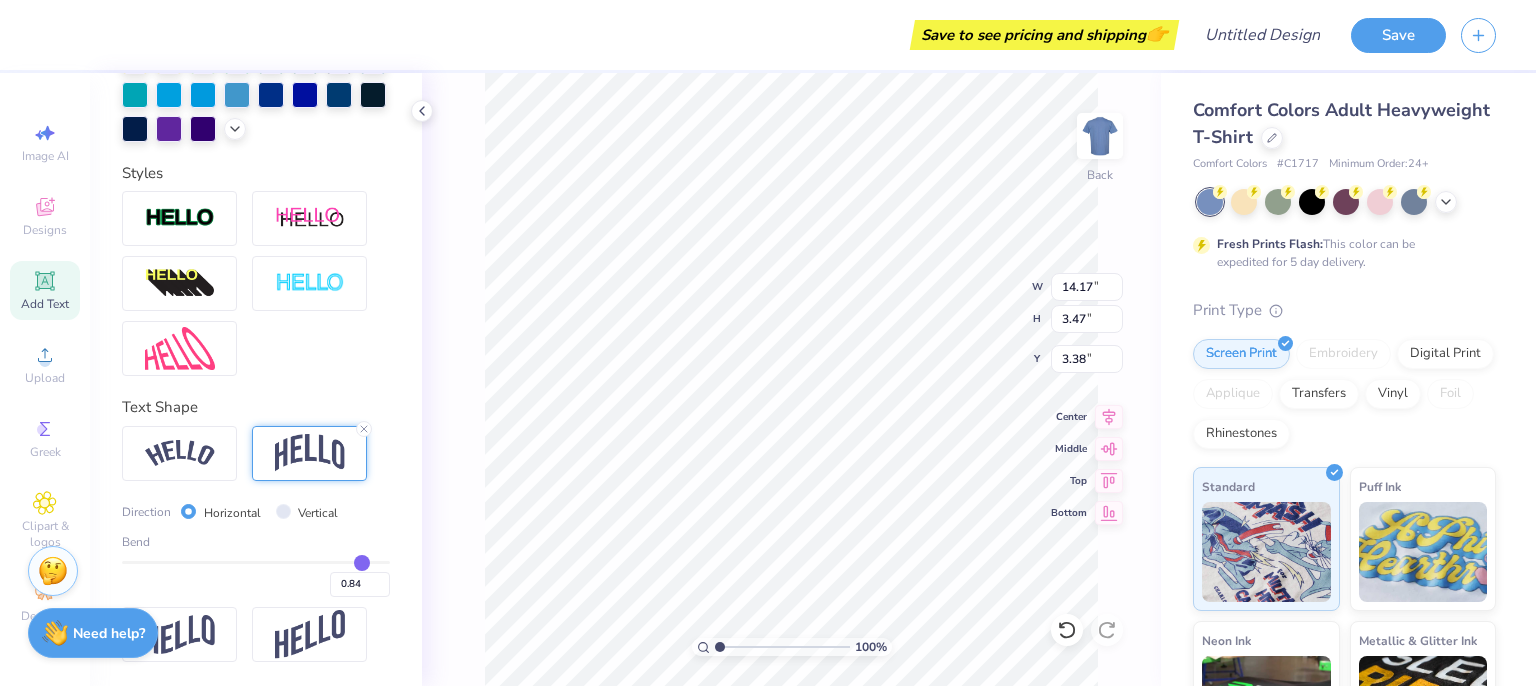 type on "0.85" 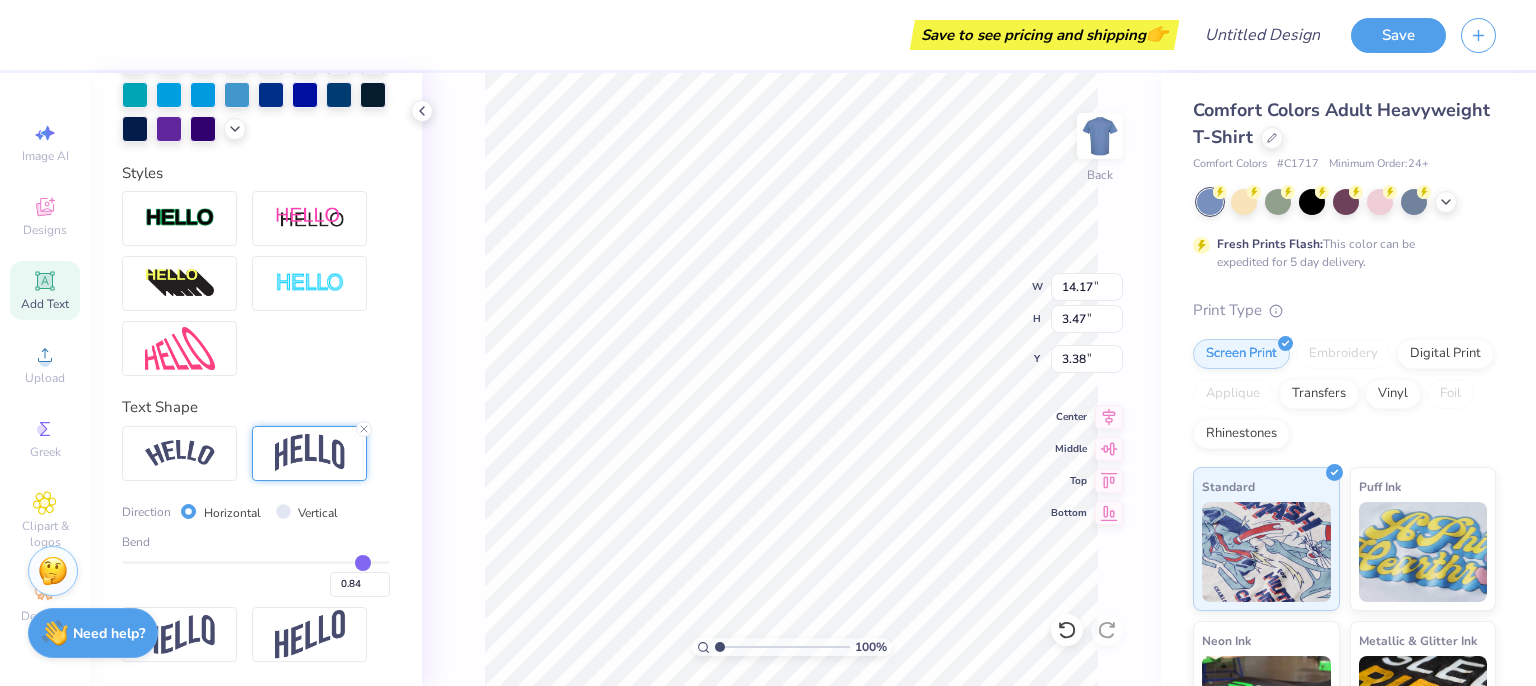 type on "0.85" 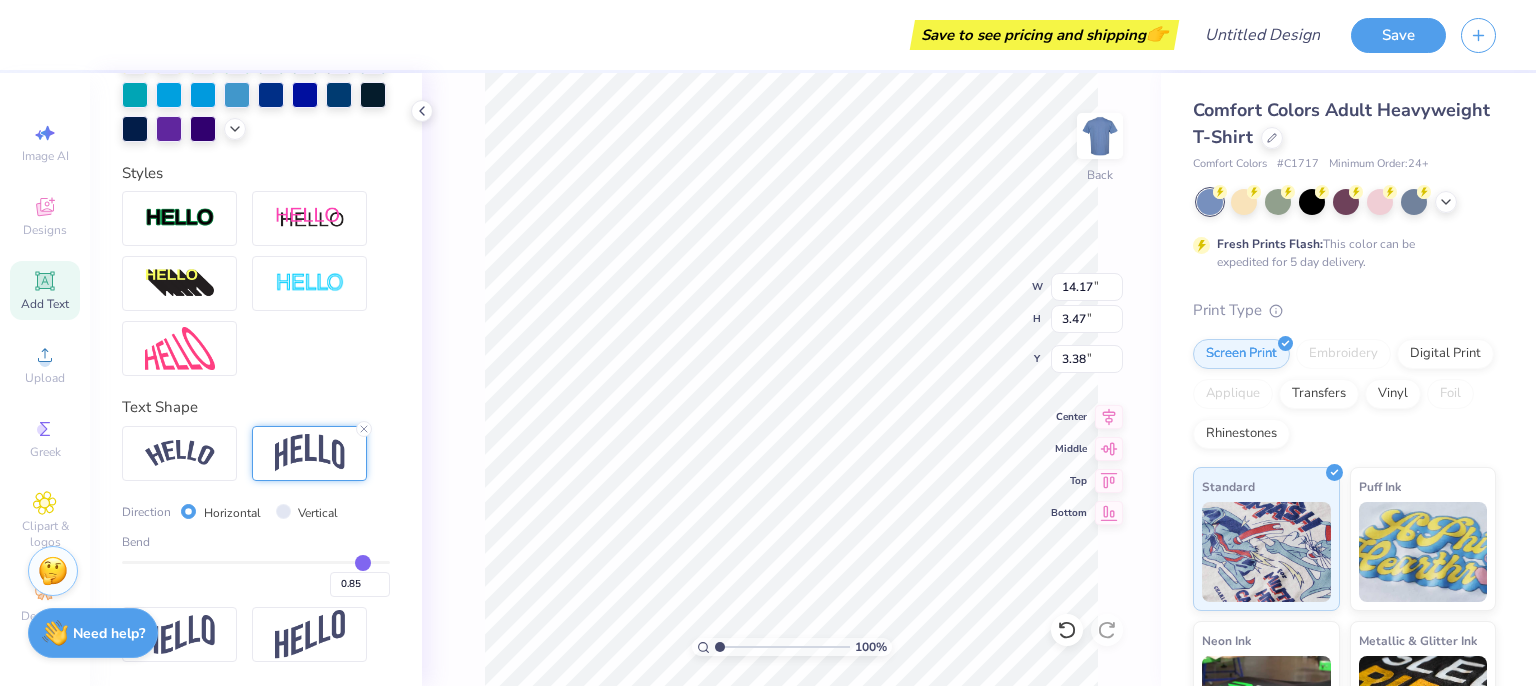 drag, startPoint x: 304, startPoint y: 557, endPoint x: 348, endPoint y: 562, distance: 44.28318 